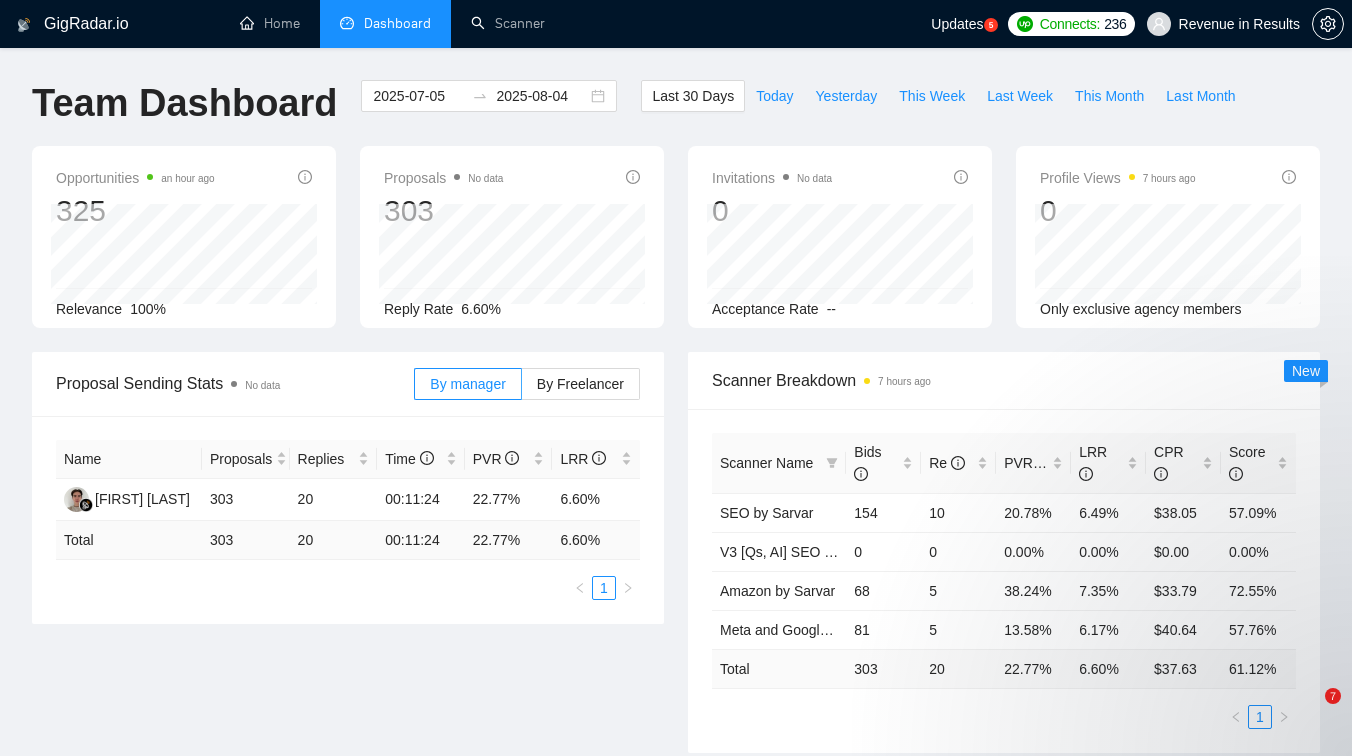 scroll, scrollTop: 0, scrollLeft: 0, axis: both 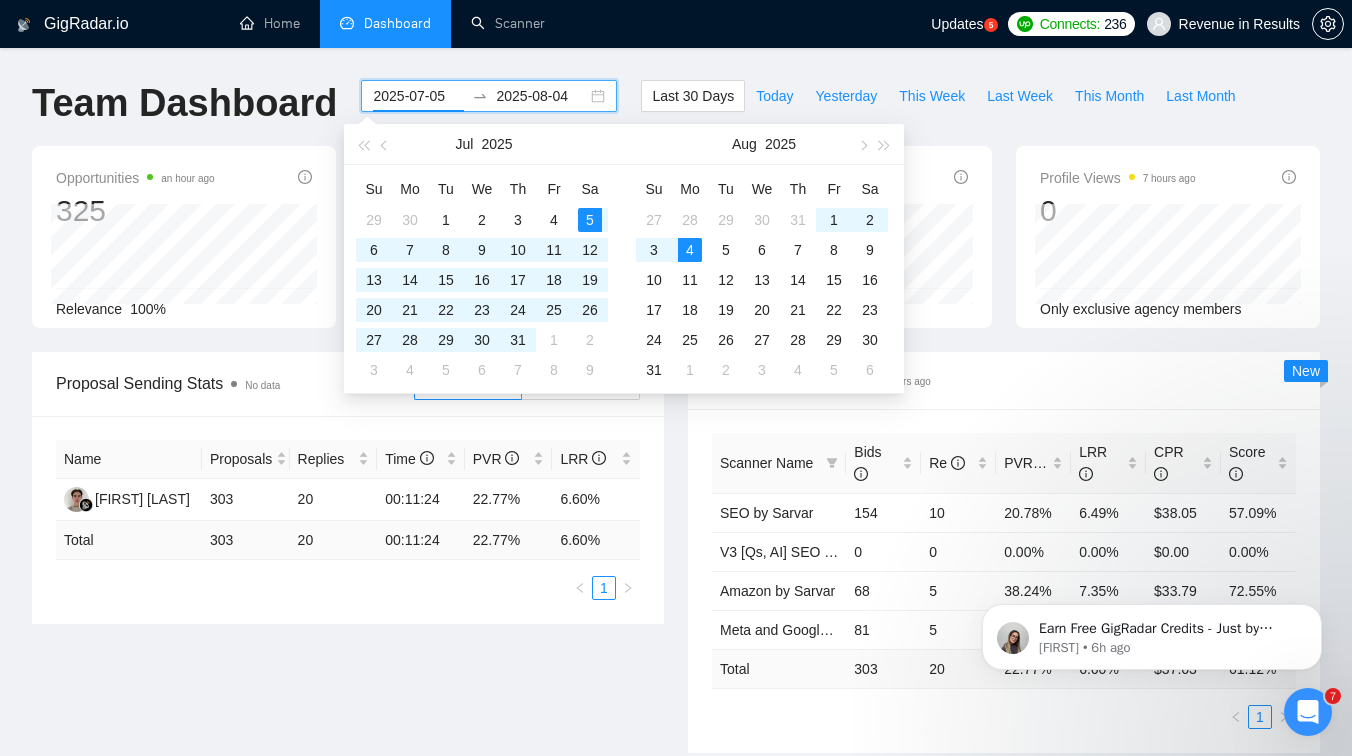 click on "2025-07-05" at bounding box center [418, 96] 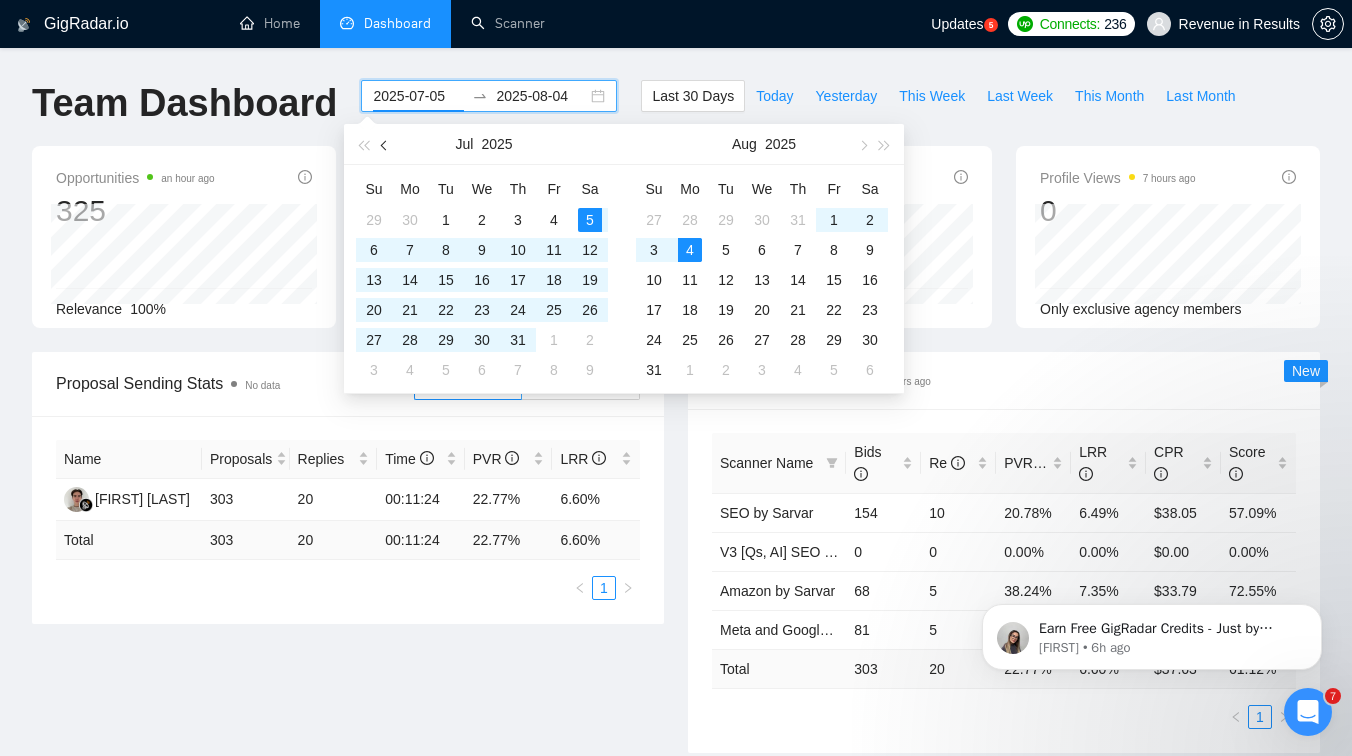 click at bounding box center [386, 145] 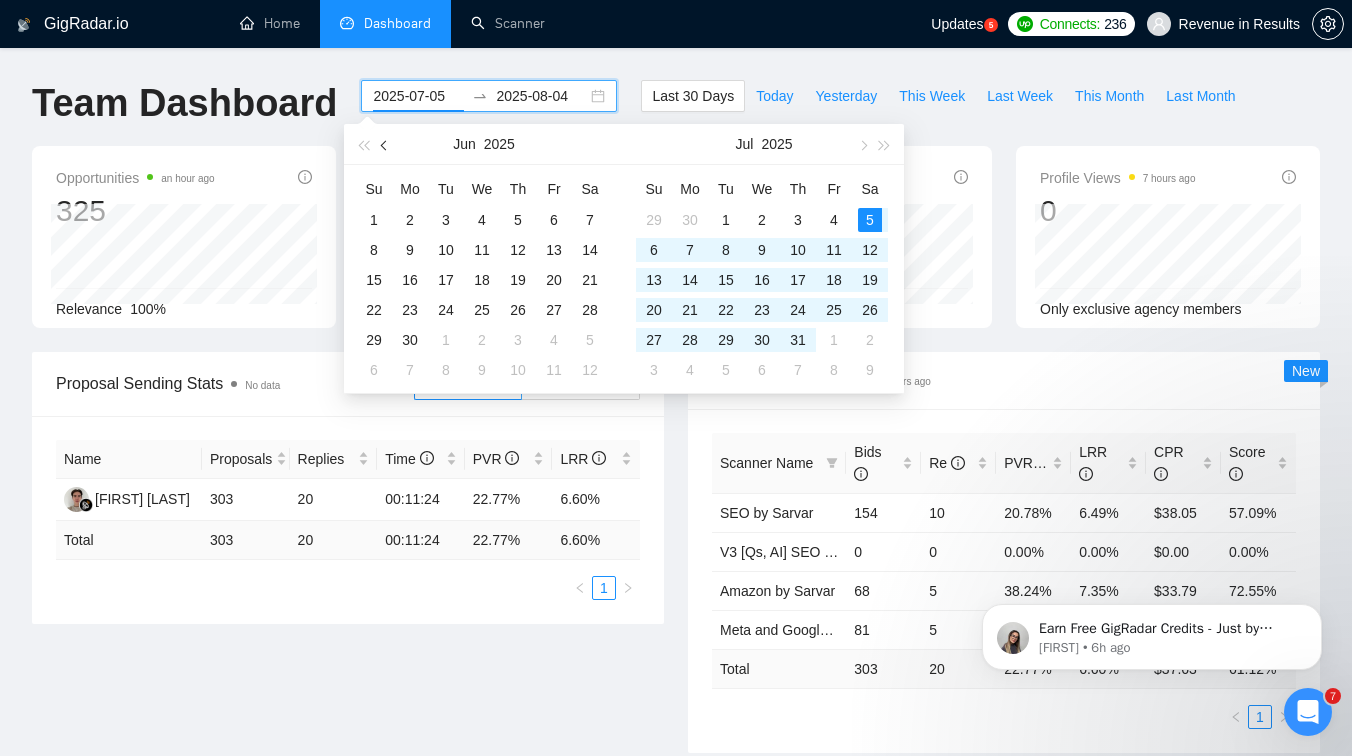 click at bounding box center [386, 145] 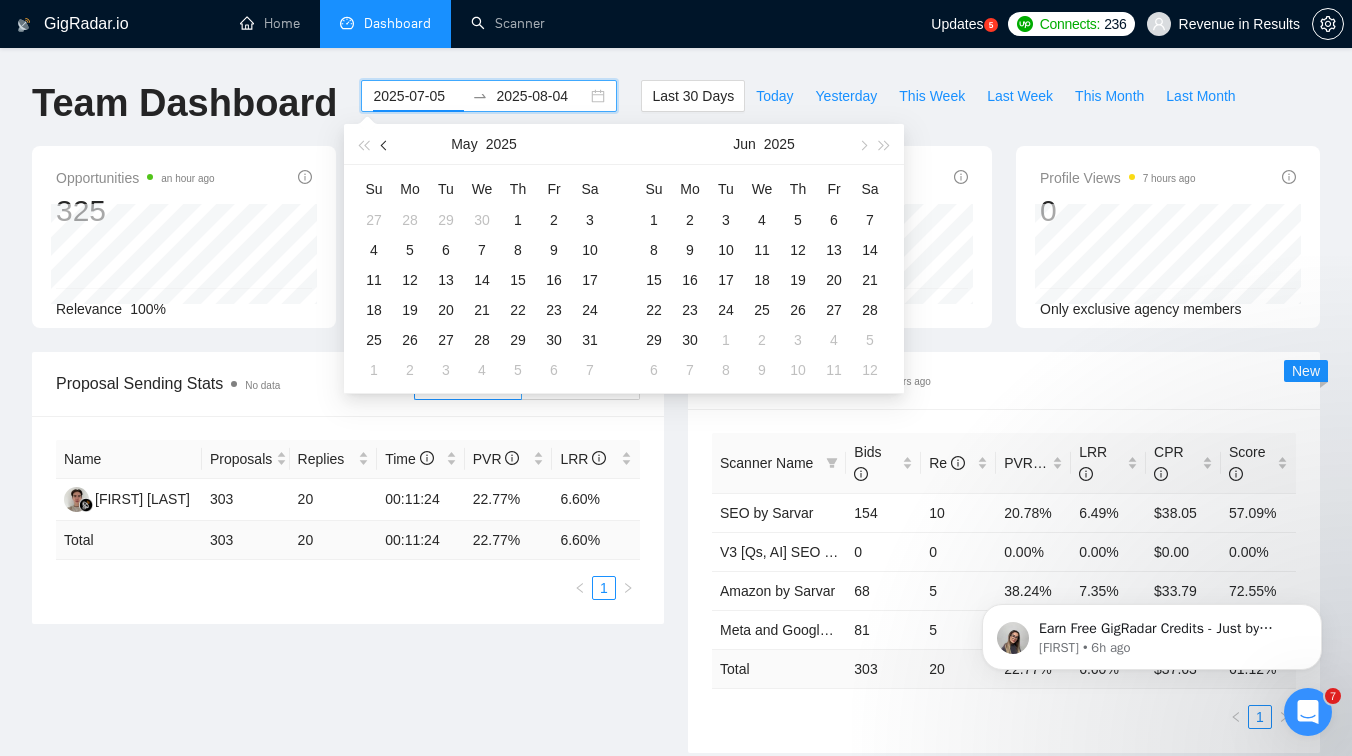 click at bounding box center [386, 145] 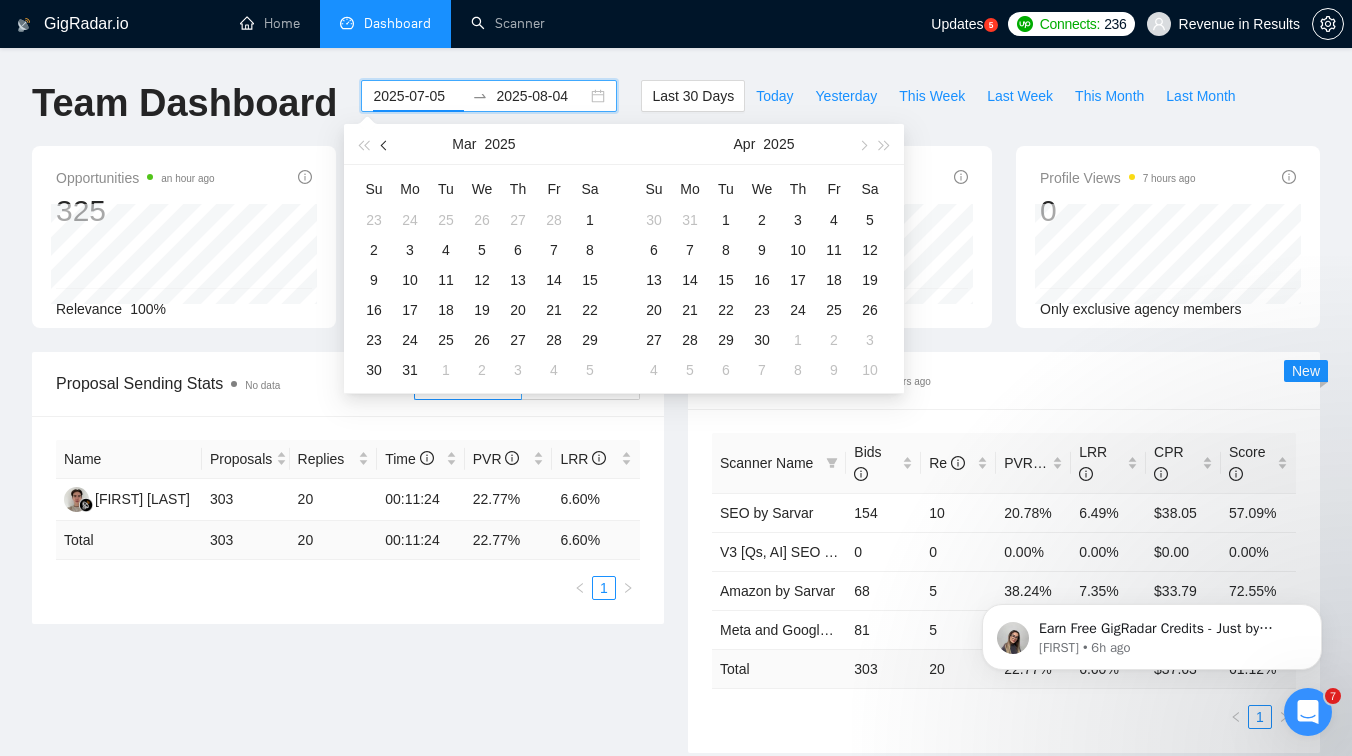 click at bounding box center (386, 145) 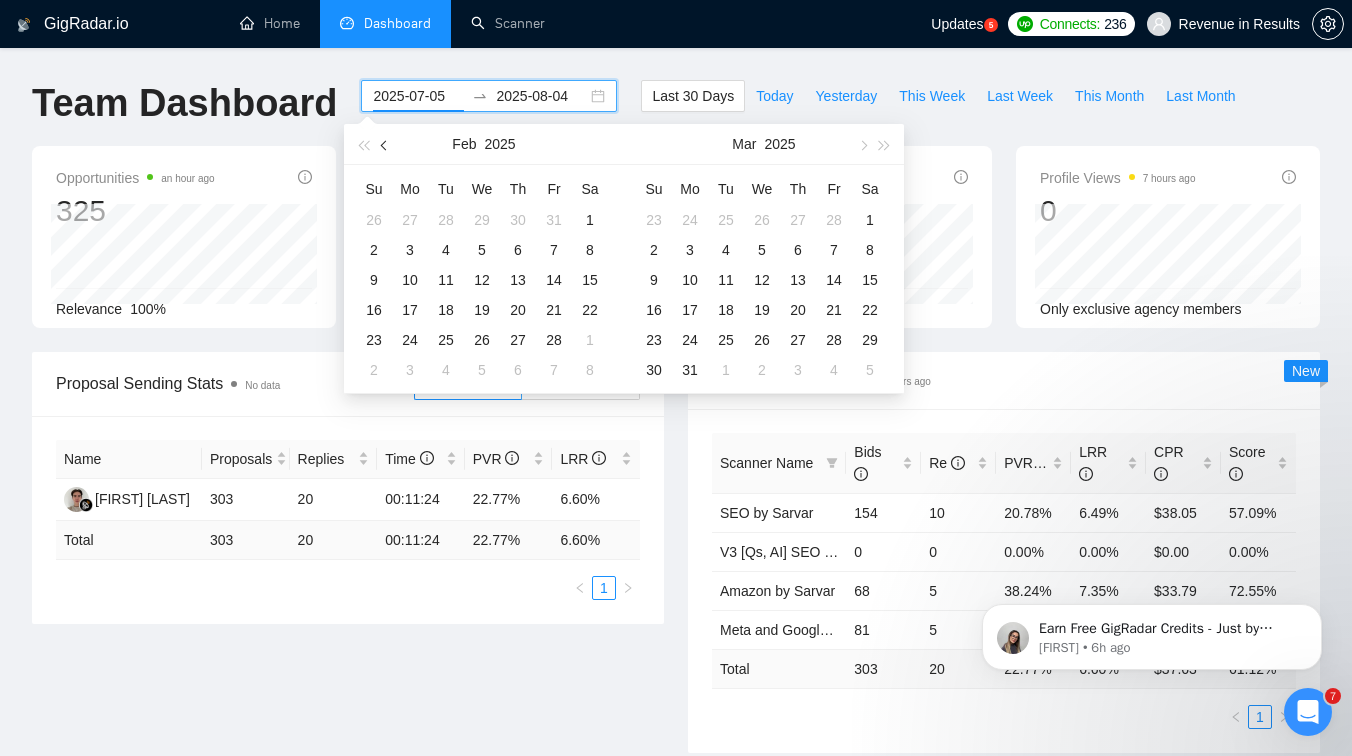 click at bounding box center [386, 145] 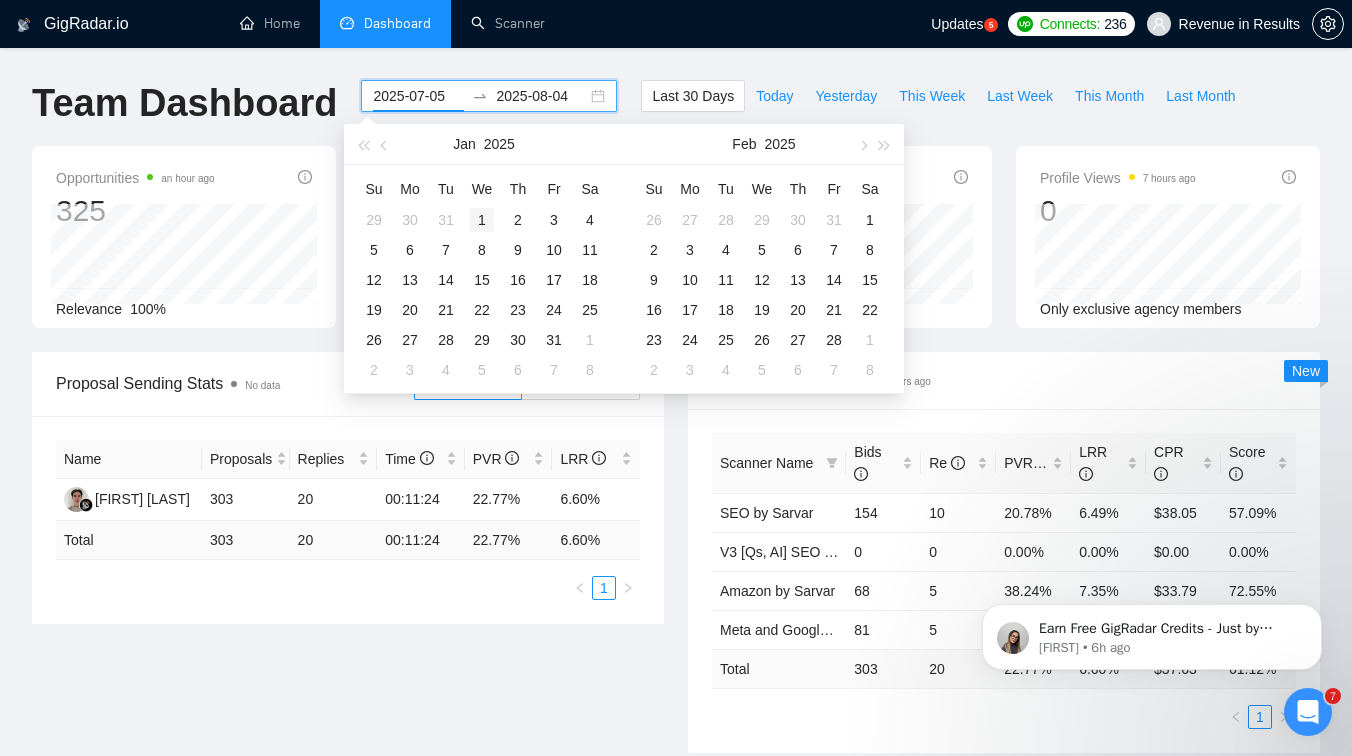 type on "2025-01-01" 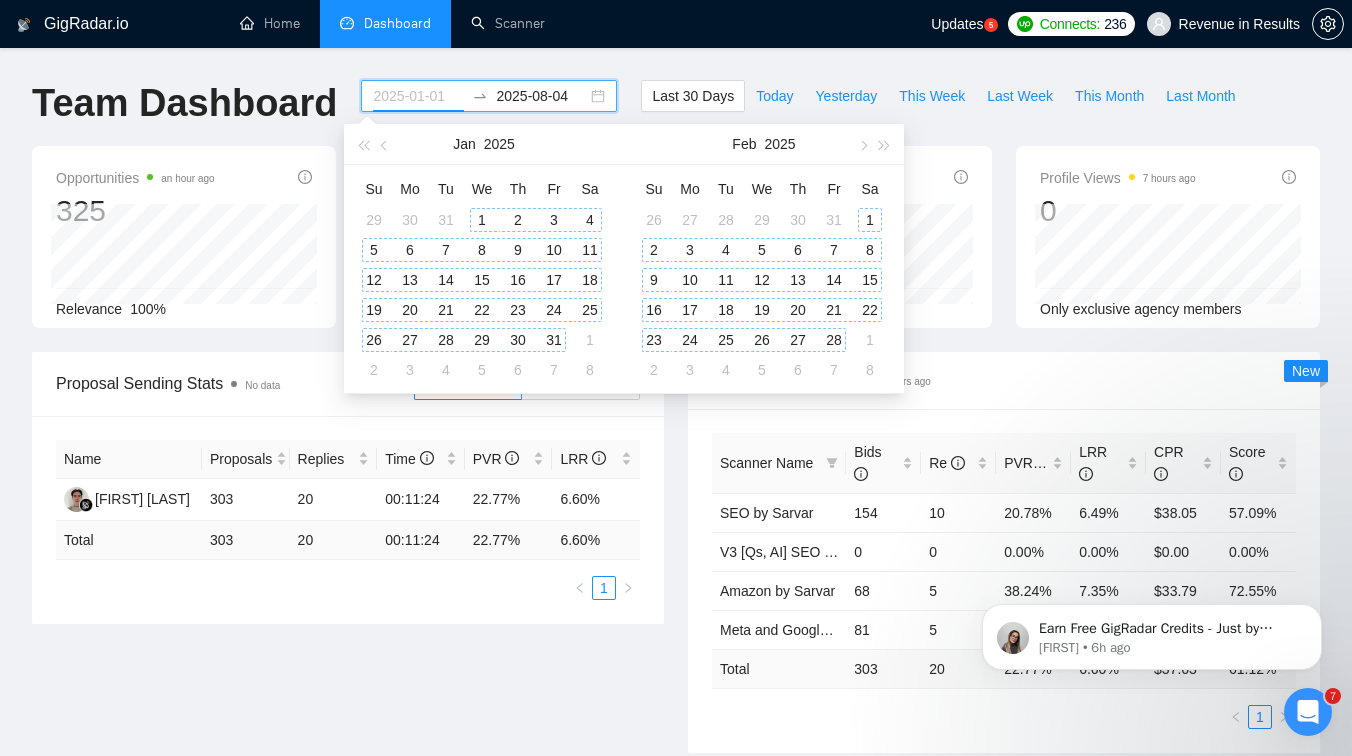 click on "1" at bounding box center (482, 220) 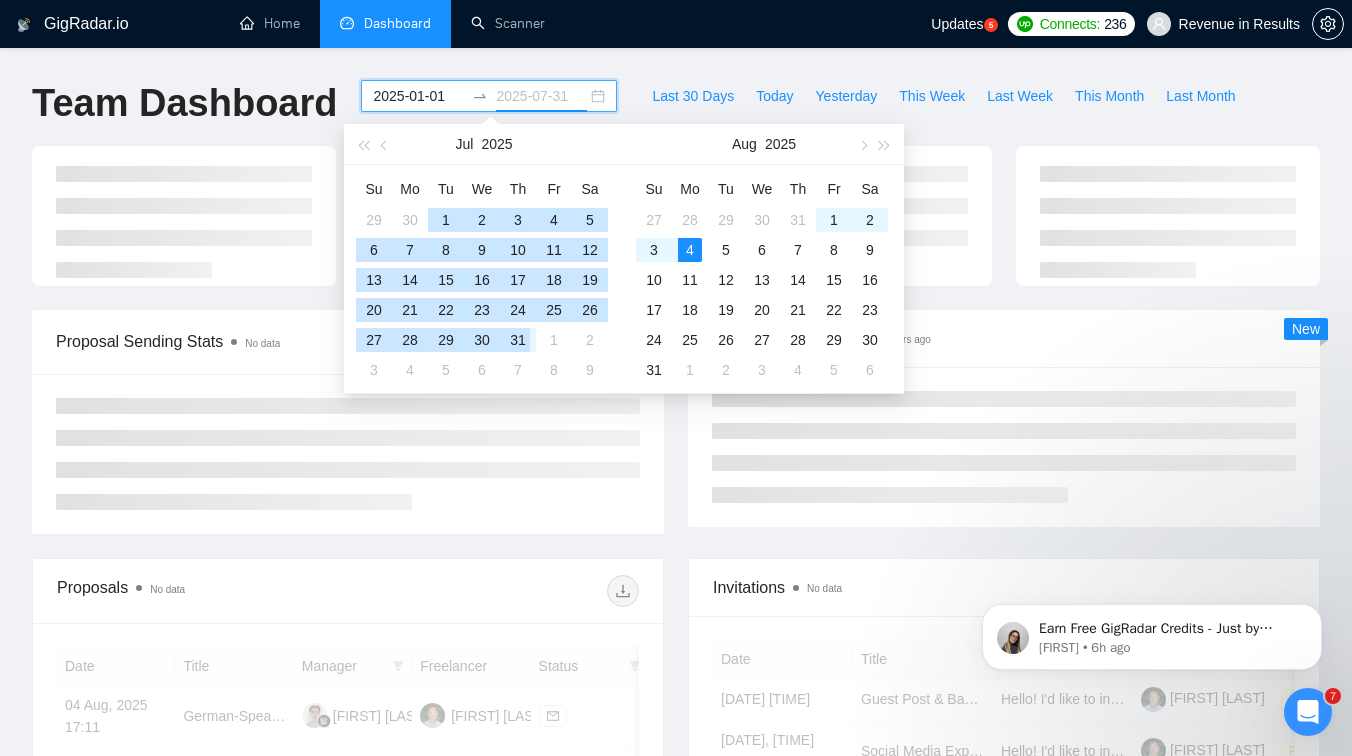 click on "31" at bounding box center (518, 340) 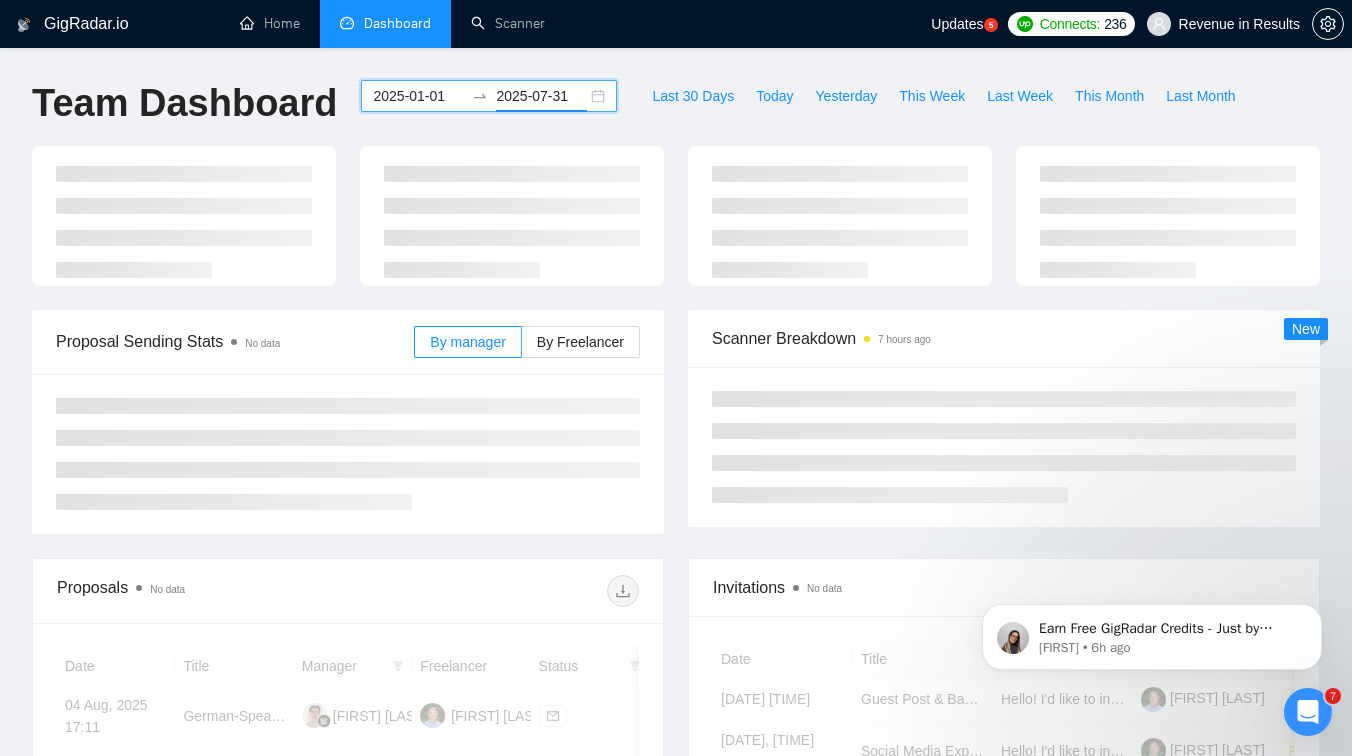 click on "2025-07-31" at bounding box center (541, 96) 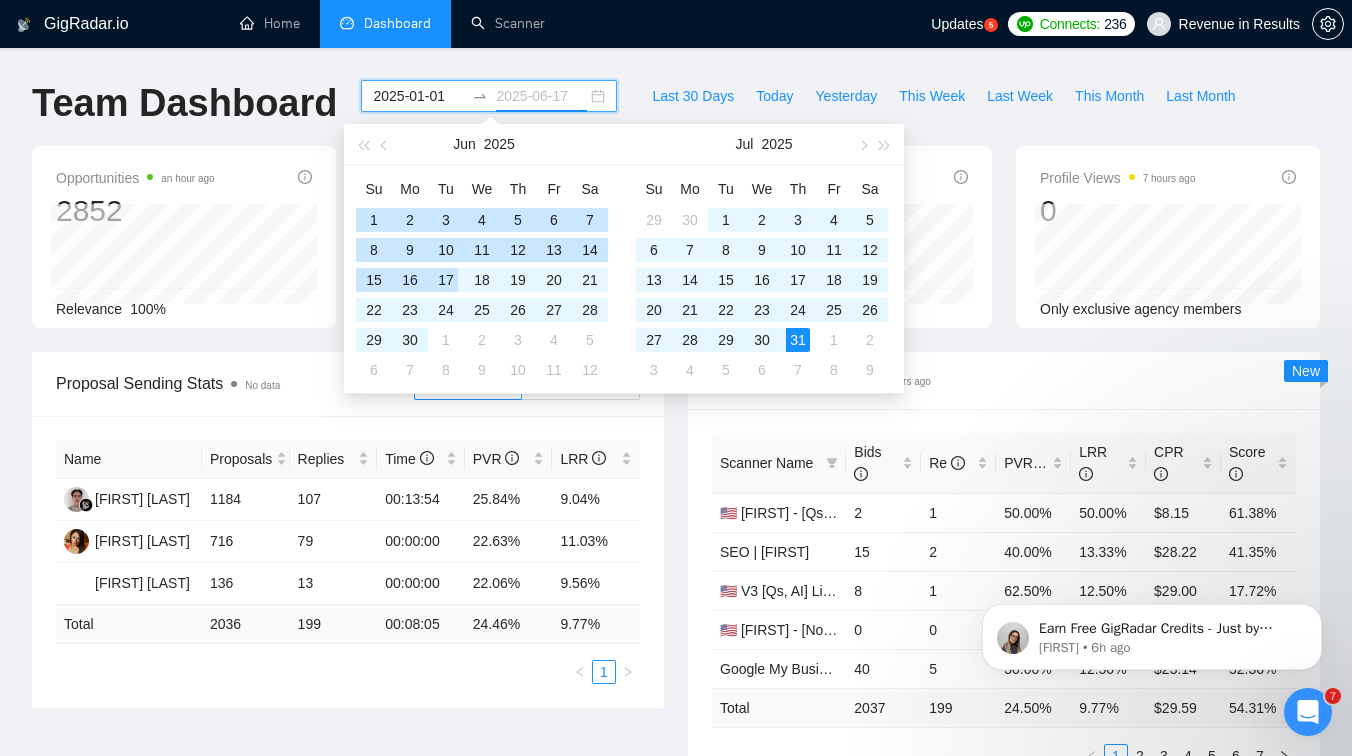 type on "2025-07-31" 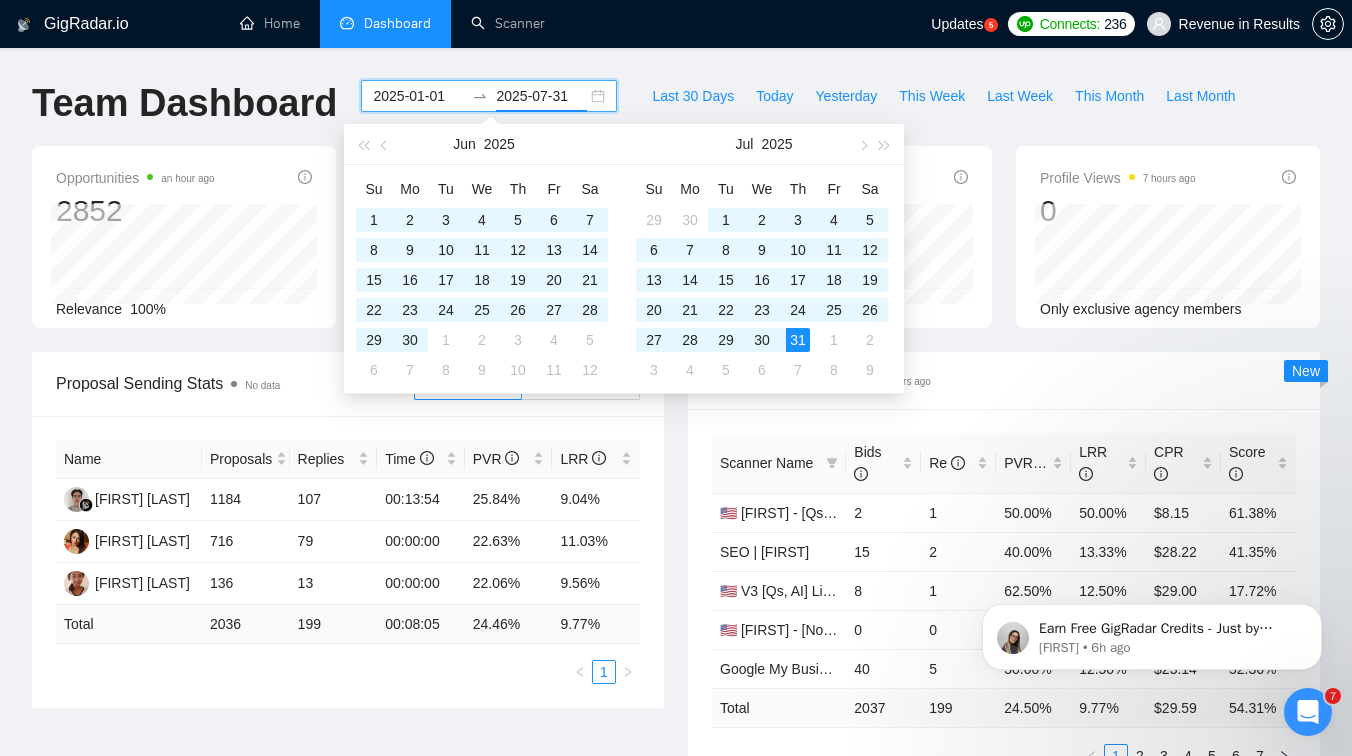 click on "Team Dashboard" at bounding box center (184, 113) 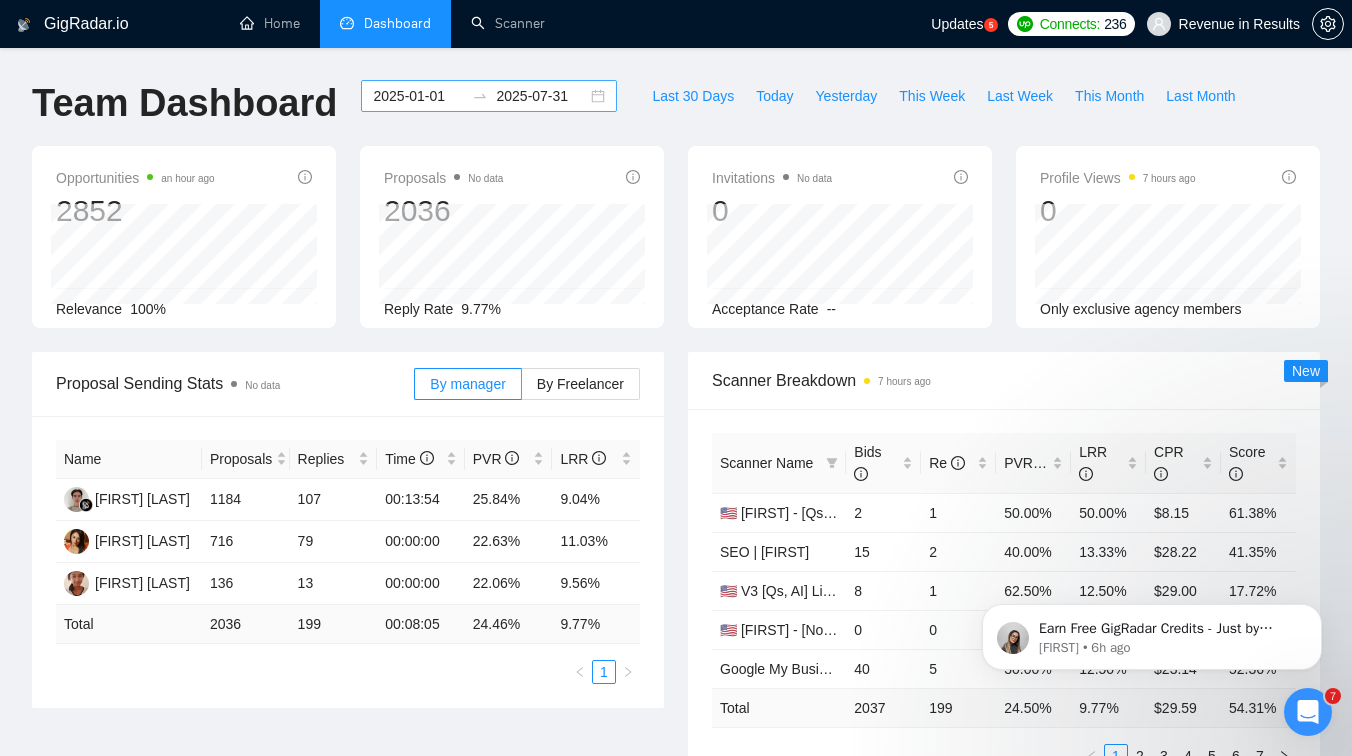click at bounding box center [480, 96] 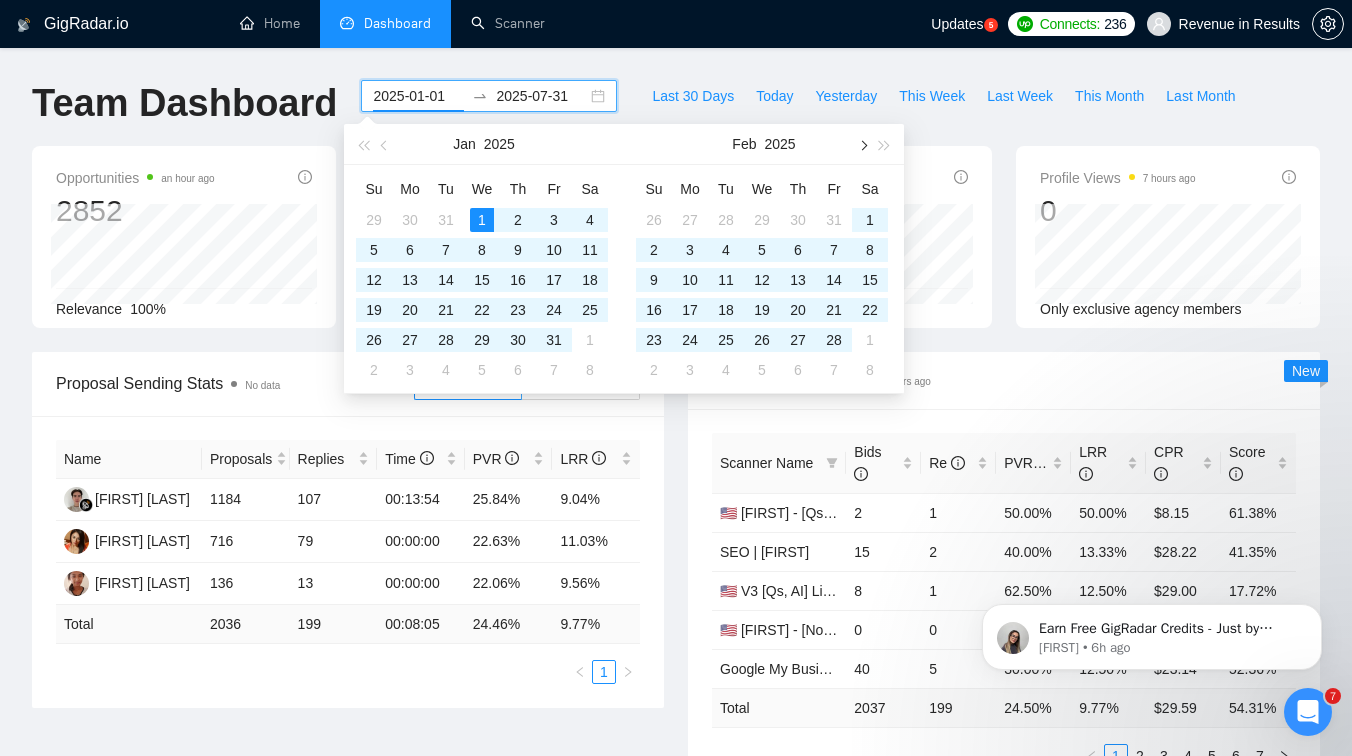click at bounding box center (862, 144) 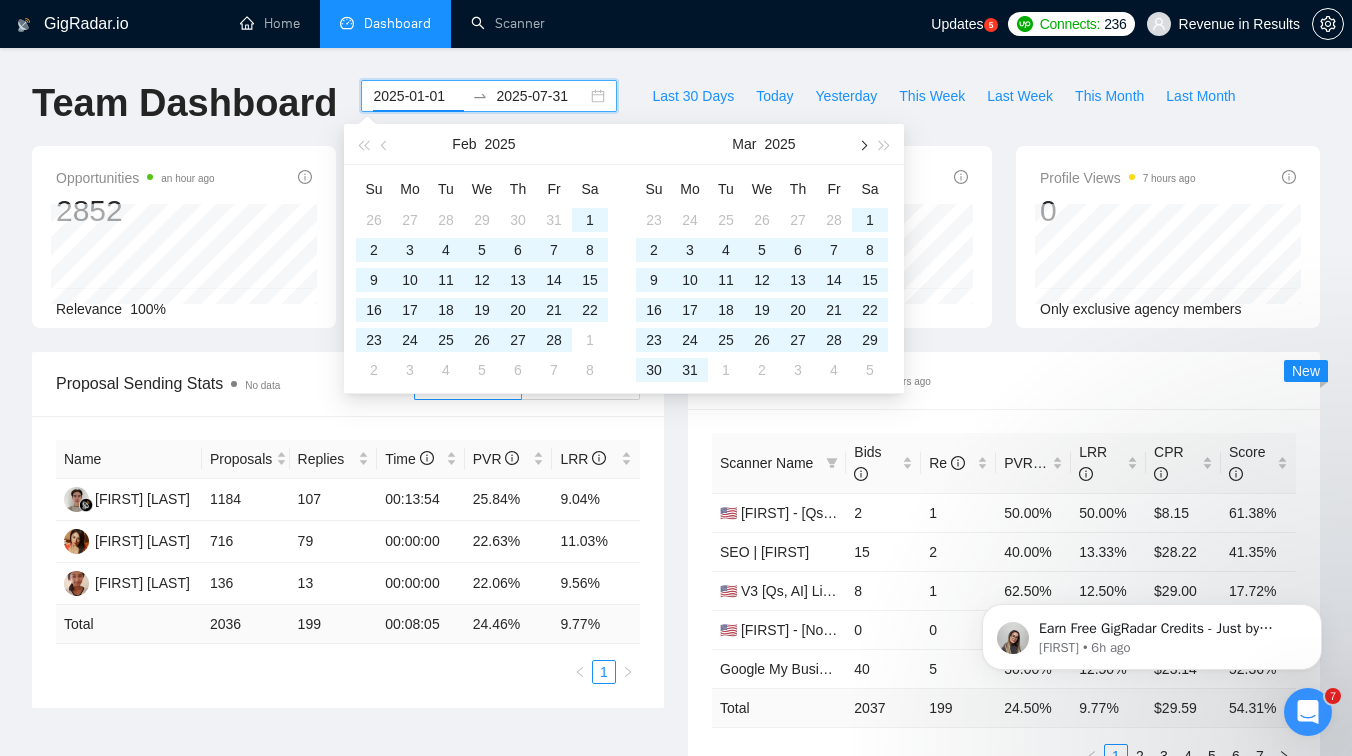 click at bounding box center (862, 144) 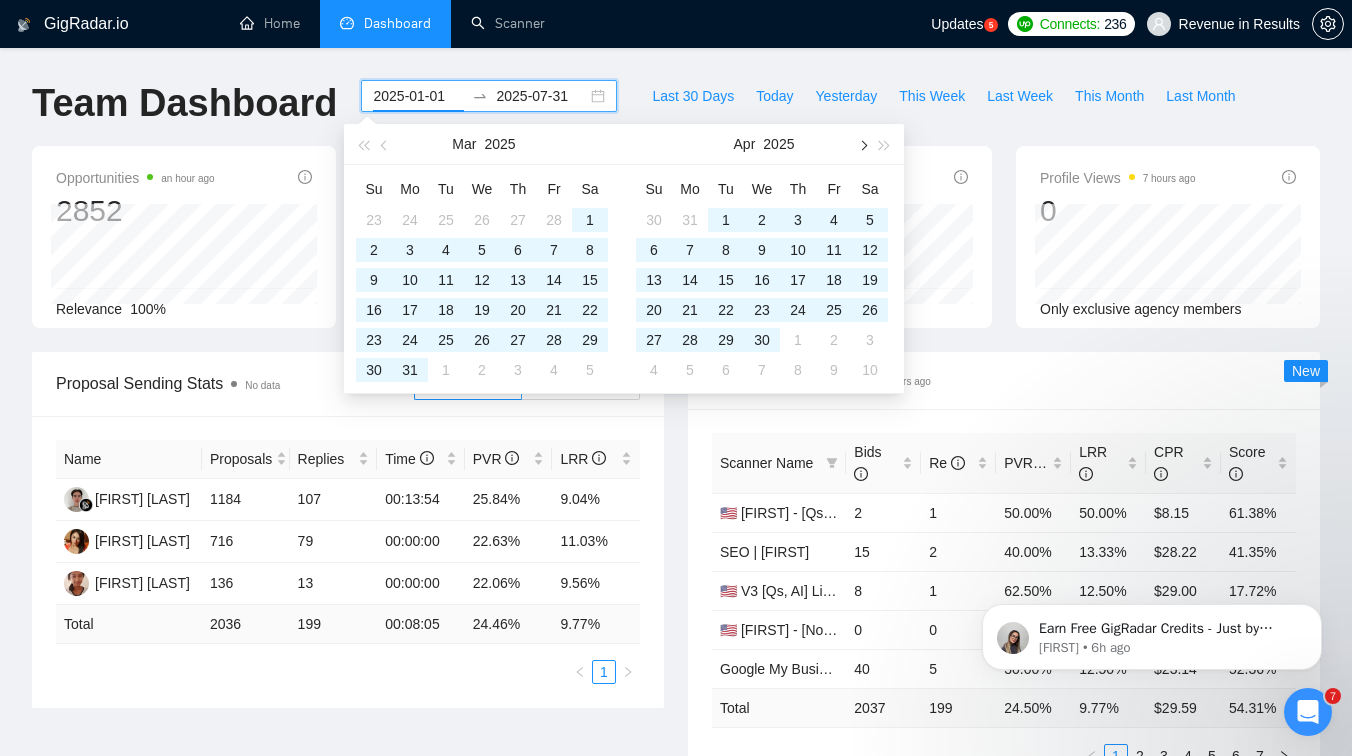 click at bounding box center (862, 144) 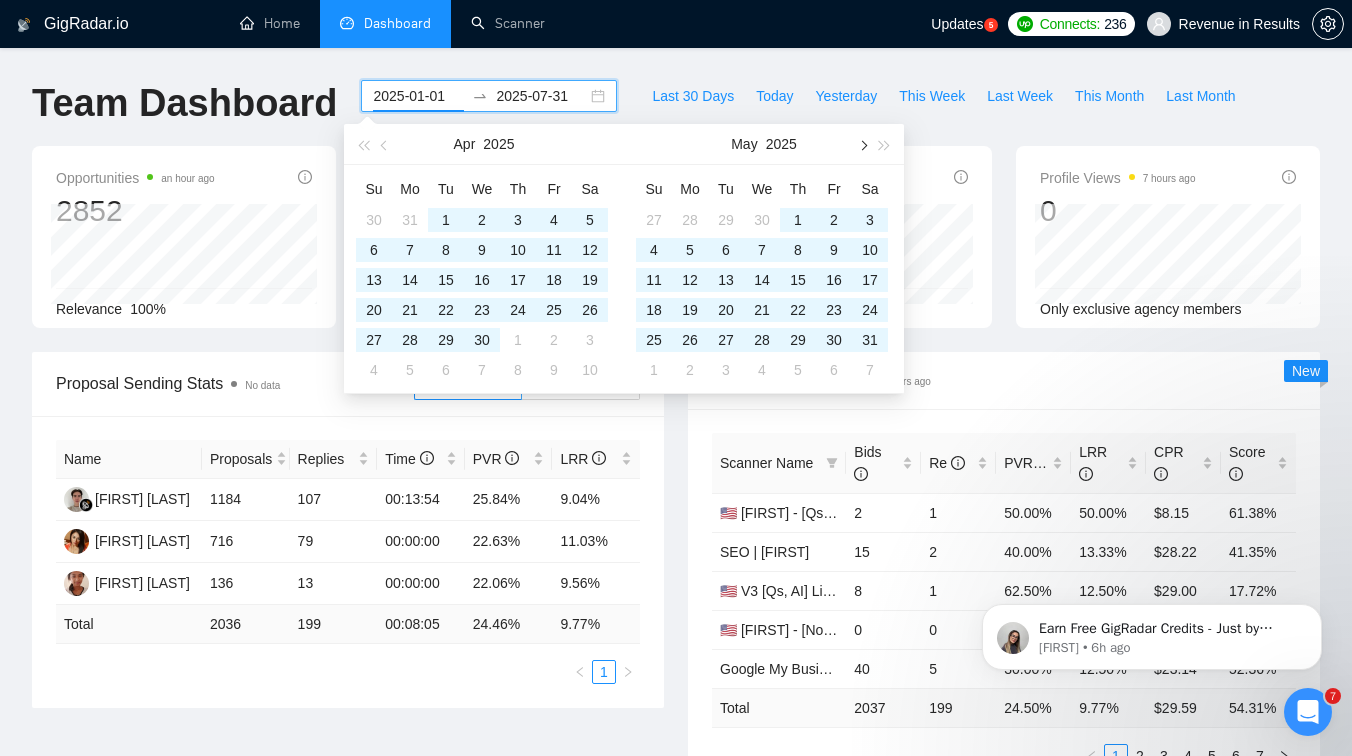 click at bounding box center [862, 144] 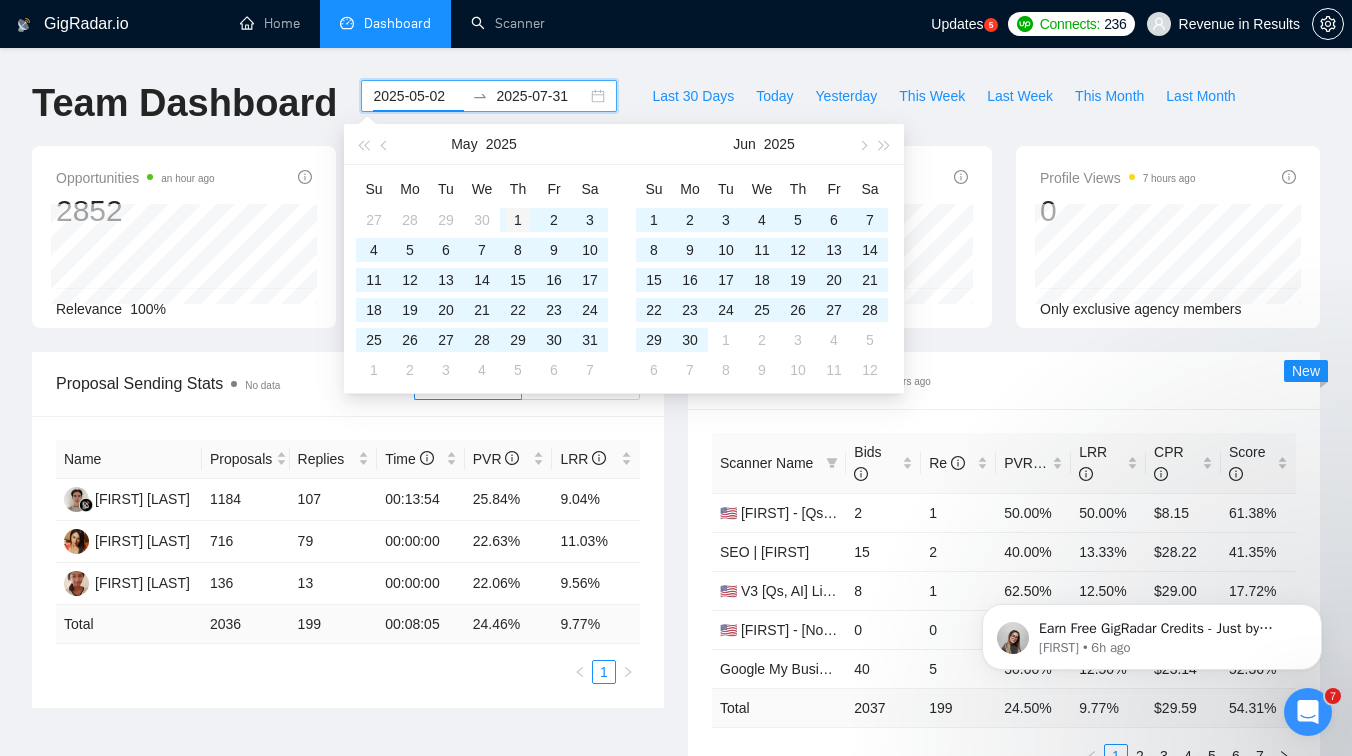 type on "2025-05-01" 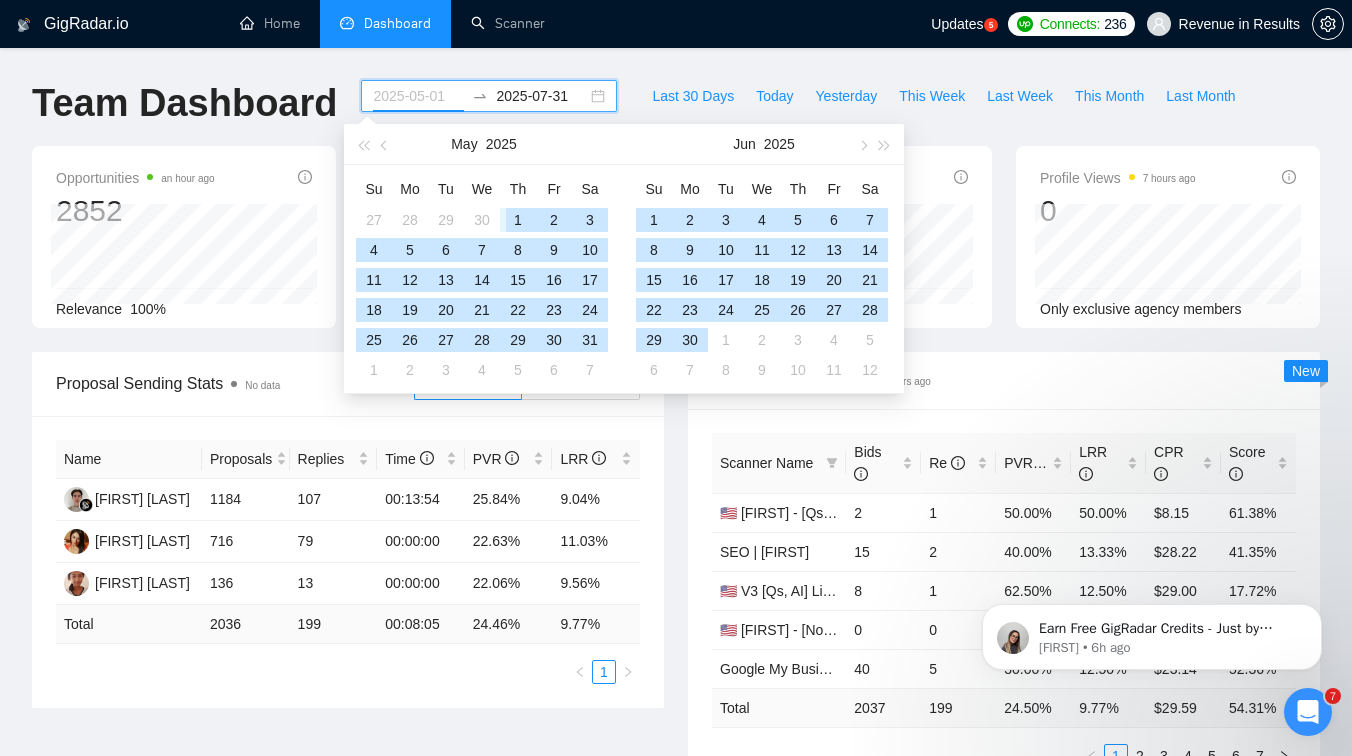 click on "1" at bounding box center [518, 220] 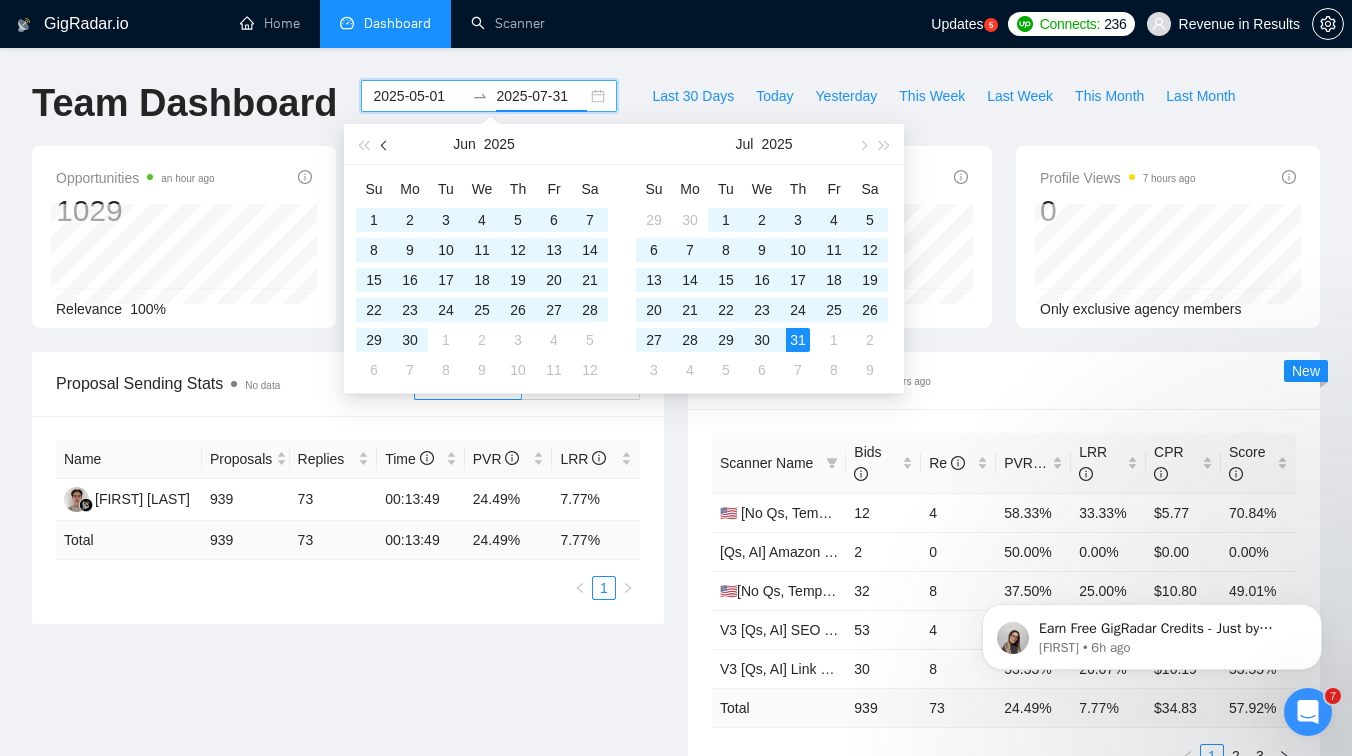 click at bounding box center [386, 145] 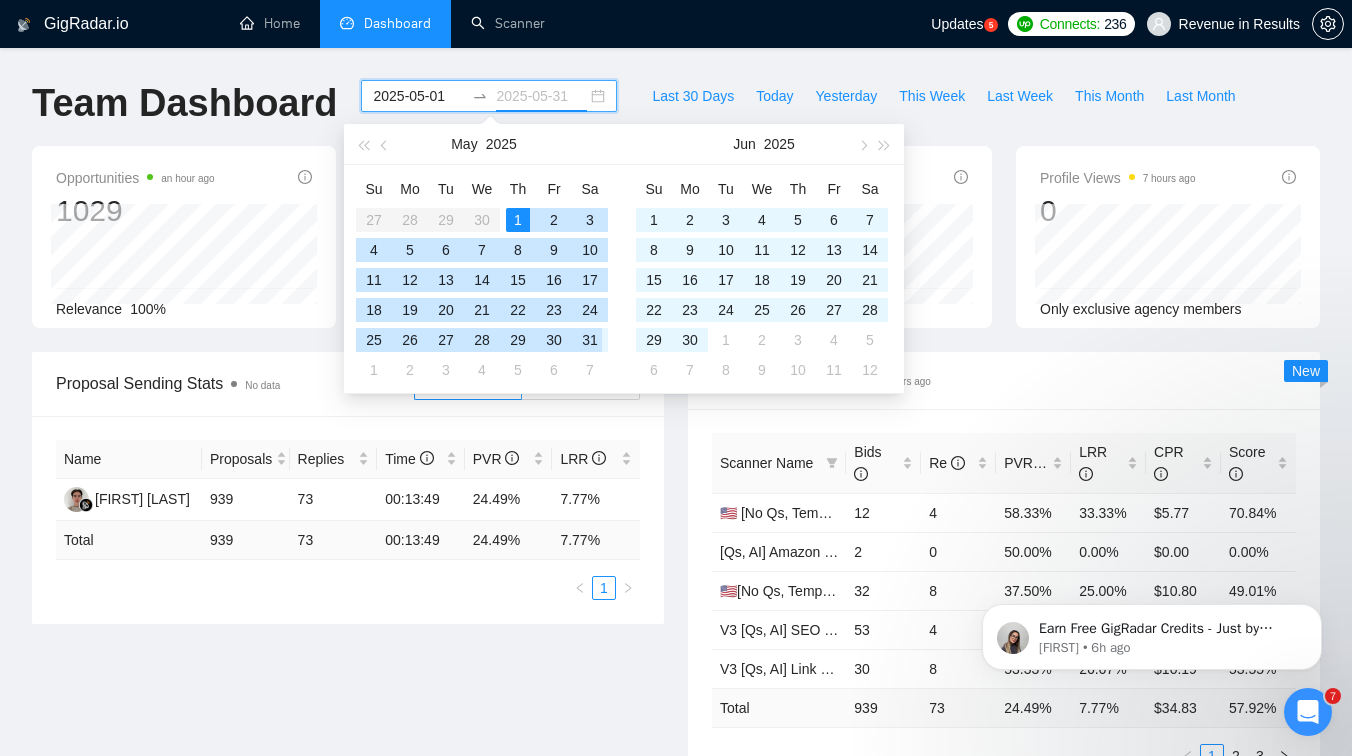 click on "31" at bounding box center (590, 340) 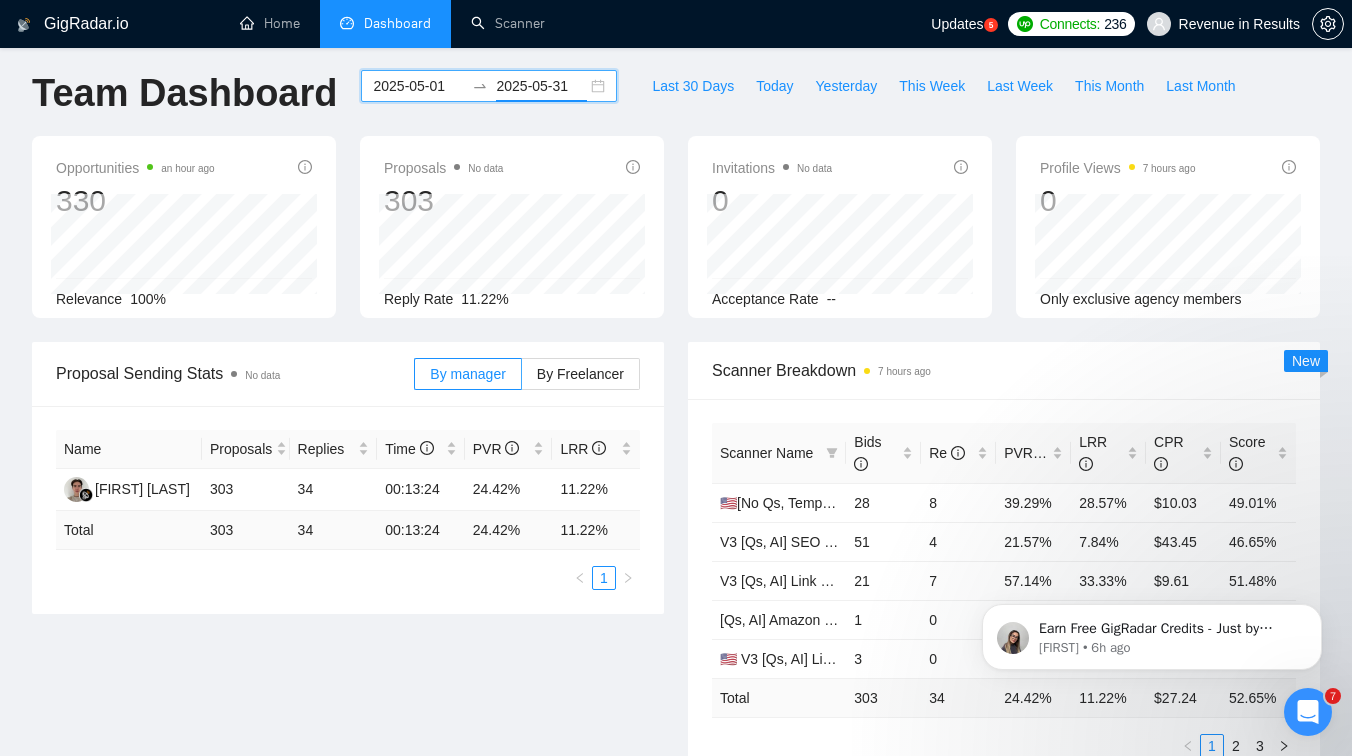 scroll, scrollTop: 0, scrollLeft: 0, axis: both 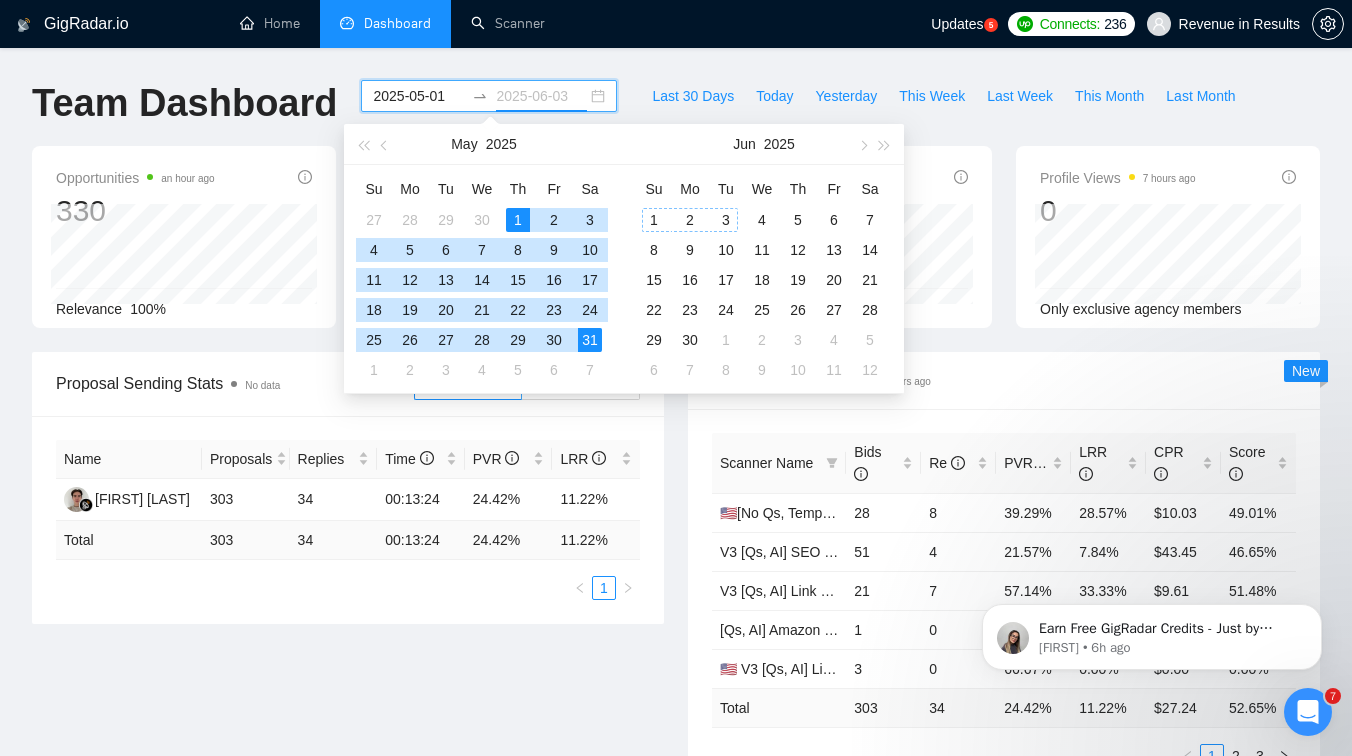 type on "2025-05-31" 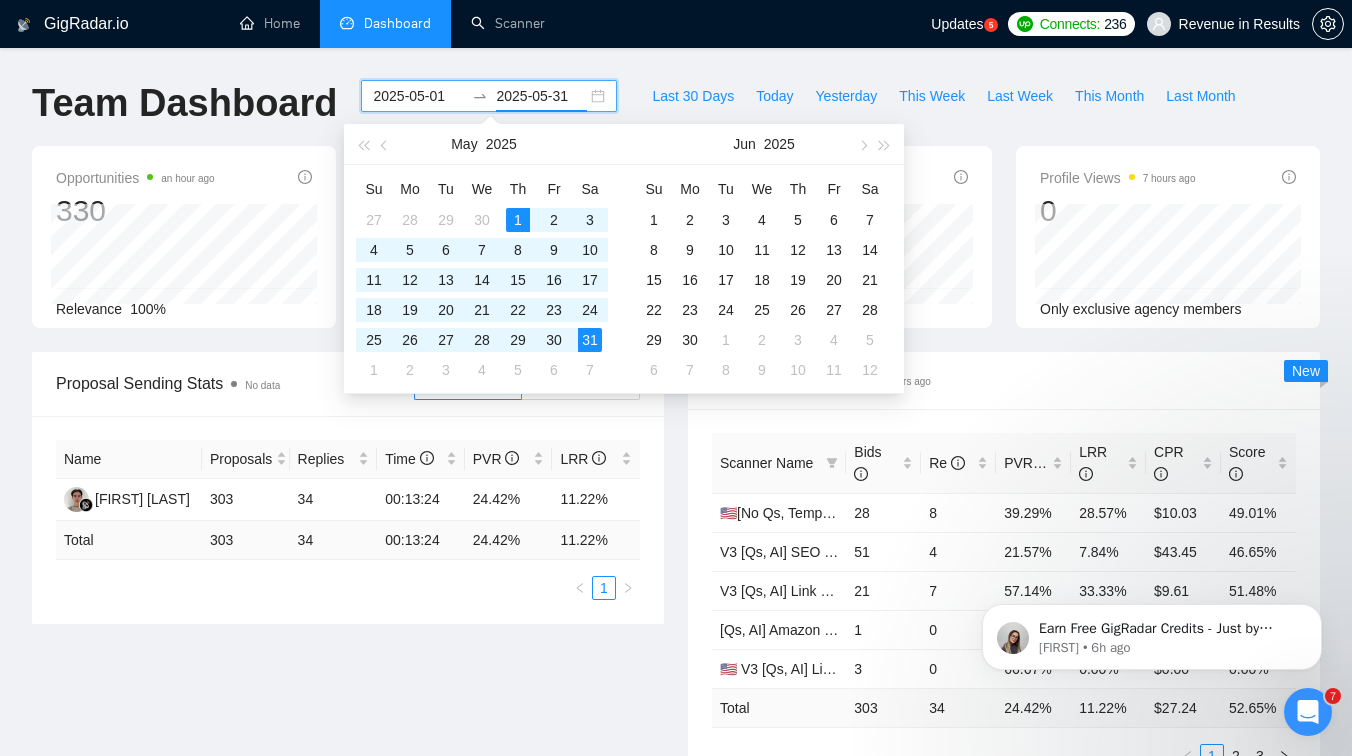 click on "Team Dashboard" at bounding box center (184, 103) 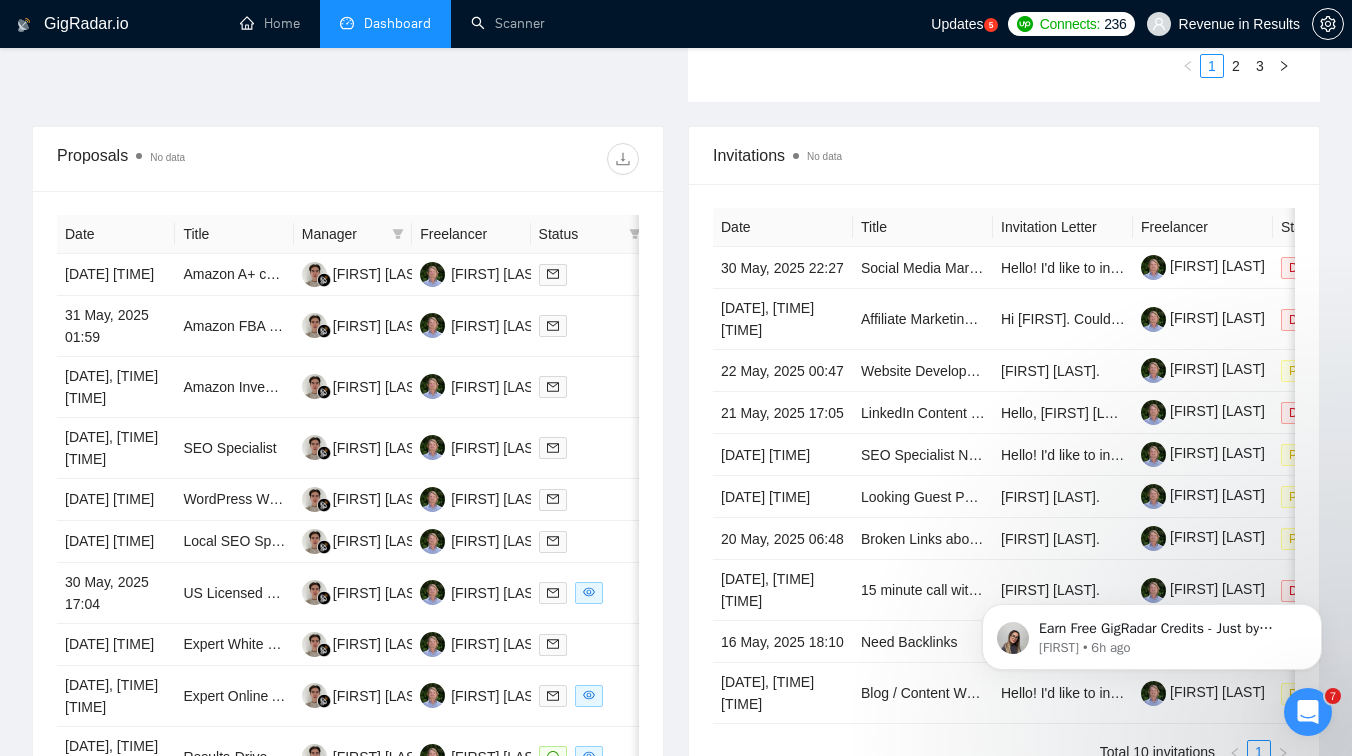 scroll, scrollTop: 700, scrollLeft: 0, axis: vertical 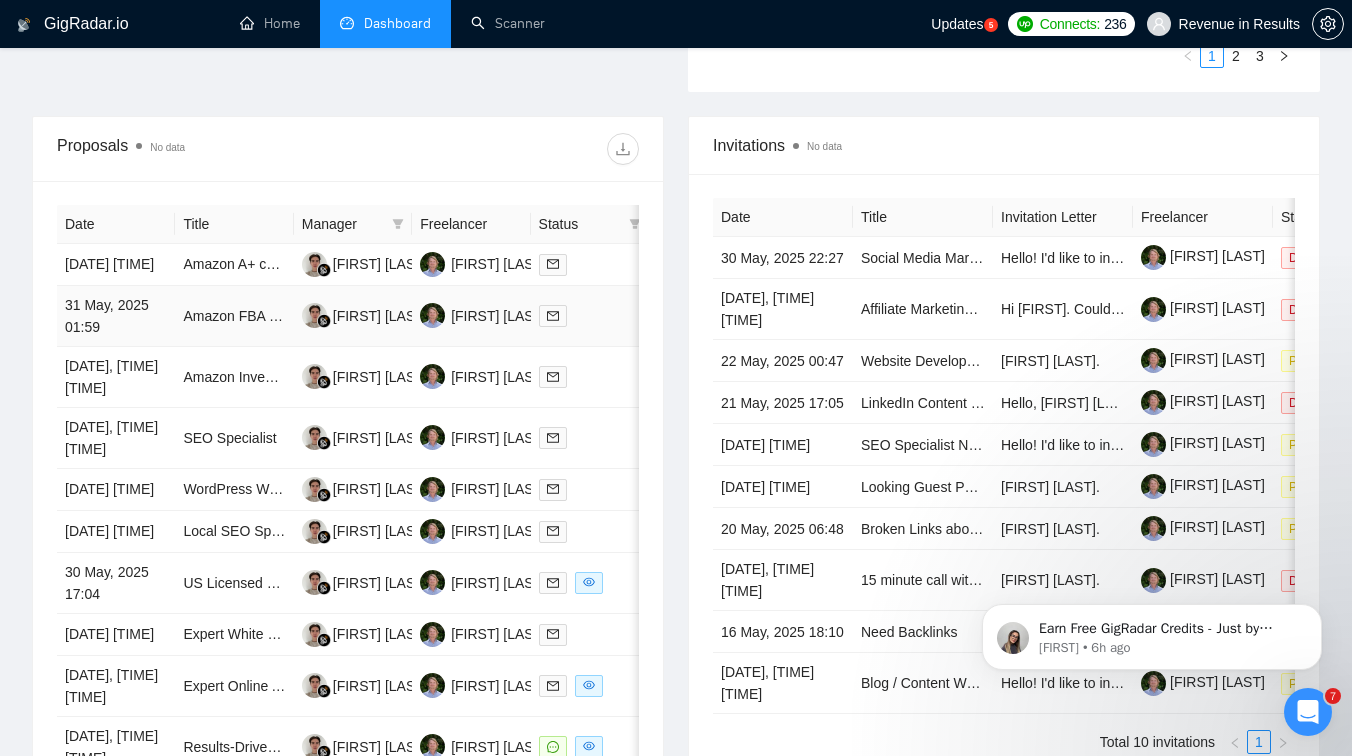 click on "Amazon FBA Expert Needed for Confirmed Fit Setup (Auto Parts)" at bounding box center (234, 316) 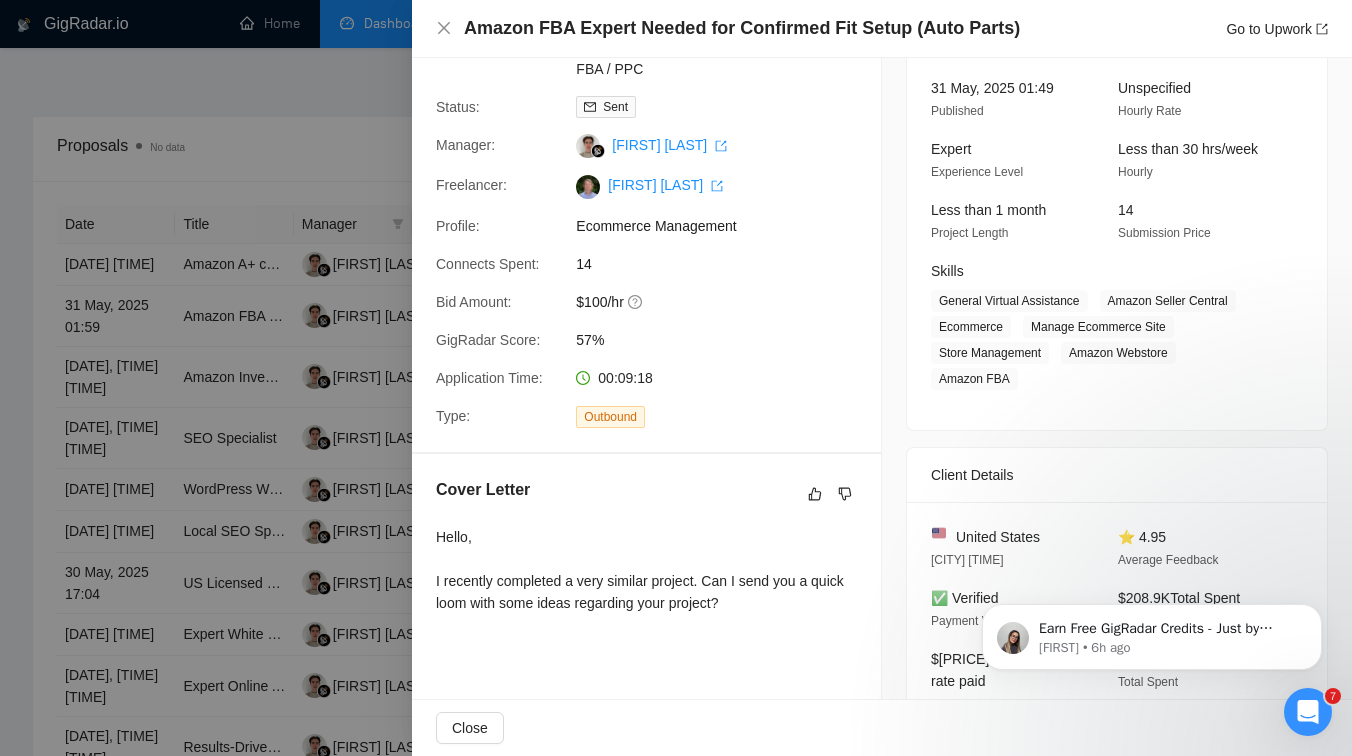 scroll, scrollTop: 184, scrollLeft: 0, axis: vertical 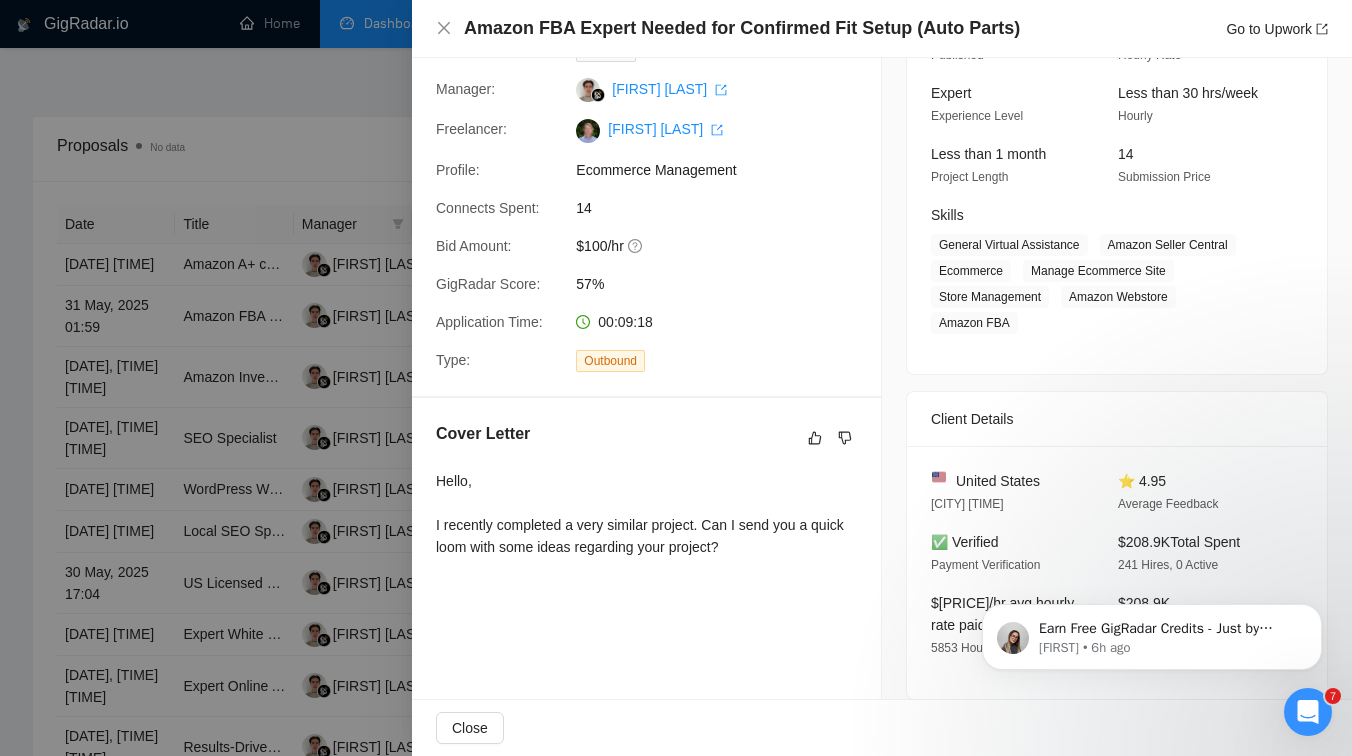 click at bounding box center (676, 378) 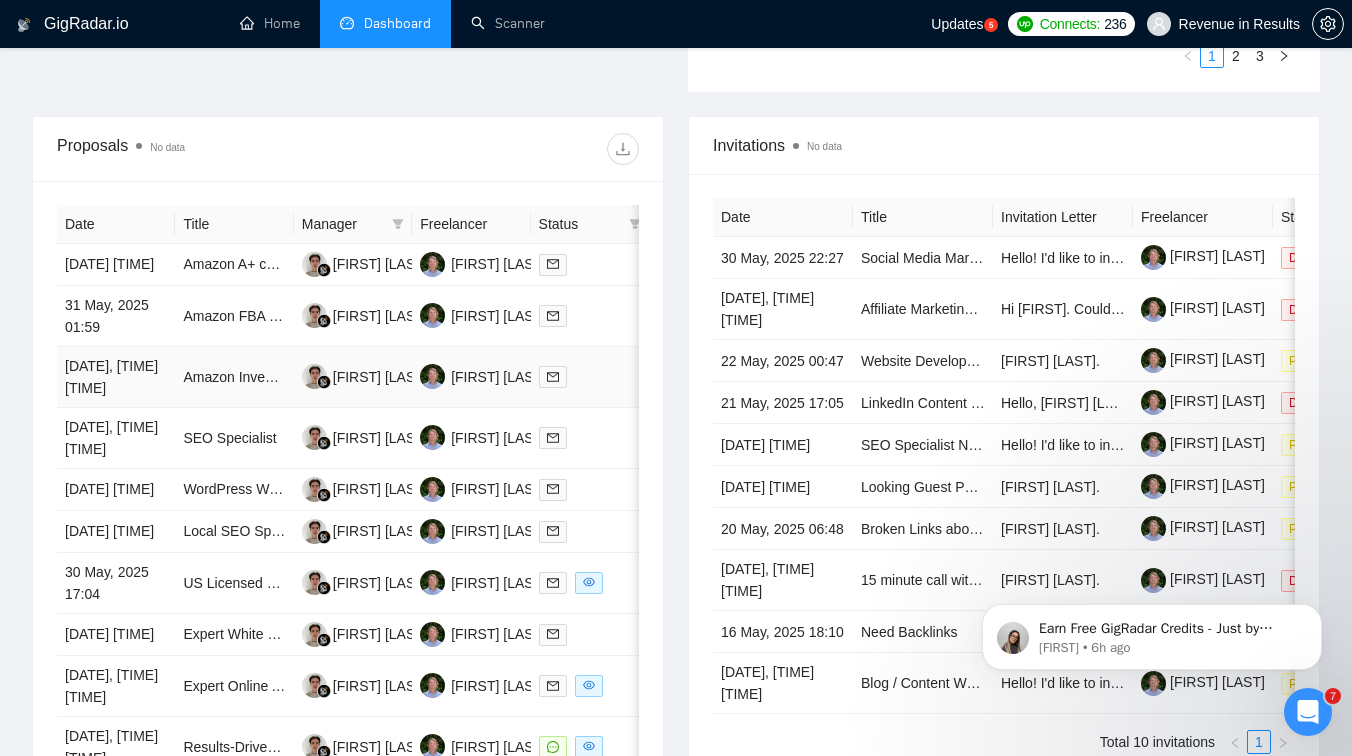 scroll, scrollTop: 1041, scrollLeft: 0, axis: vertical 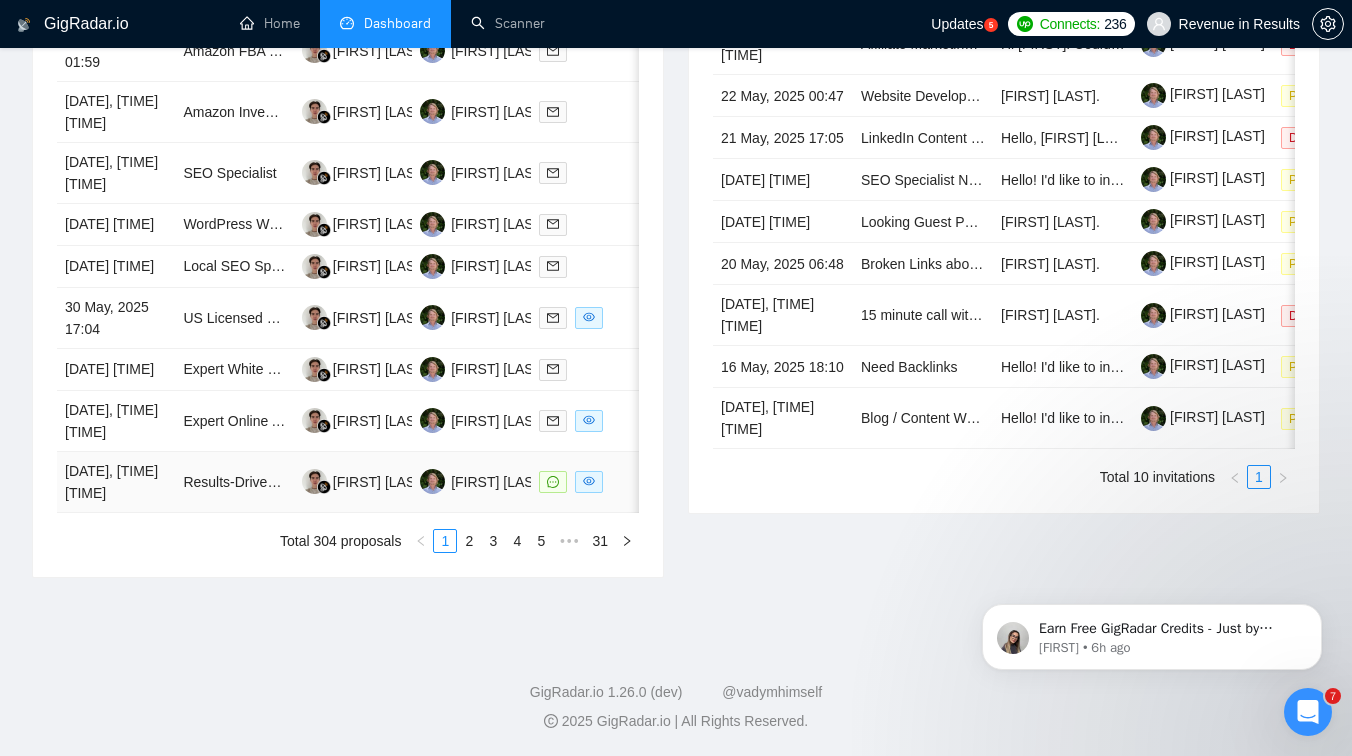 click on "Results-Driven SEO Content & Strategy Lead for Mental Health SaaS" at bounding box center [234, 482] 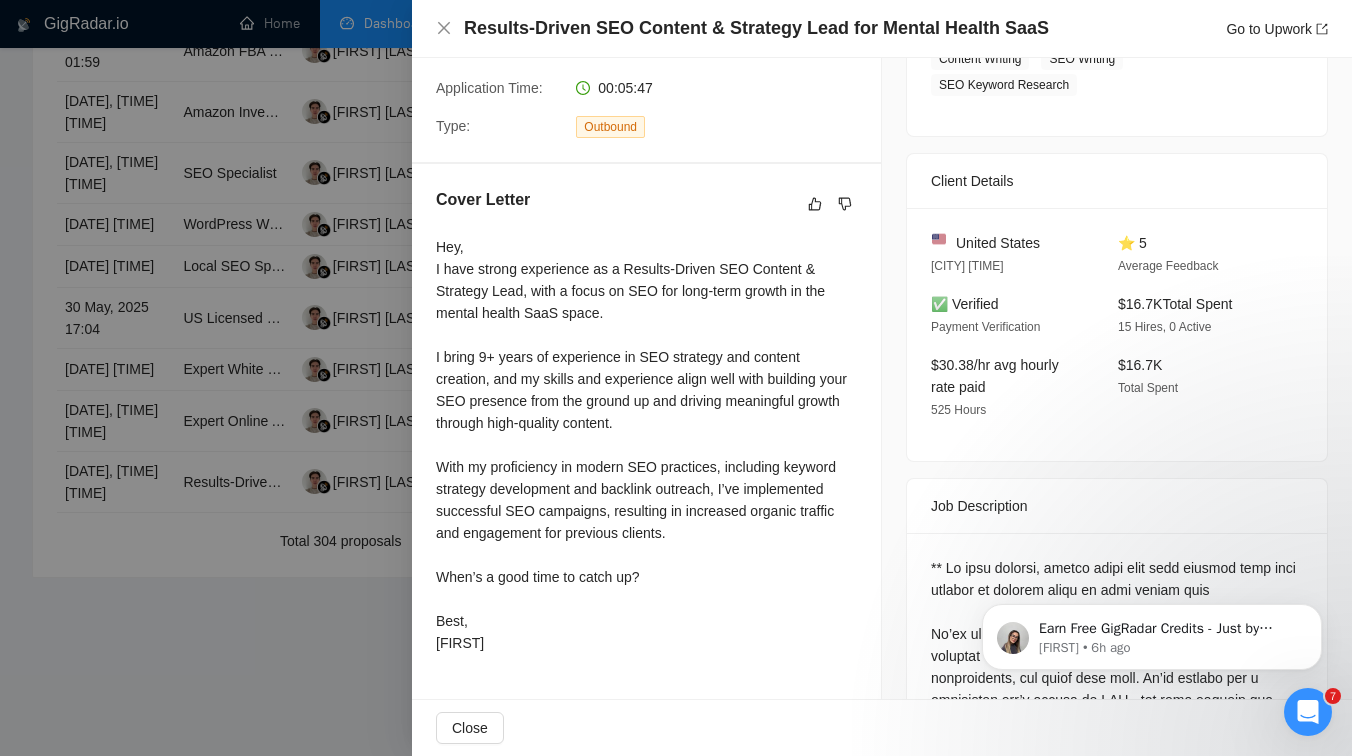 scroll, scrollTop: 398, scrollLeft: 0, axis: vertical 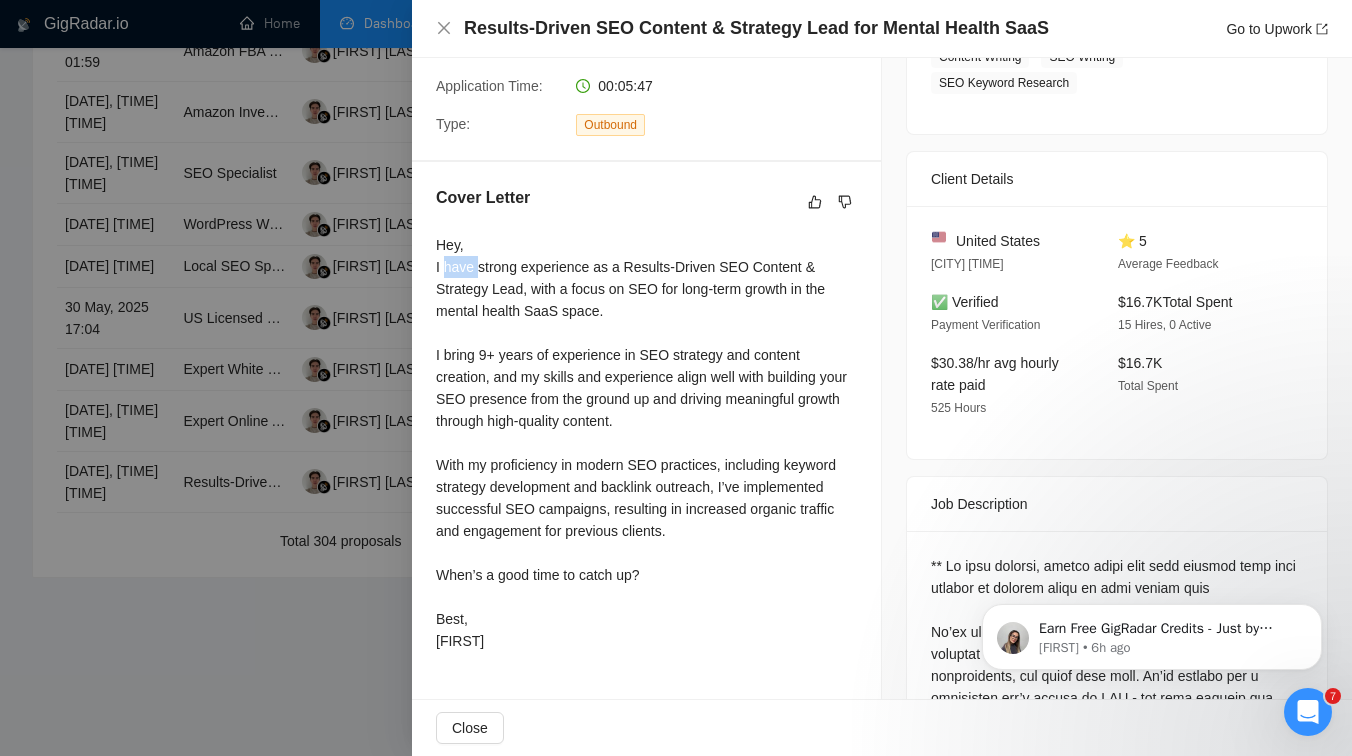 drag, startPoint x: 444, startPoint y: 275, endPoint x: 476, endPoint y: 276, distance: 32.01562 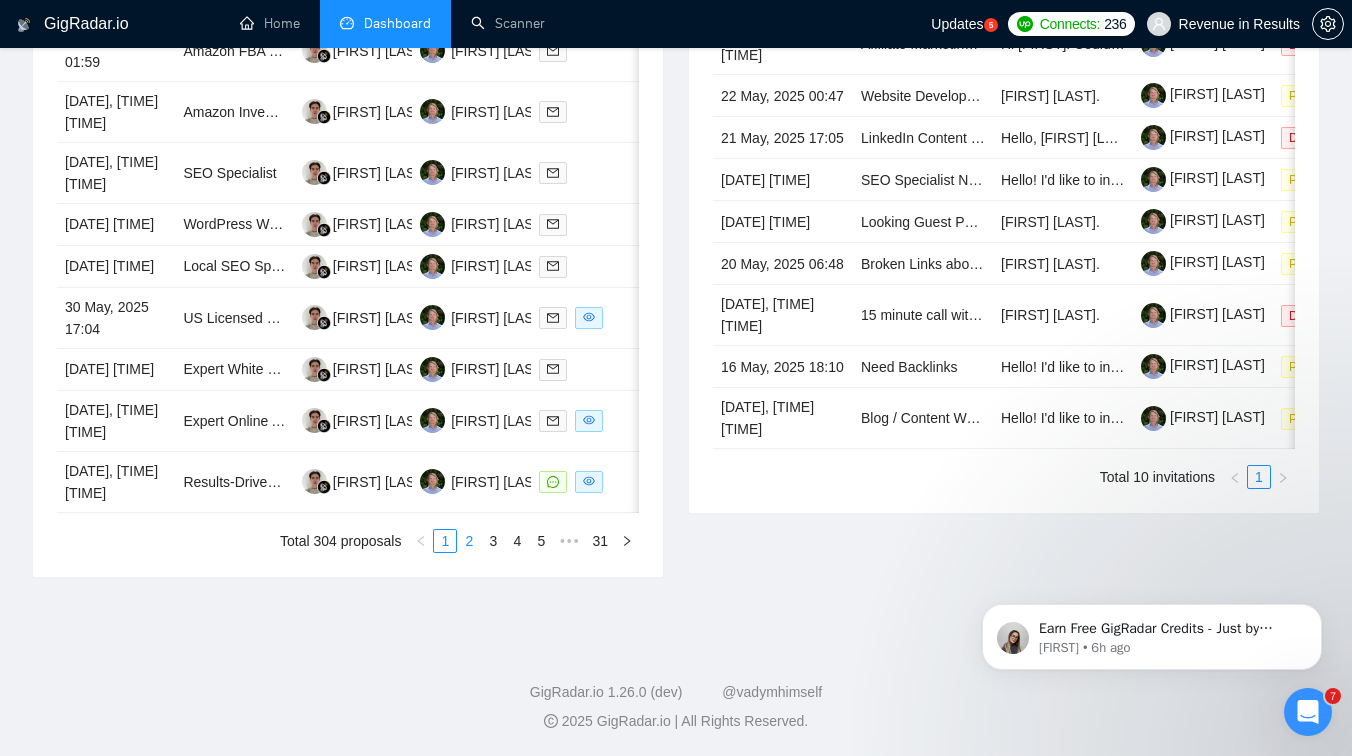 click on "2" at bounding box center (469, 541) 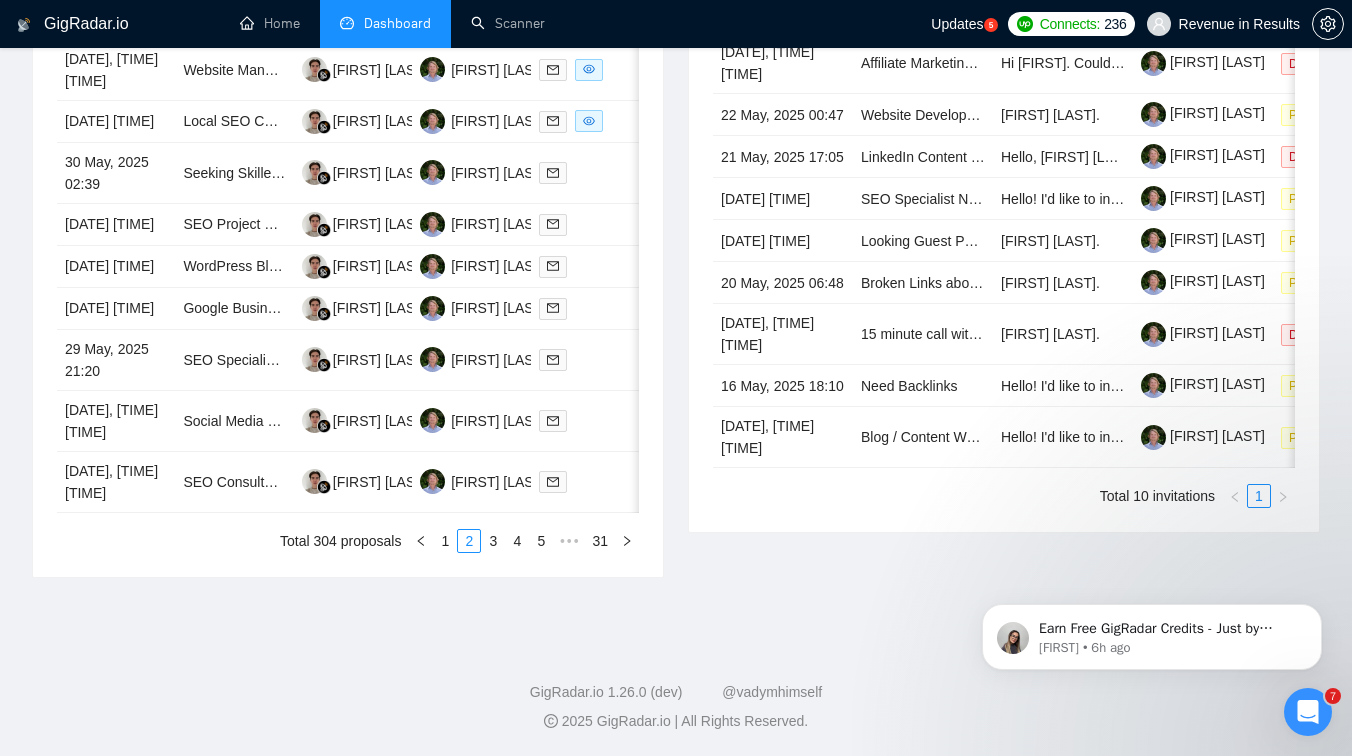 scroll, scrollTop: 985, scrollLeft: 0, axis: vertical 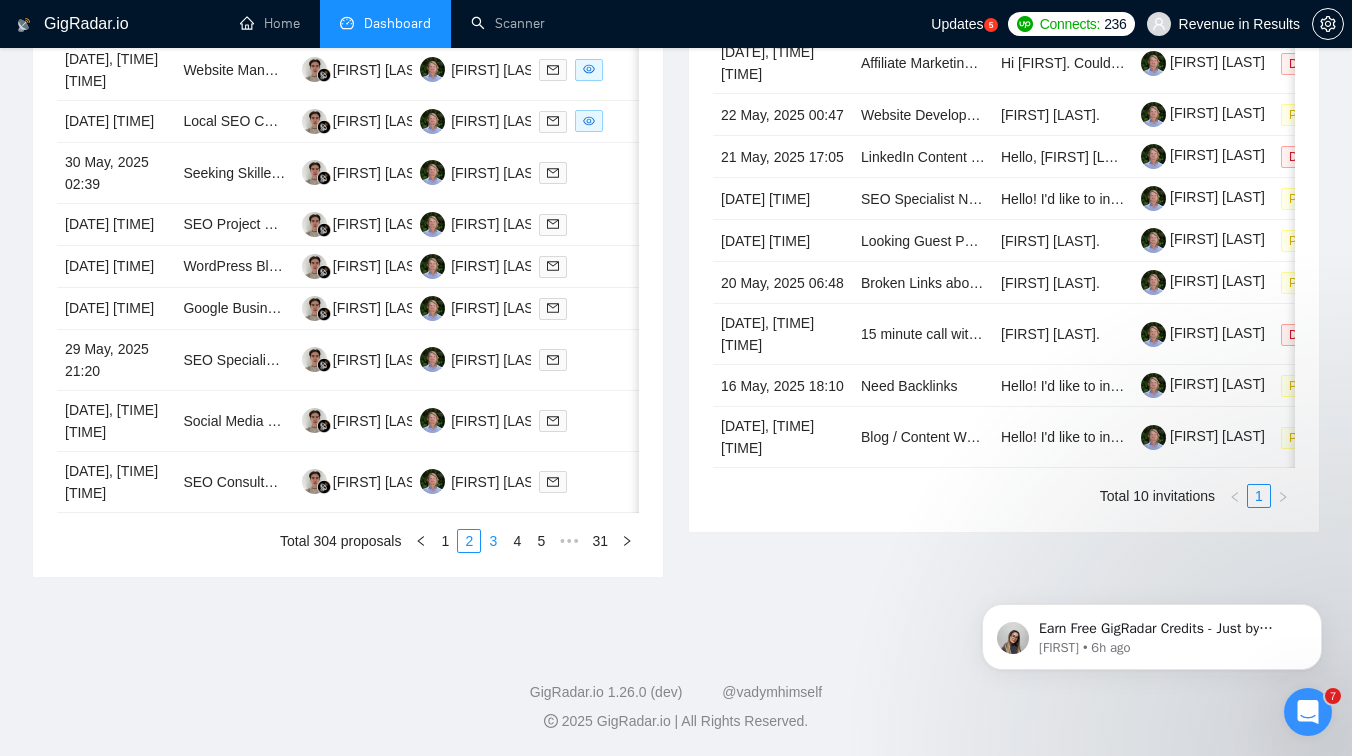 click on "3" at bounding box center (493, 541) 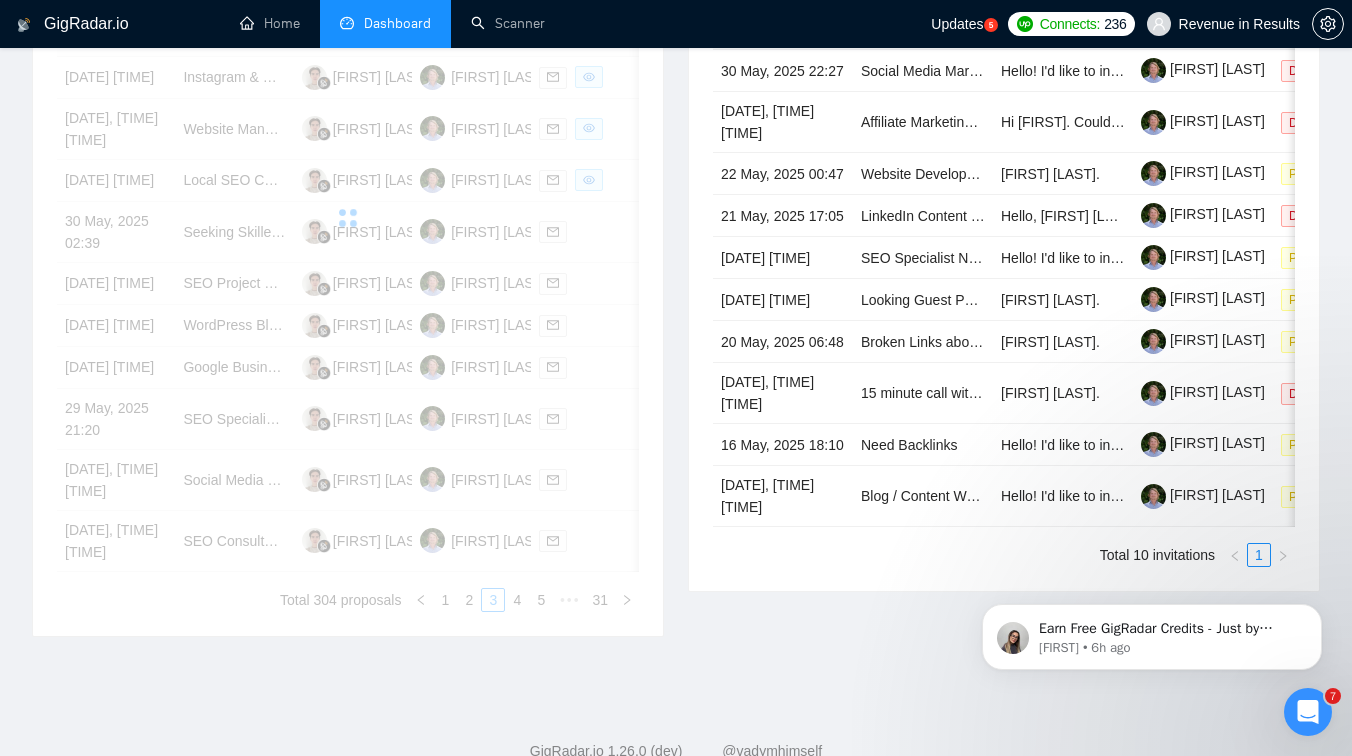 scroll, scrollTop: 877, scrollLeft: 0, axis: vertical 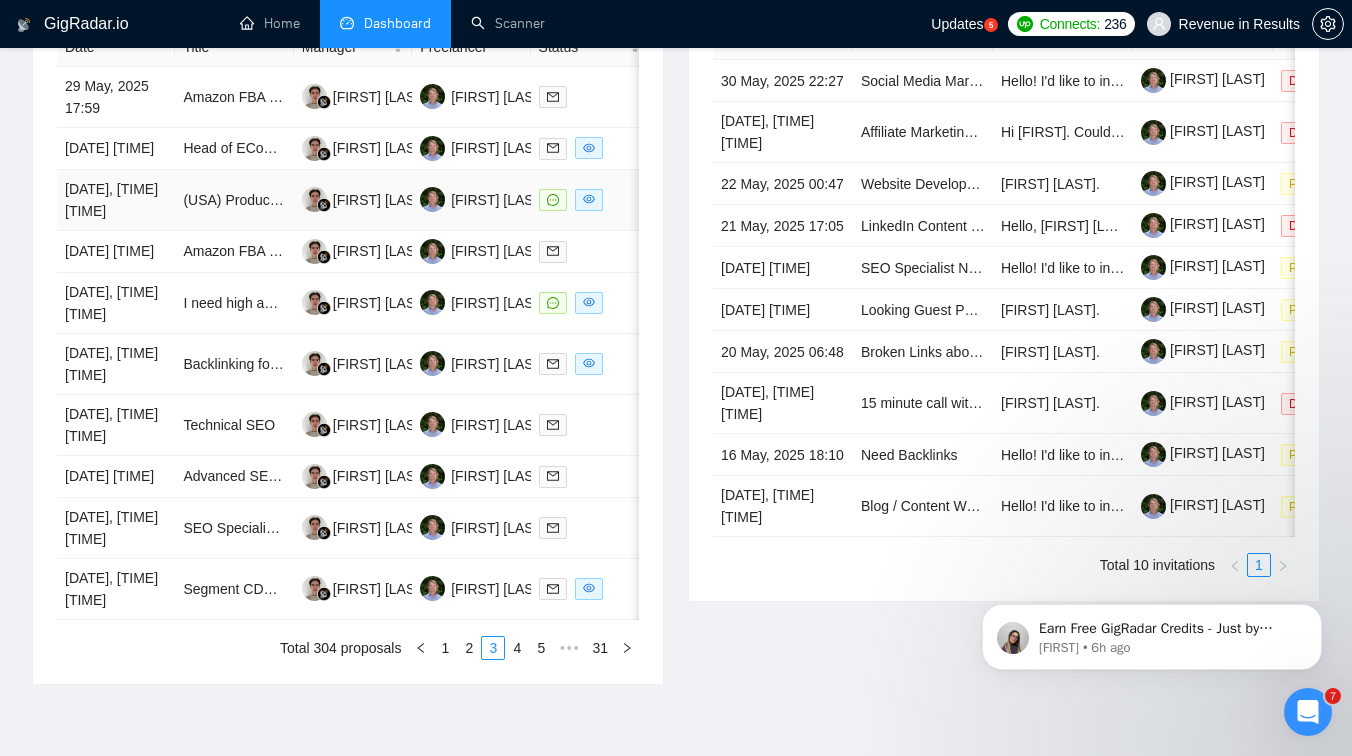 click on "(USA) Product Testers and Reviewers for Amazon & Website" at bounding box center (234, 200) 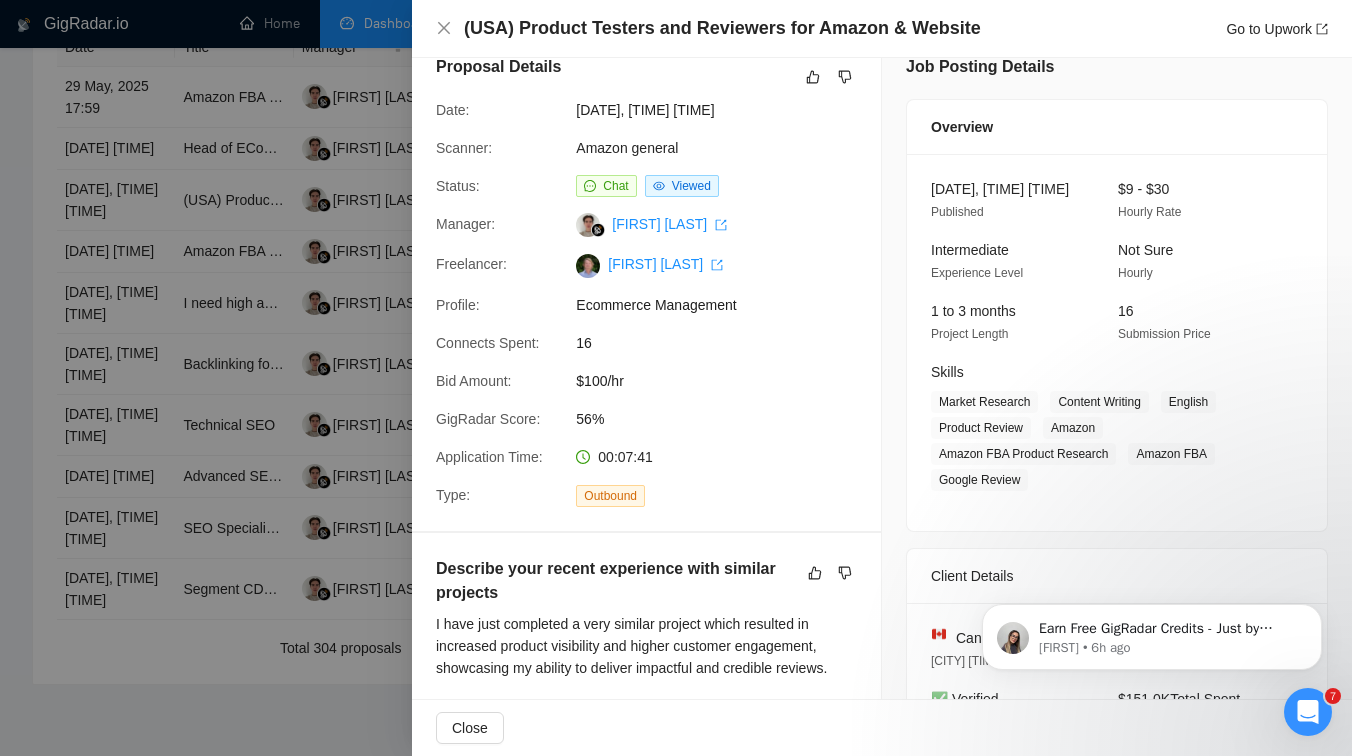 scroll, scrollTop: 0, scrollLeft: 0, axis: both 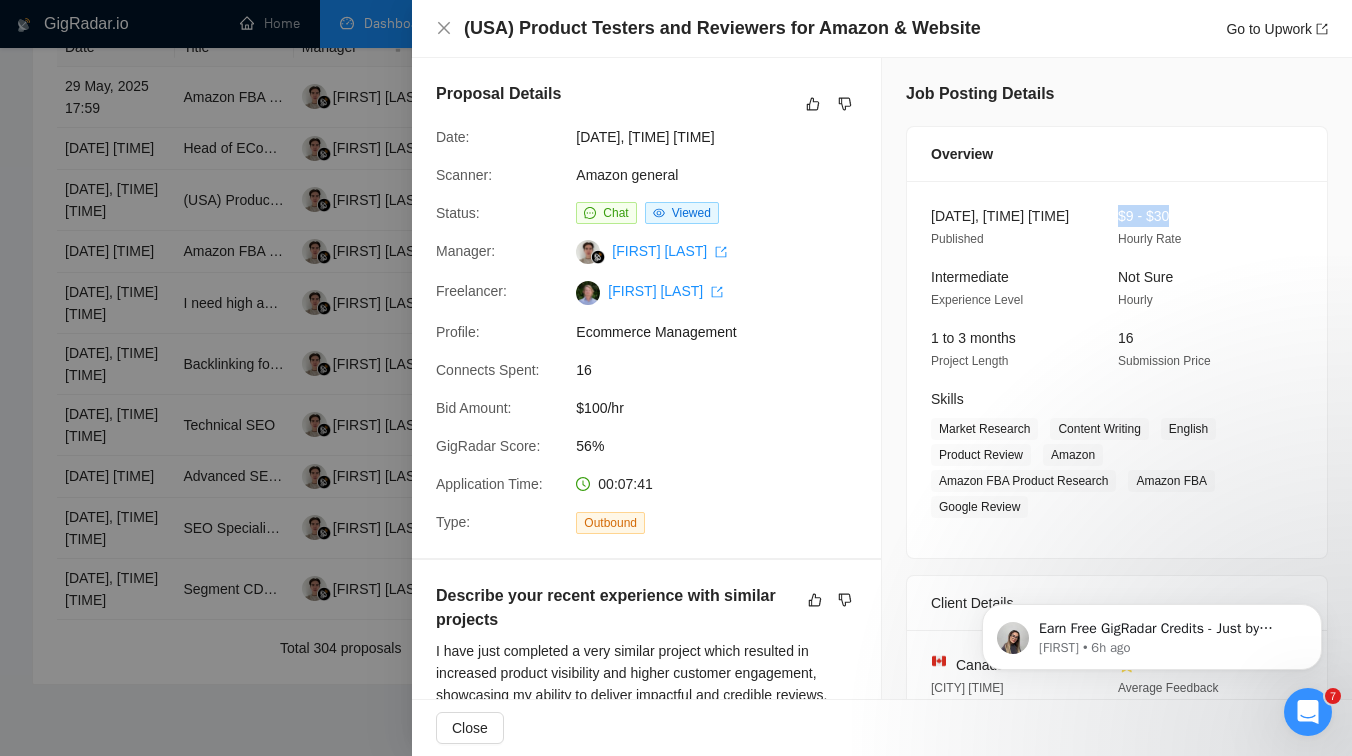drag, startPoint x: 1118, startPoint y: 218, endPoint x: 1205, endPoint y: 217, distance: 87.005745 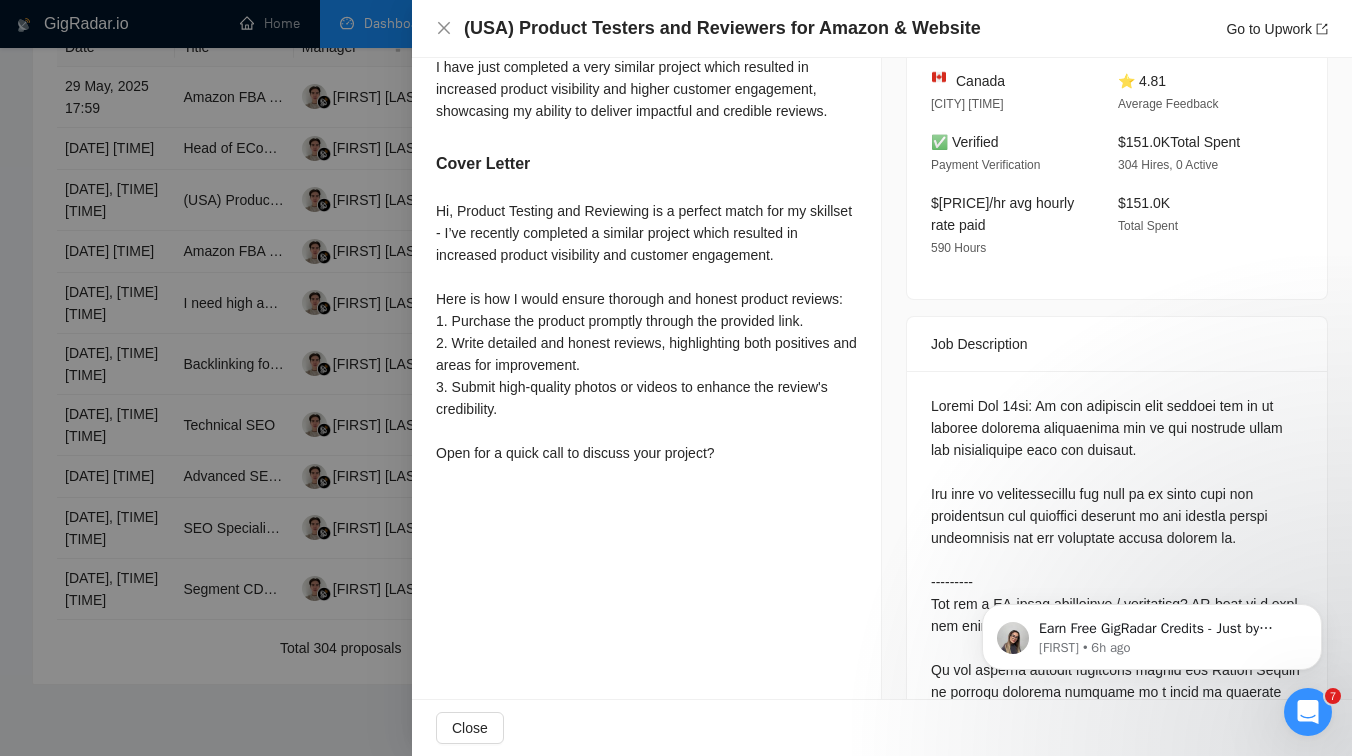 scroll, scrollTop: 579, scrollLeft: 0, axis: vertical 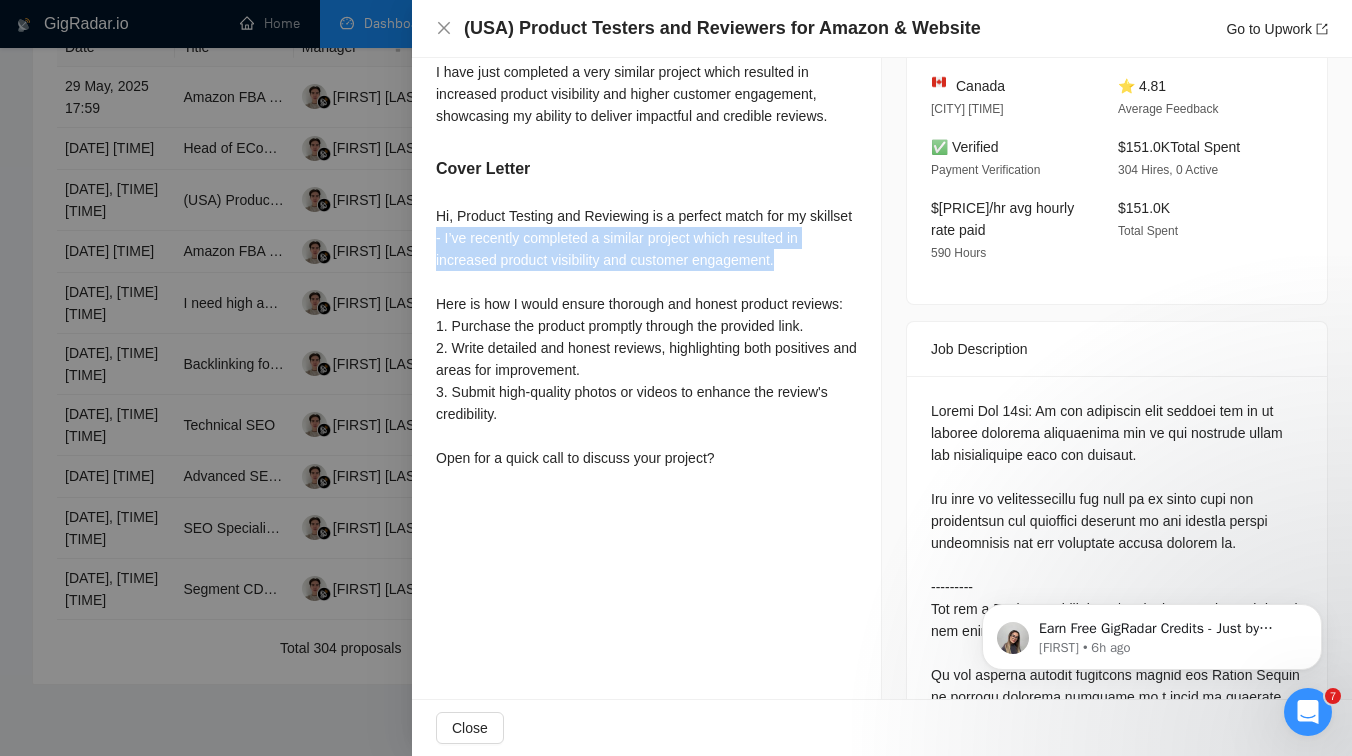 drag, startPoint x: 486, startPoint y: 232, endPoint x: 840, endPoint y: 258, distance: 354.95352 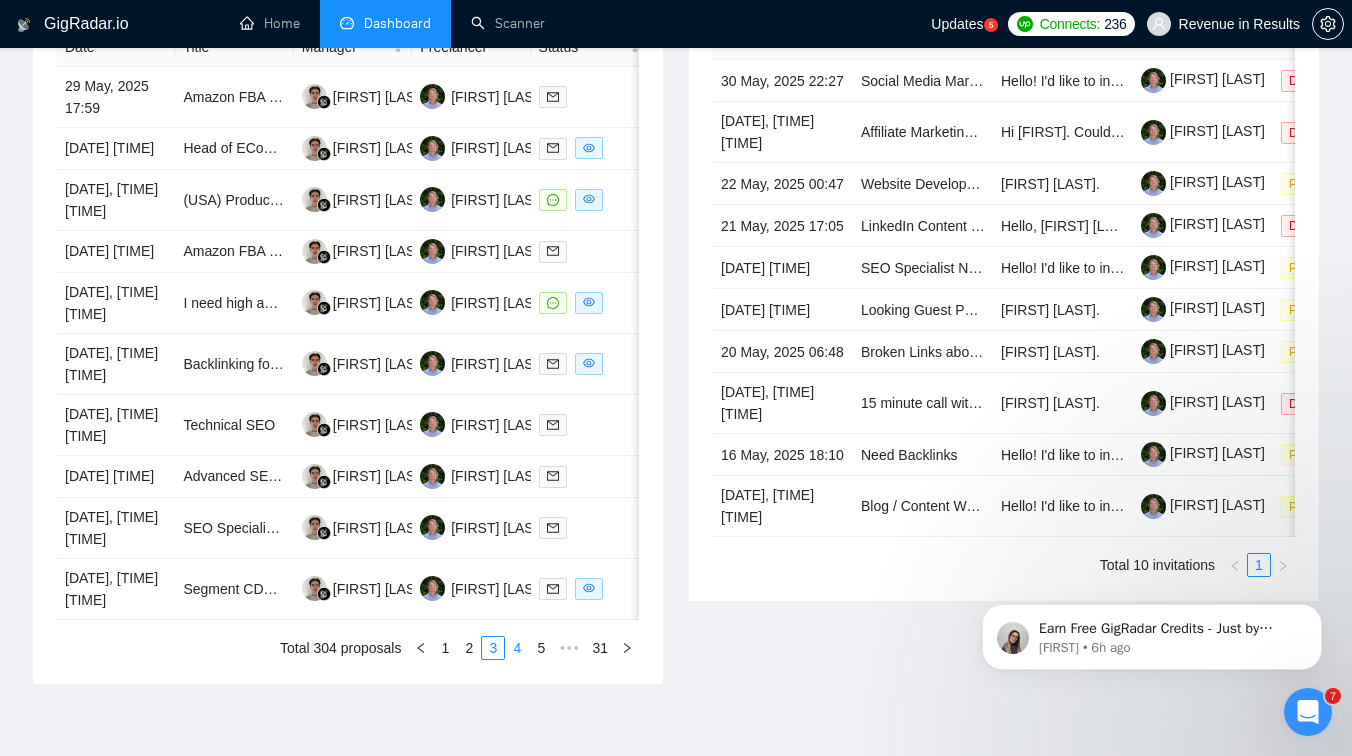 click on "4" at bounding box center (517, 648) 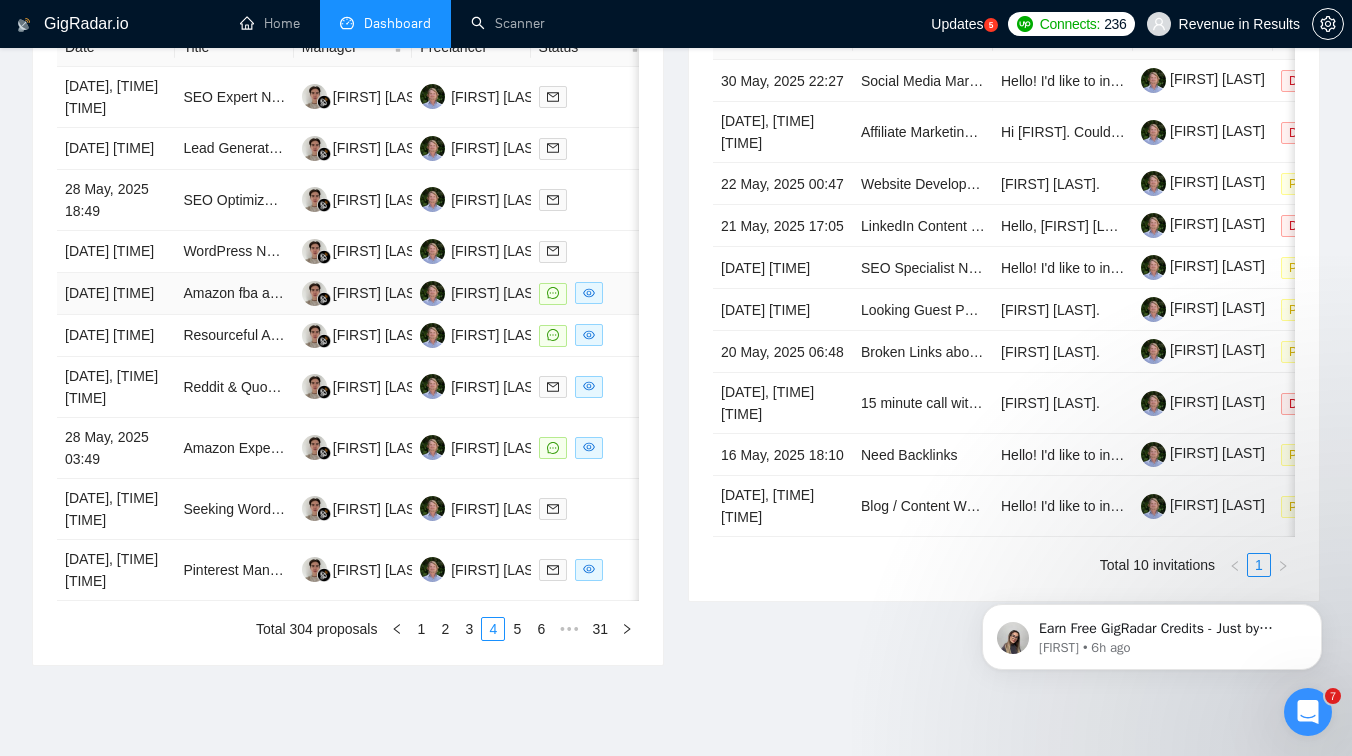 click on "Amazon fba and wholesale" at bounding box center (234, 294) 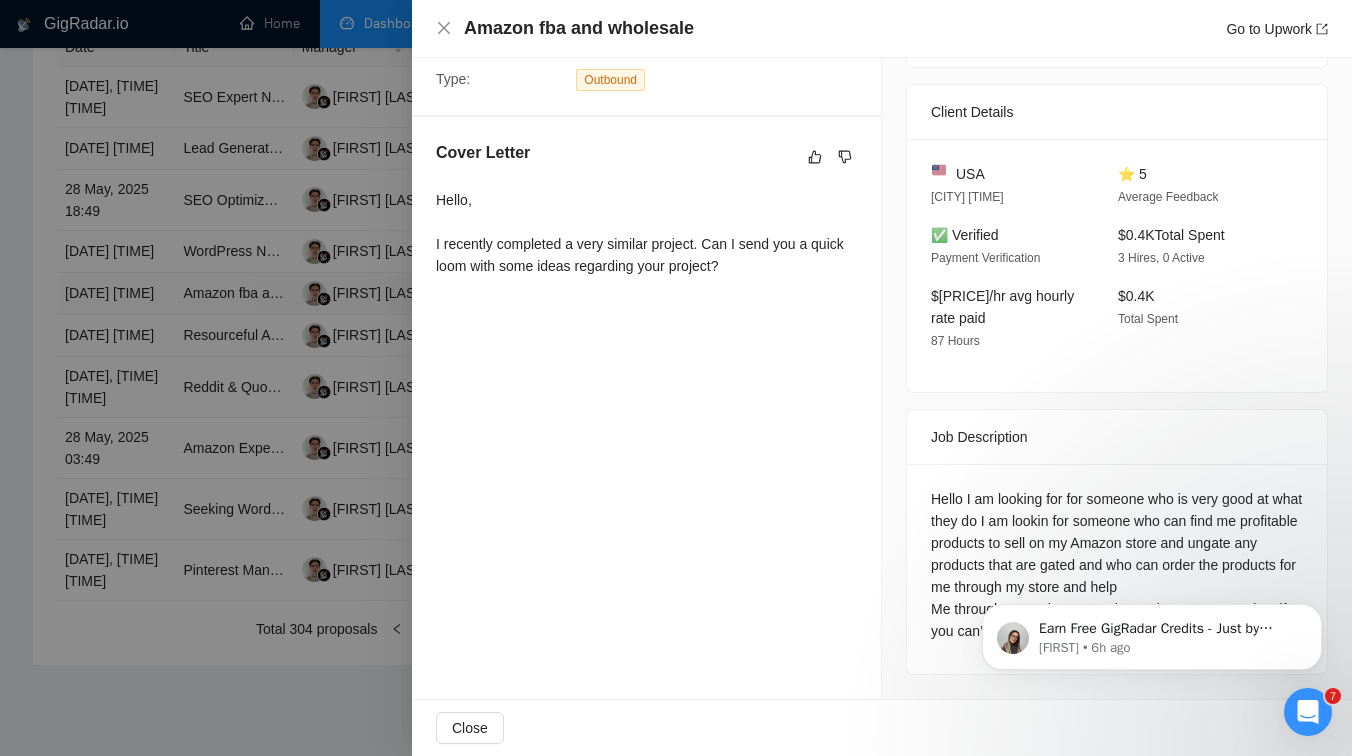 scroll, scrollTop: 484, scrollLeft: 0, axis: vertical 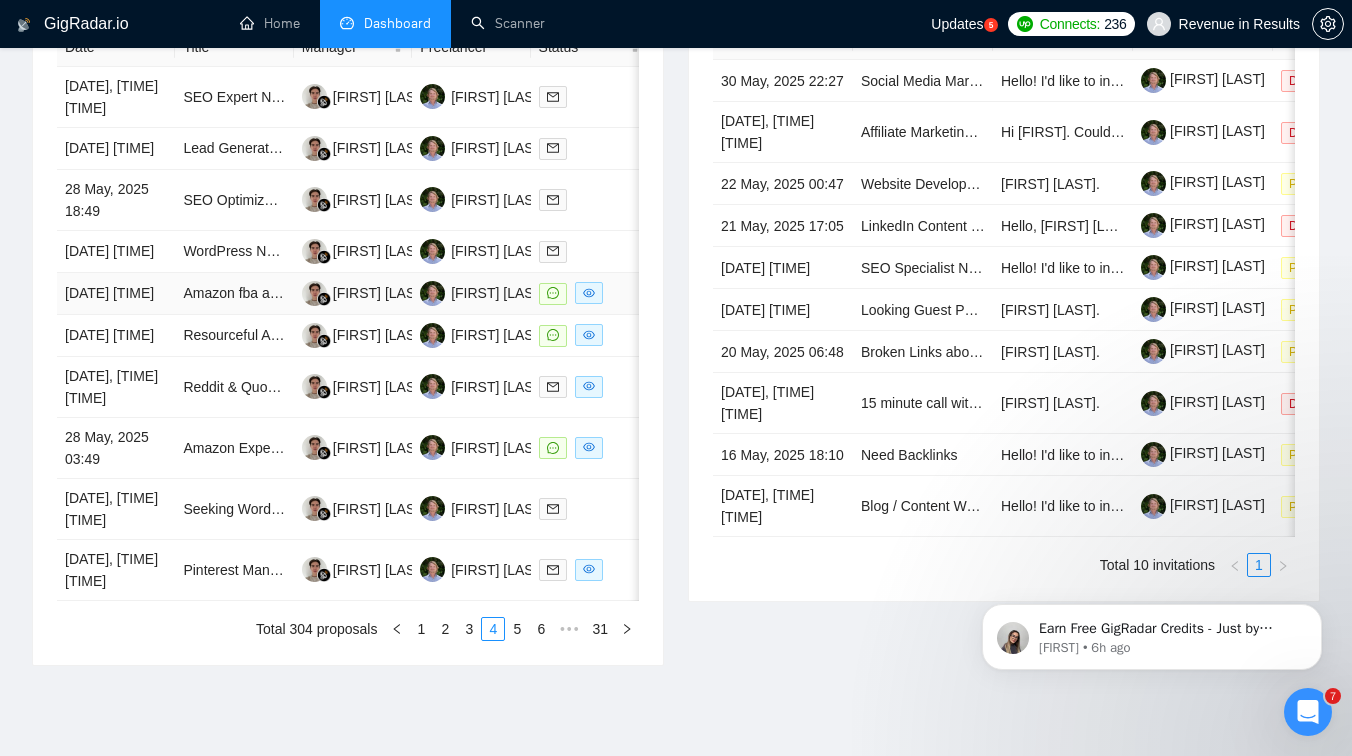 click on "Amazon fba and wholesale" at bounding box center [234, 294] 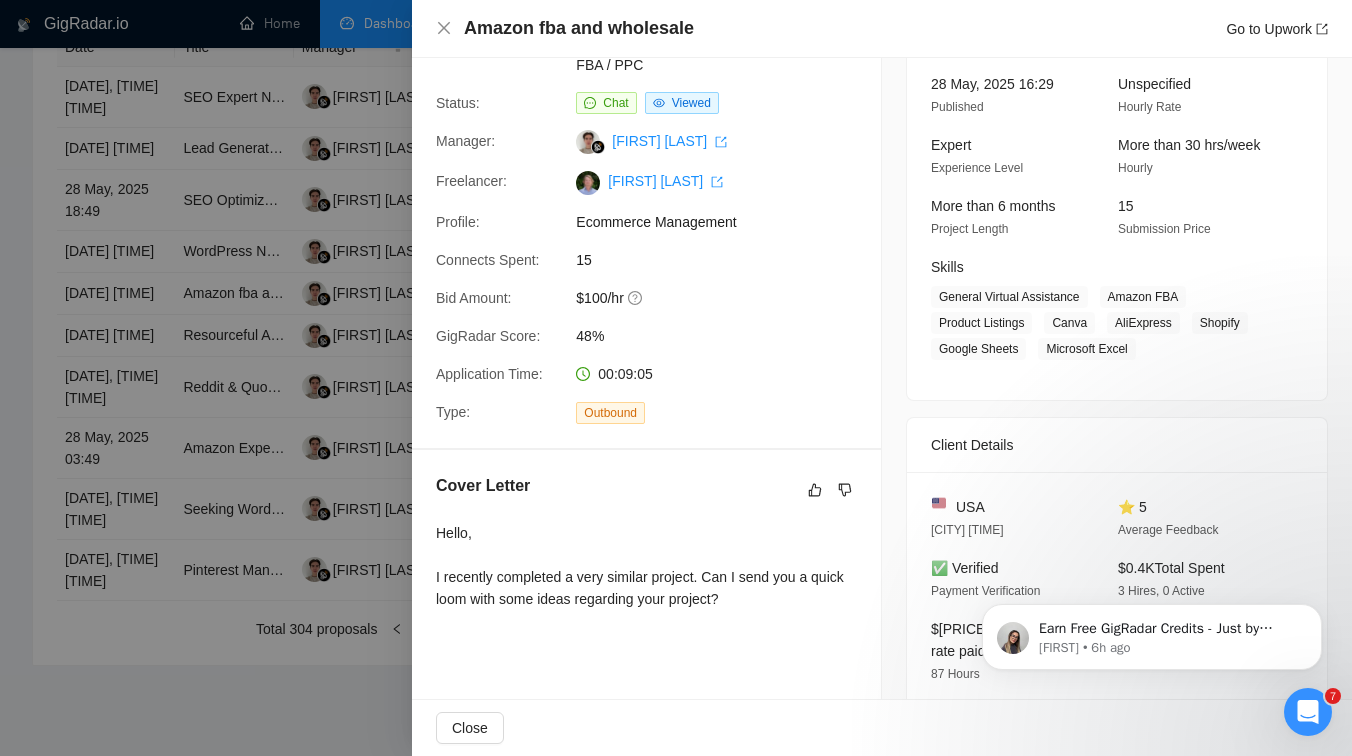 scroll, scrollTop: 0, scrollLeft: 0, axis: both 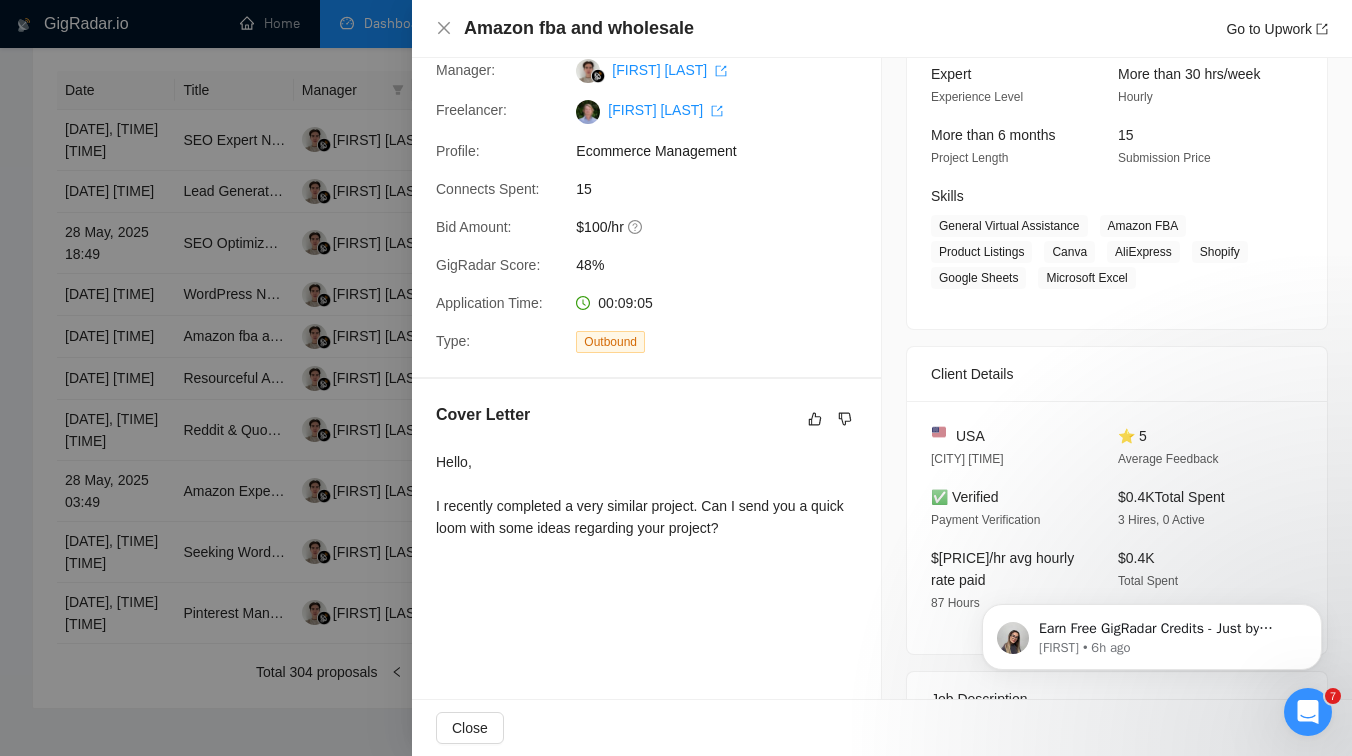 click at bounding box center [676, 378] 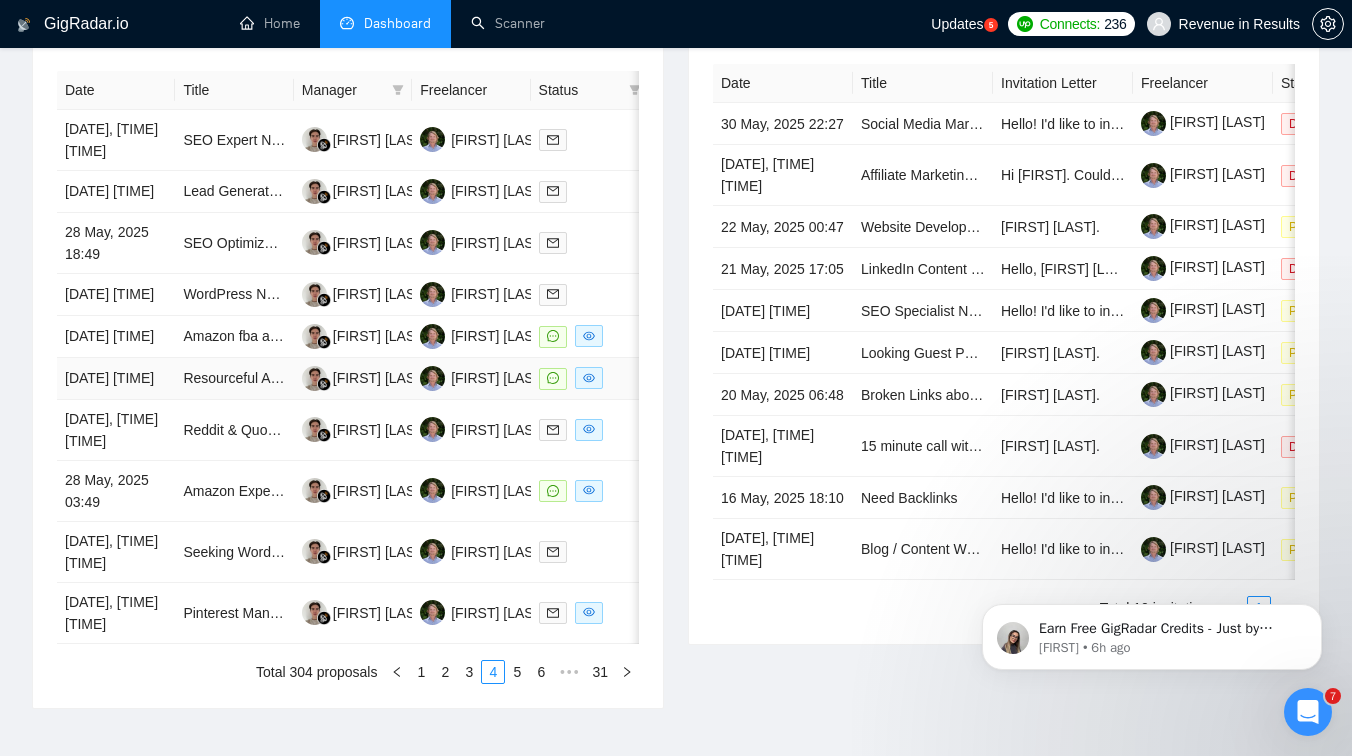 click on "[FIRST] [LAST]" at bounding box center [353, 379] 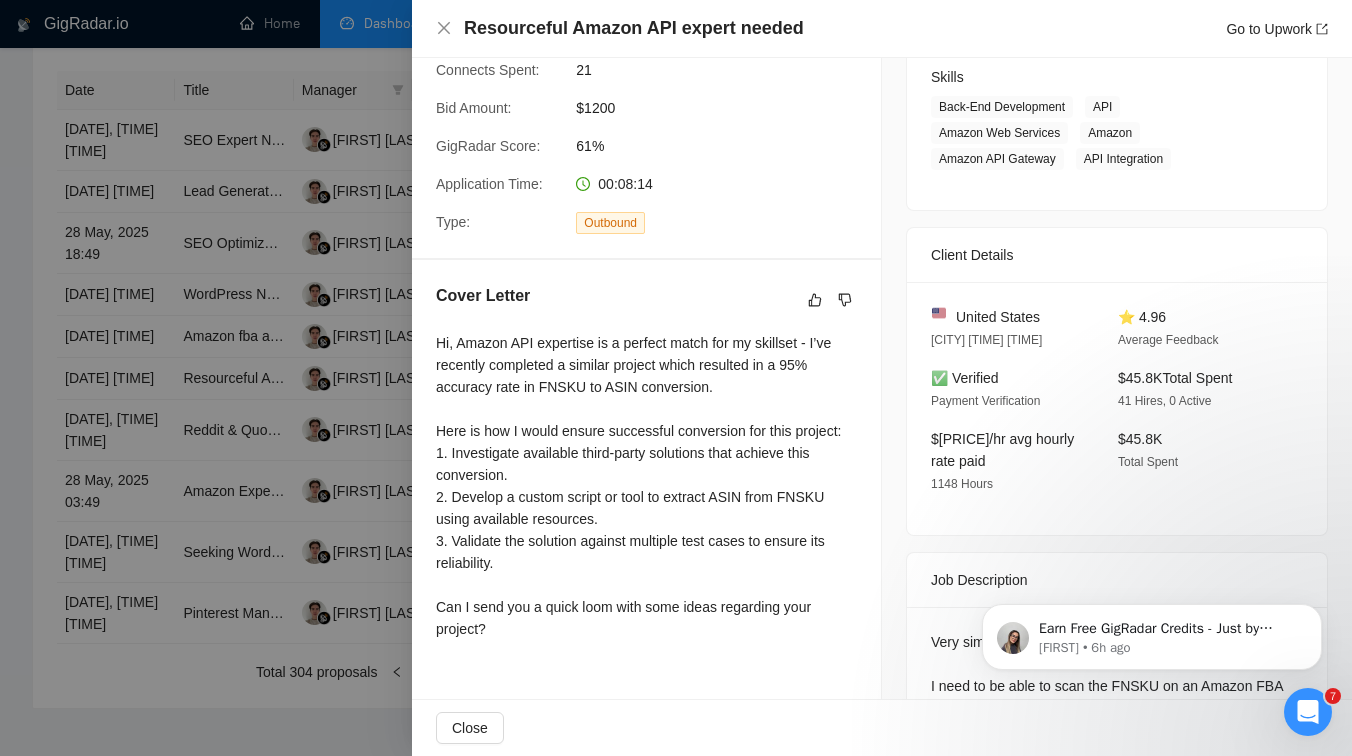 scroll, scrollTop: 330, scrollLeft: 0, axis: vertical 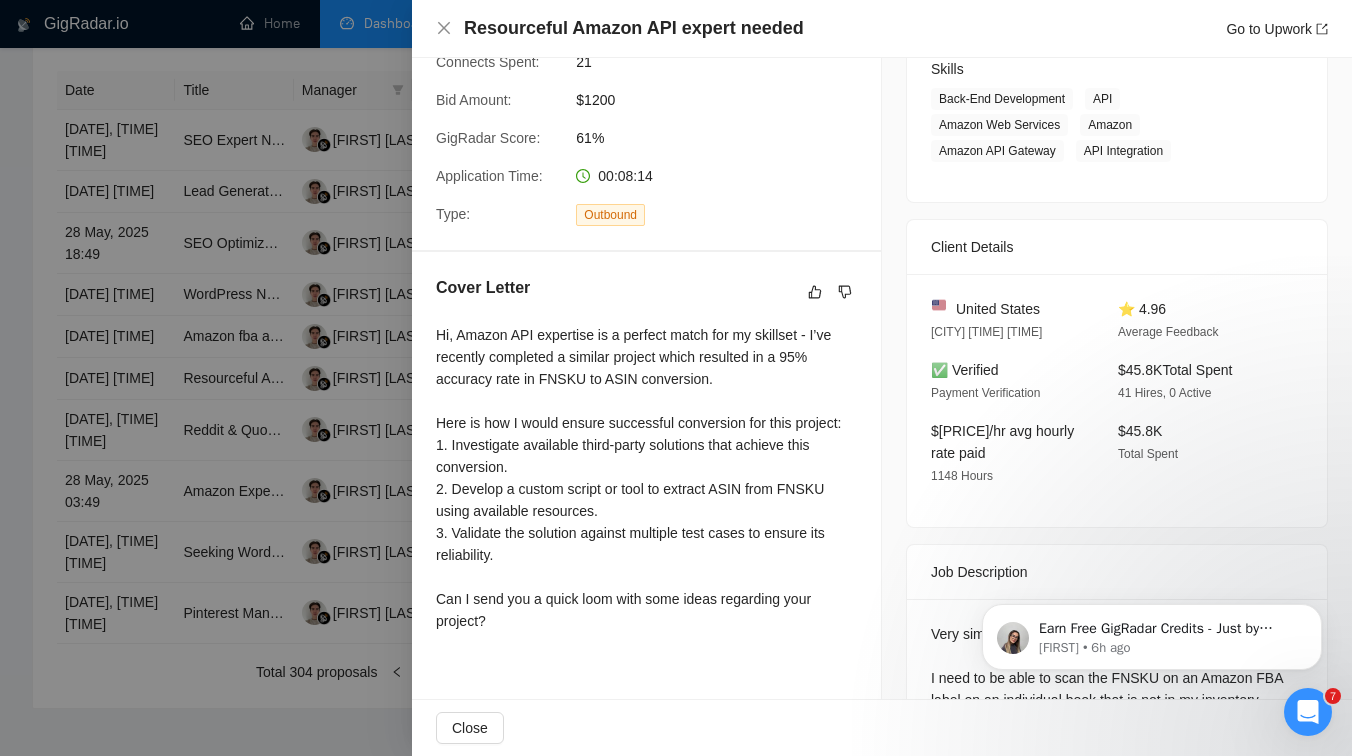 click on "Payment Verification" at bounding box center [985, 393] 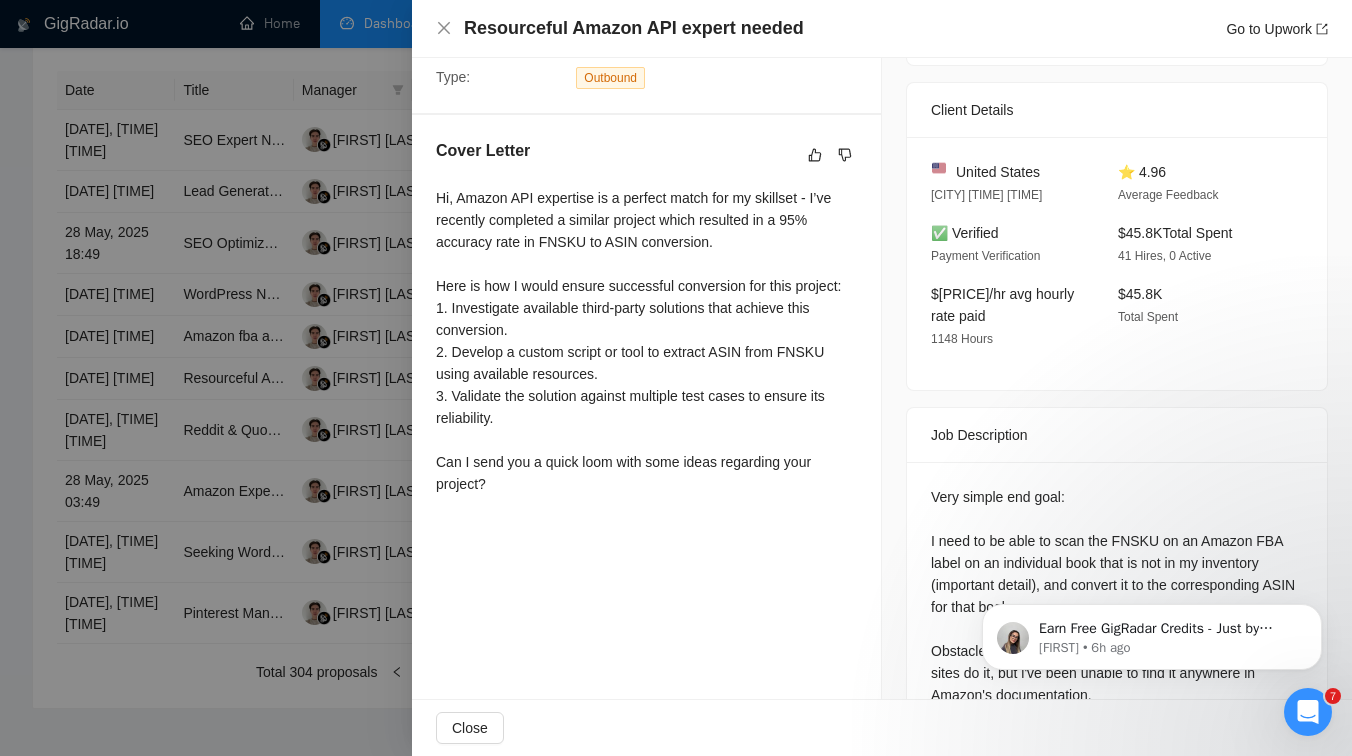 scroll, scrollTop: 452, scrollLeft: 0, axis: vertical 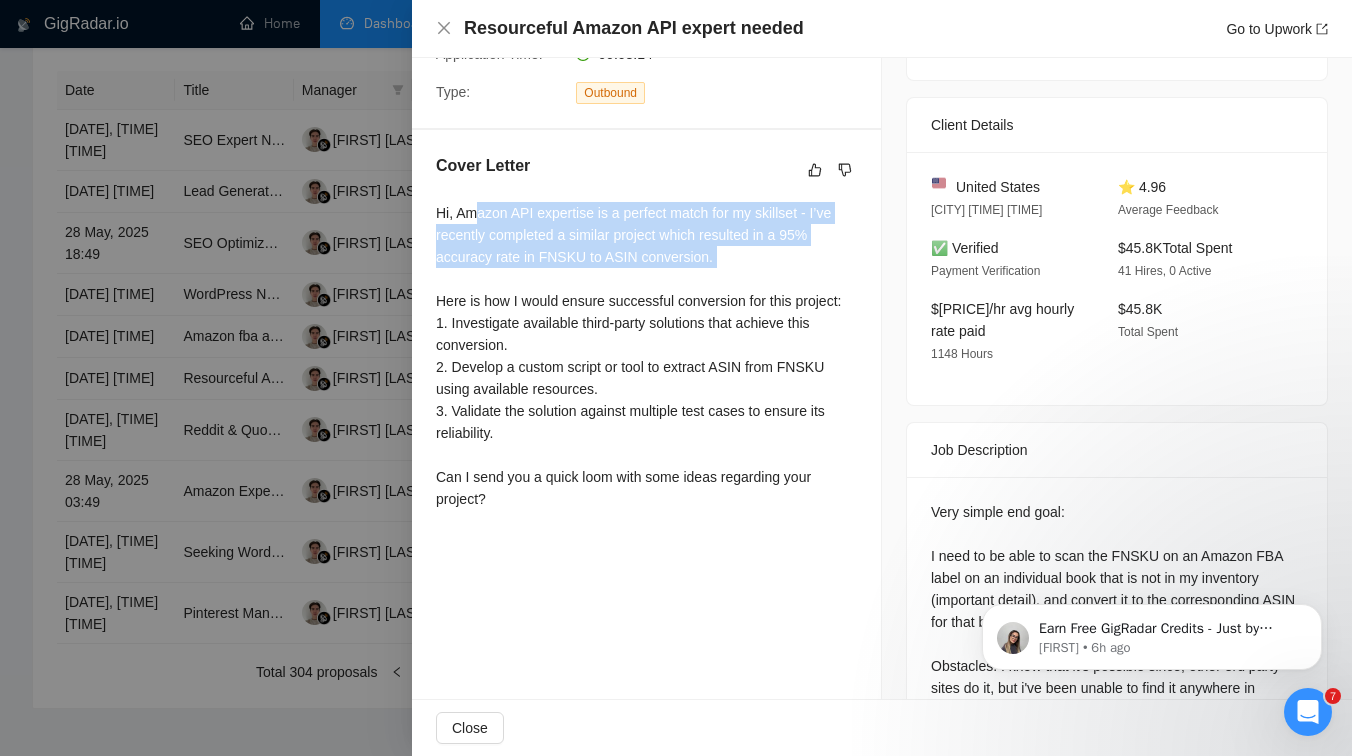drag, startPoint x: 478, startPoint y: 182, endPoint x: 743, endPoint y: 247, distance: 272.8553 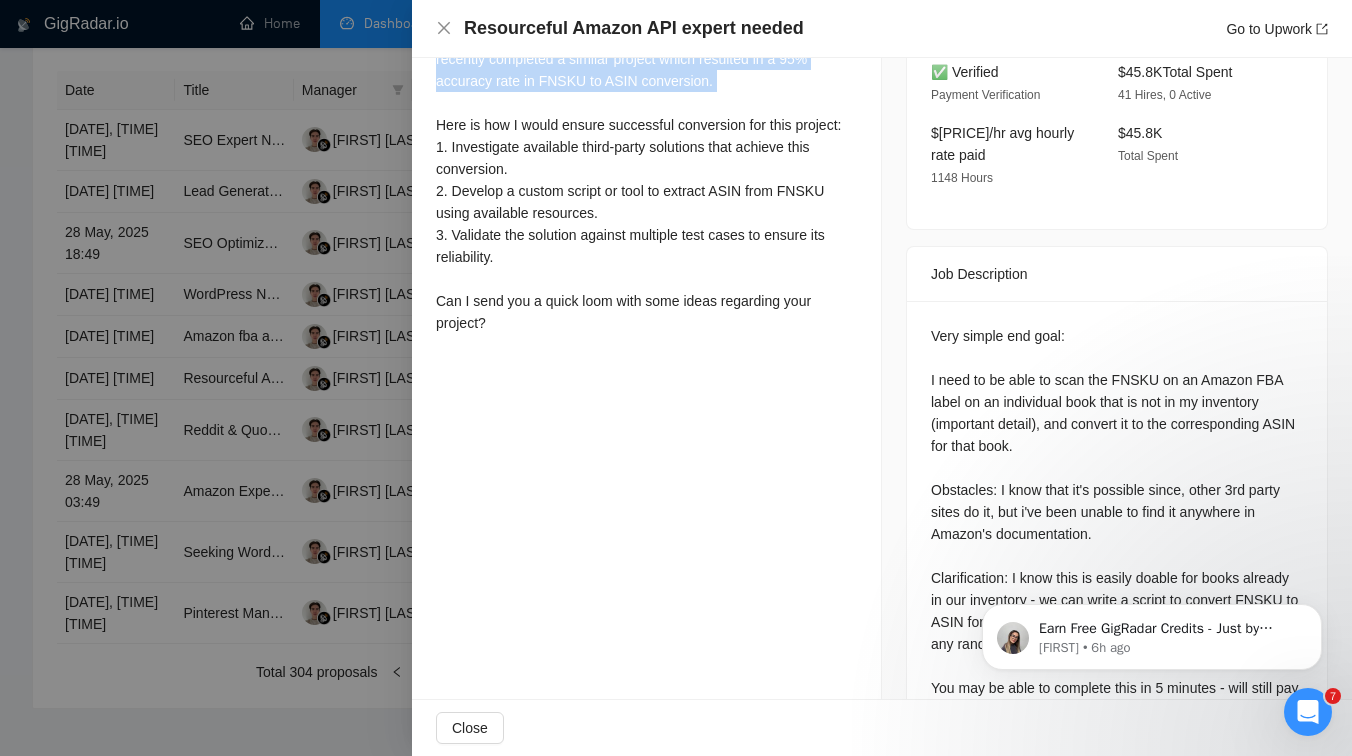 scroll, scrollTop: 704, scrollLeft: 0, axis: vertical 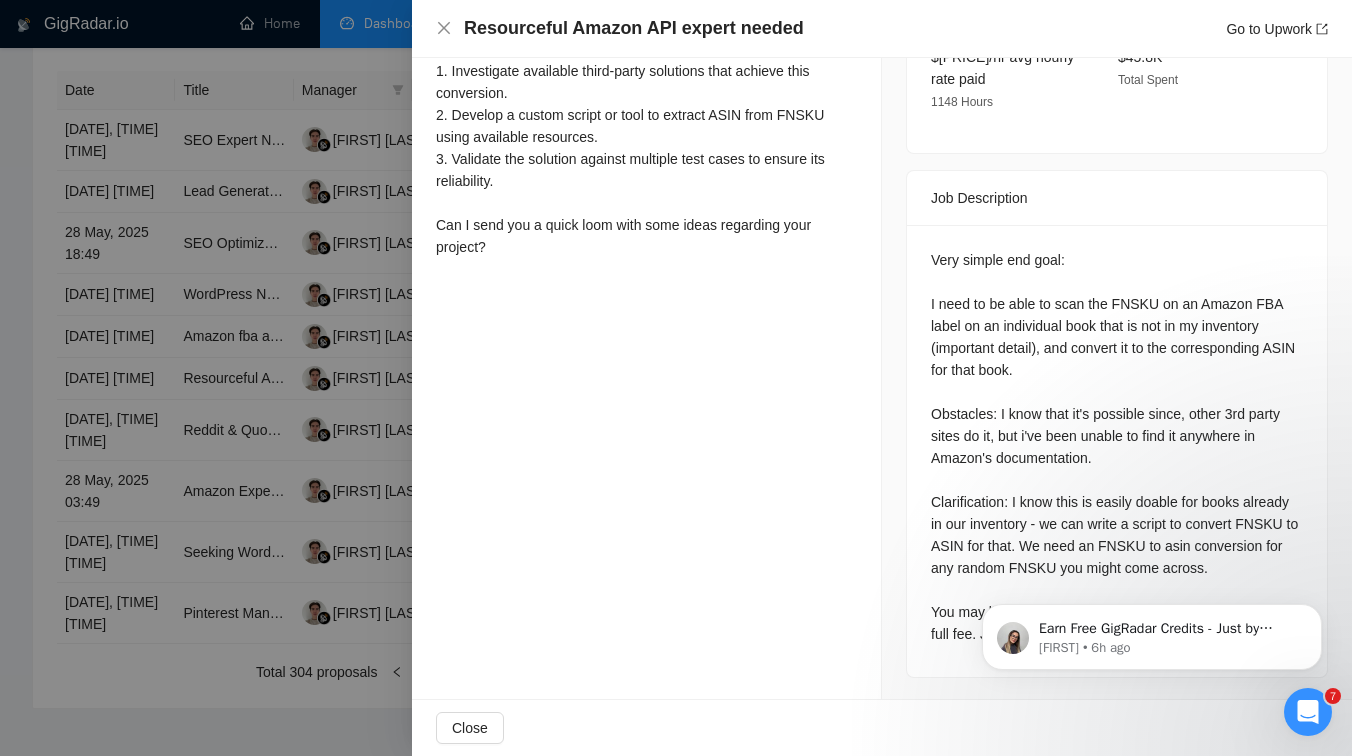 click at bounding box center (676, 378) 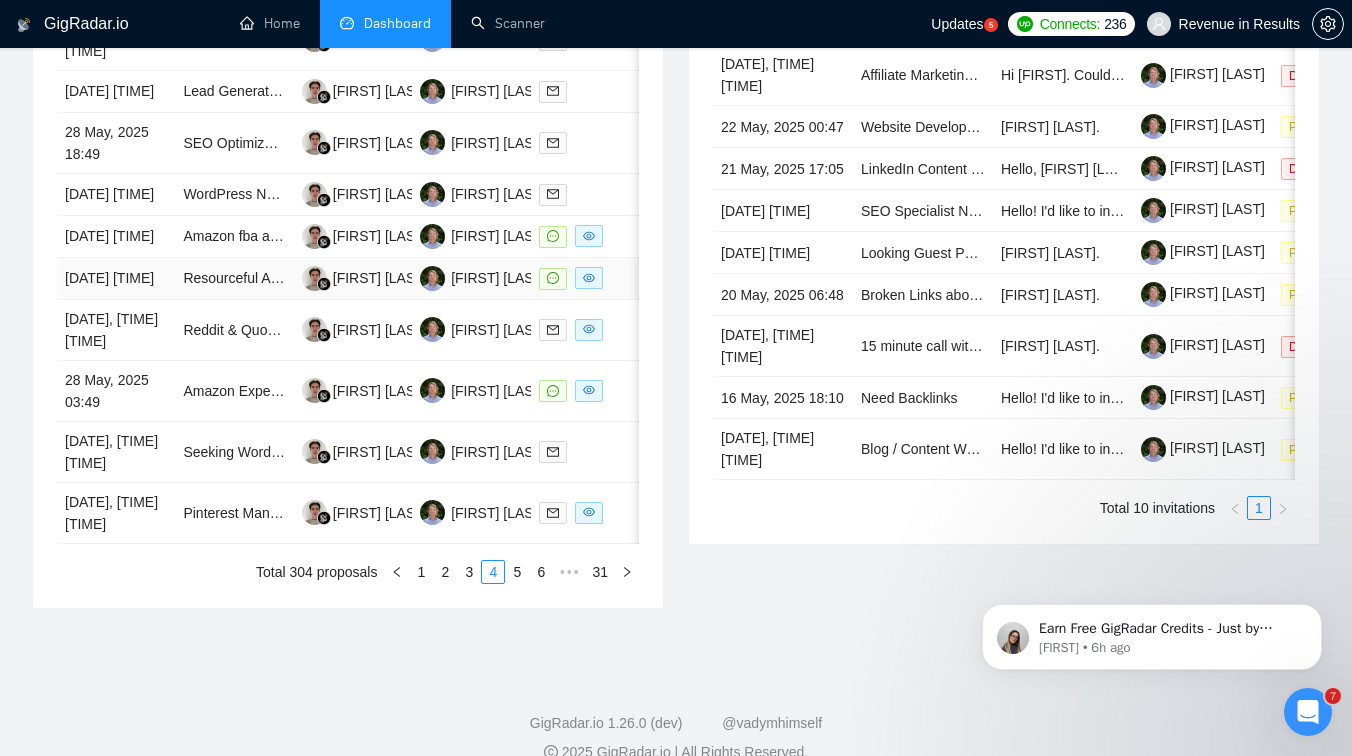 scroll, scrollTop: 956, scrollLeft: 0, axis: vertical 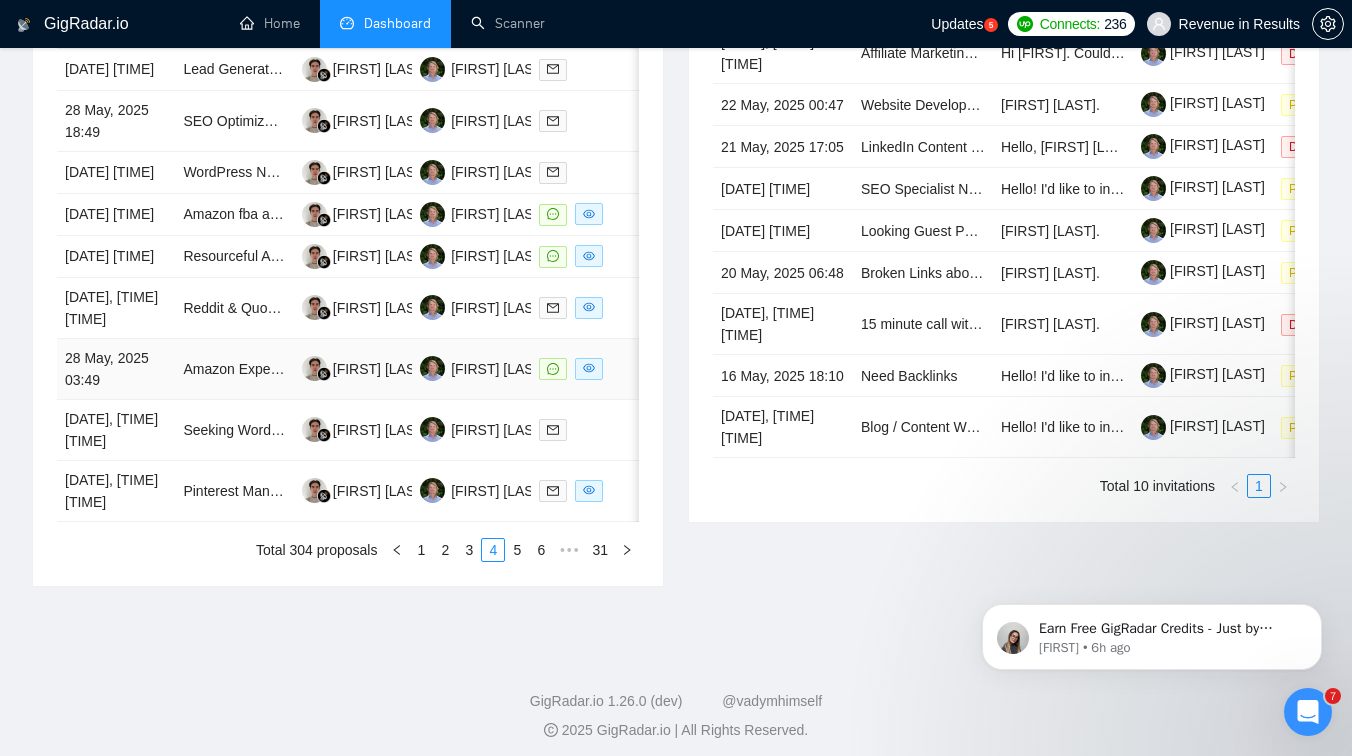 click on "Amazon Expert for Supplements, Wellness, and Parenting Brands" at bounding box center [234, 369] 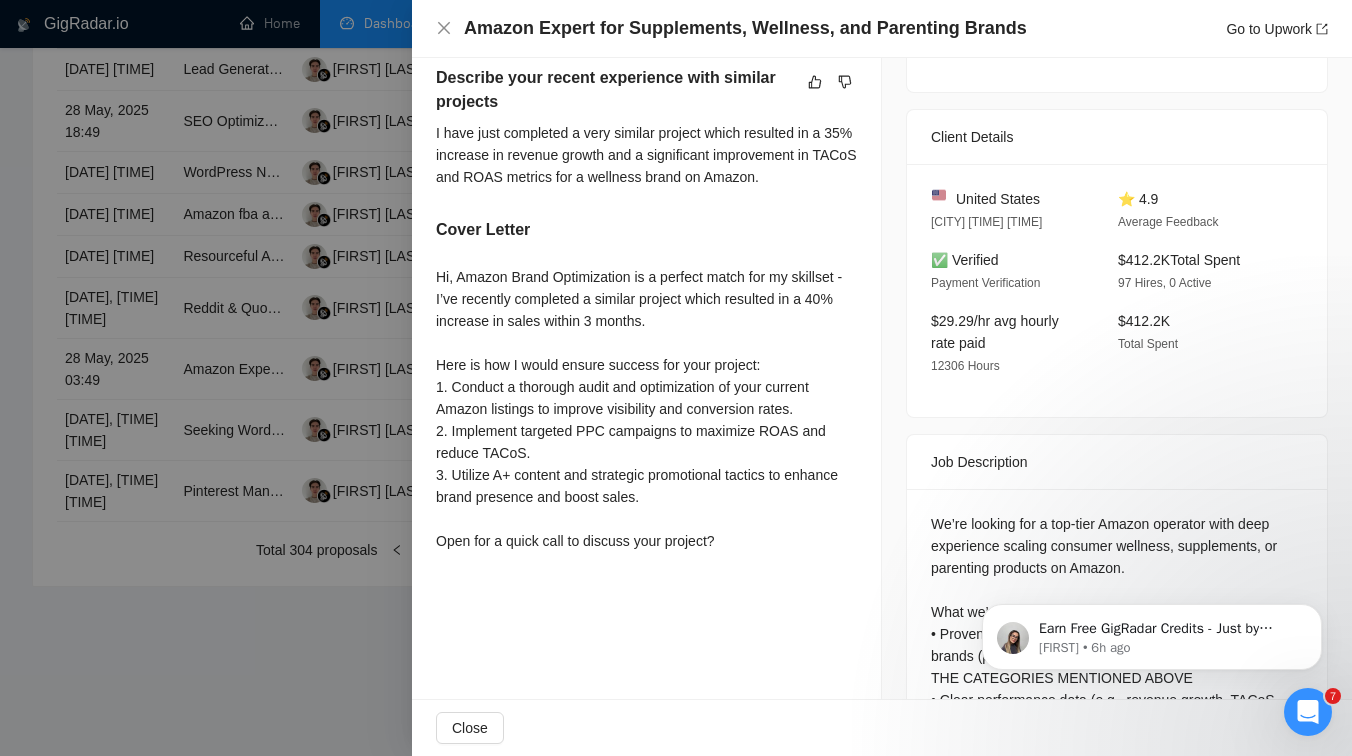 scroll, scrollTop: 509, scrollLeft: 0, axis: vertical 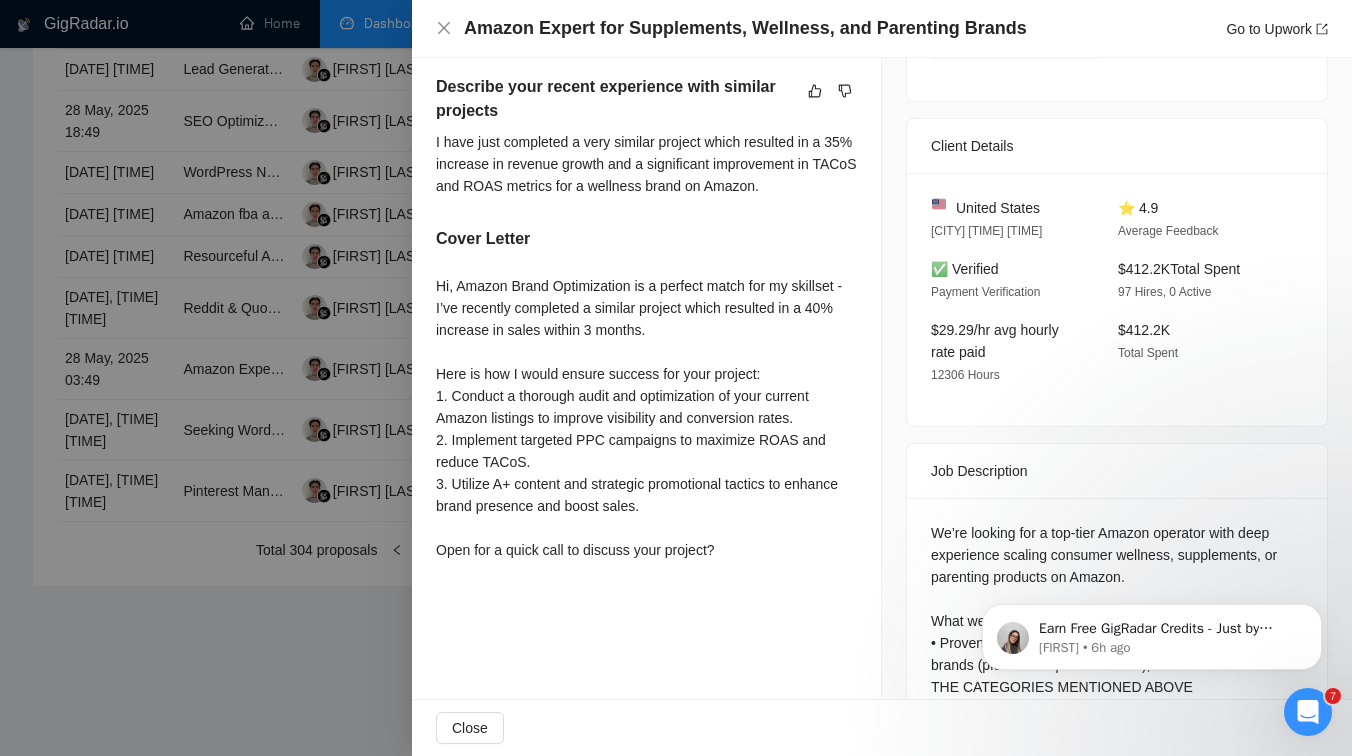 click at bounding box center [676, 378] 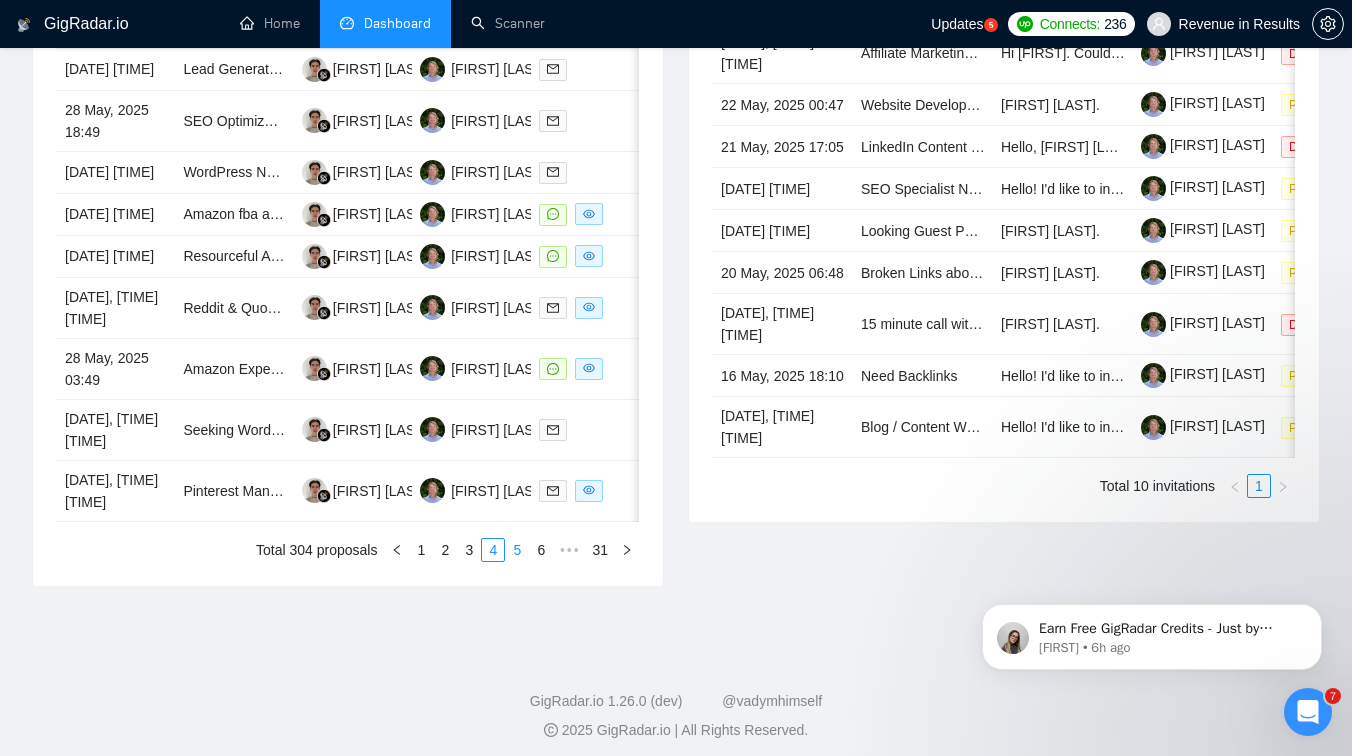 click on "5" at bounding box center (517, 550) 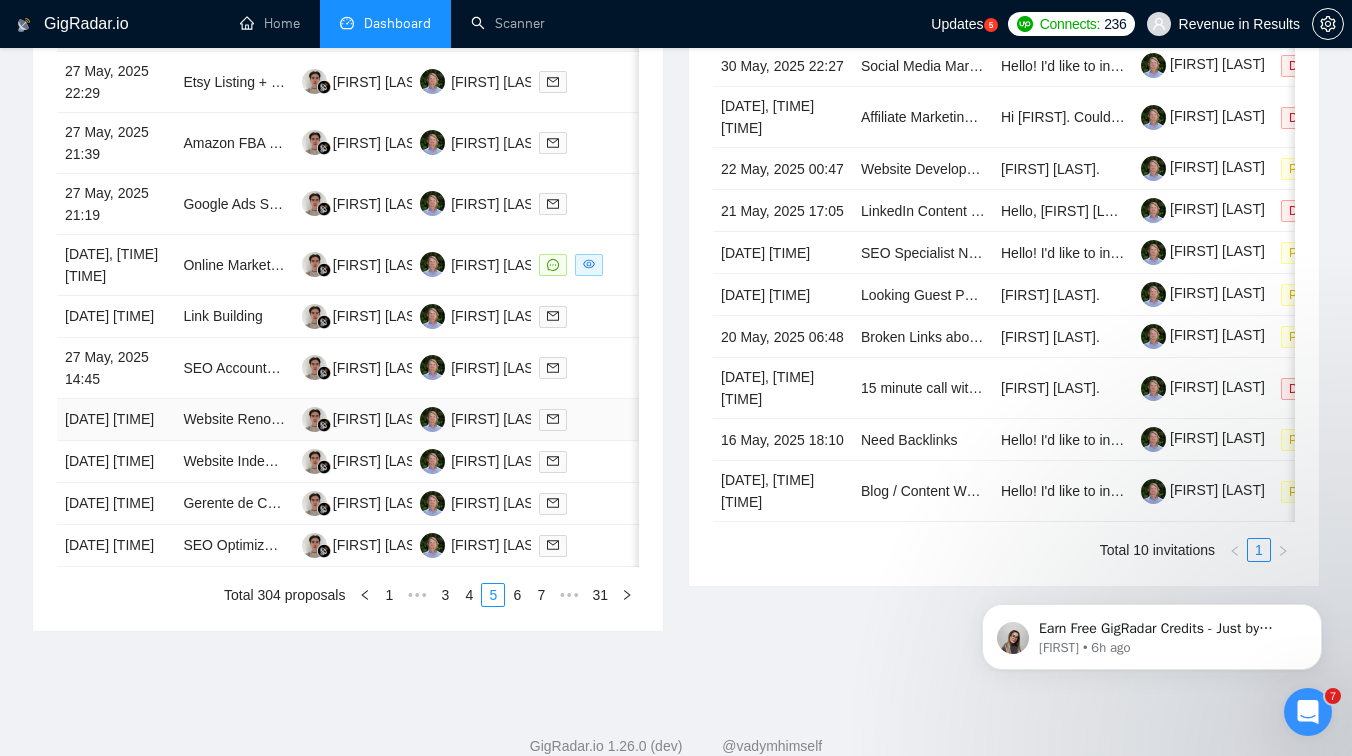 scroll, scrollTop: 785, scrollLeft: 0, axis: vertical 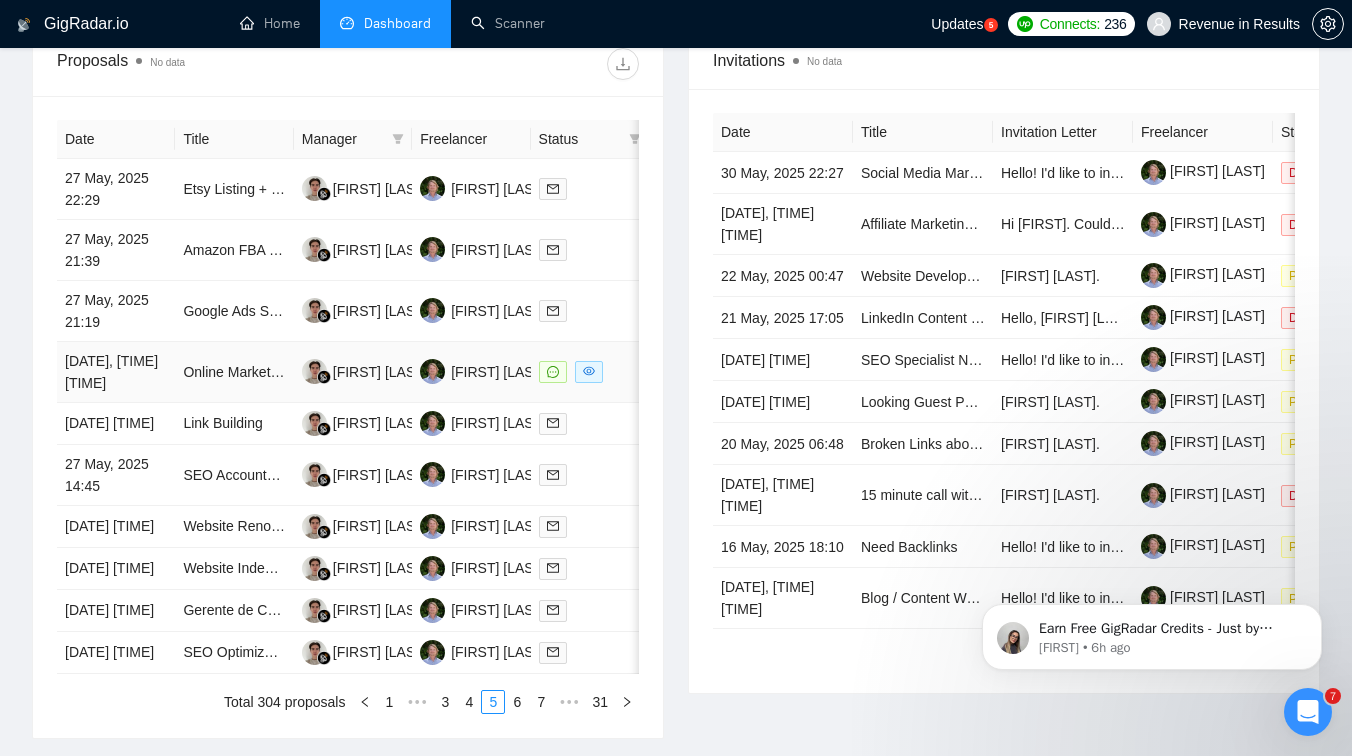 click on "Online Marketing, SEO and Social Media Specialist Needed" at bounding box center [234, 372] 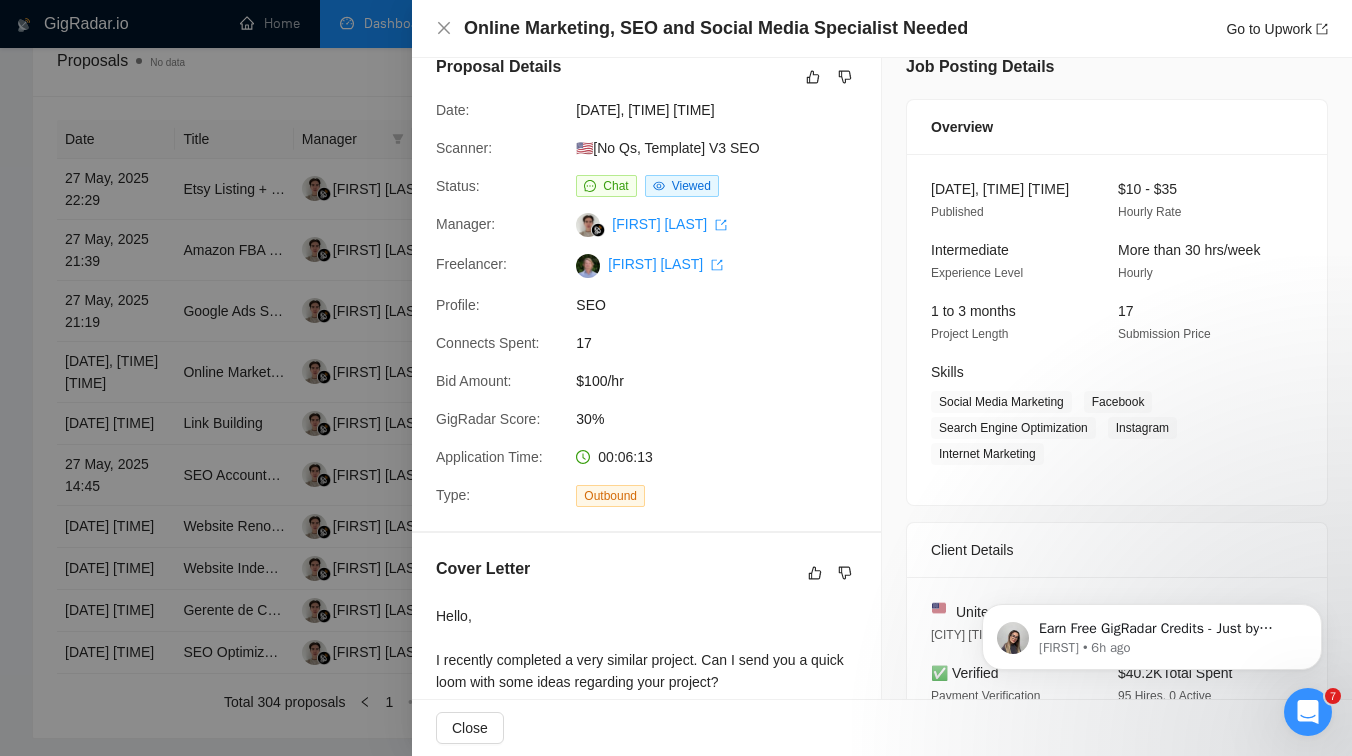 scroll, scrollTop: 0, scrollLeft: 0, axis: both 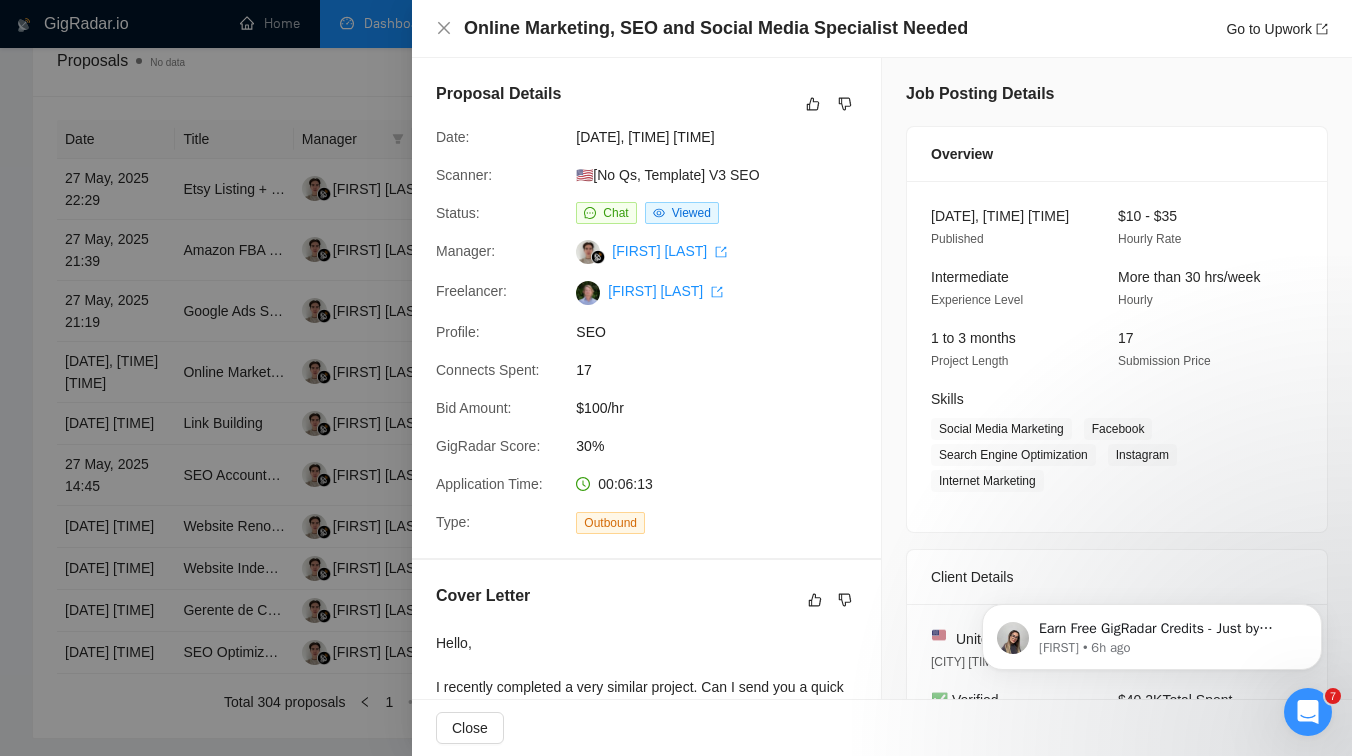 click at bounding box center (676, 378) 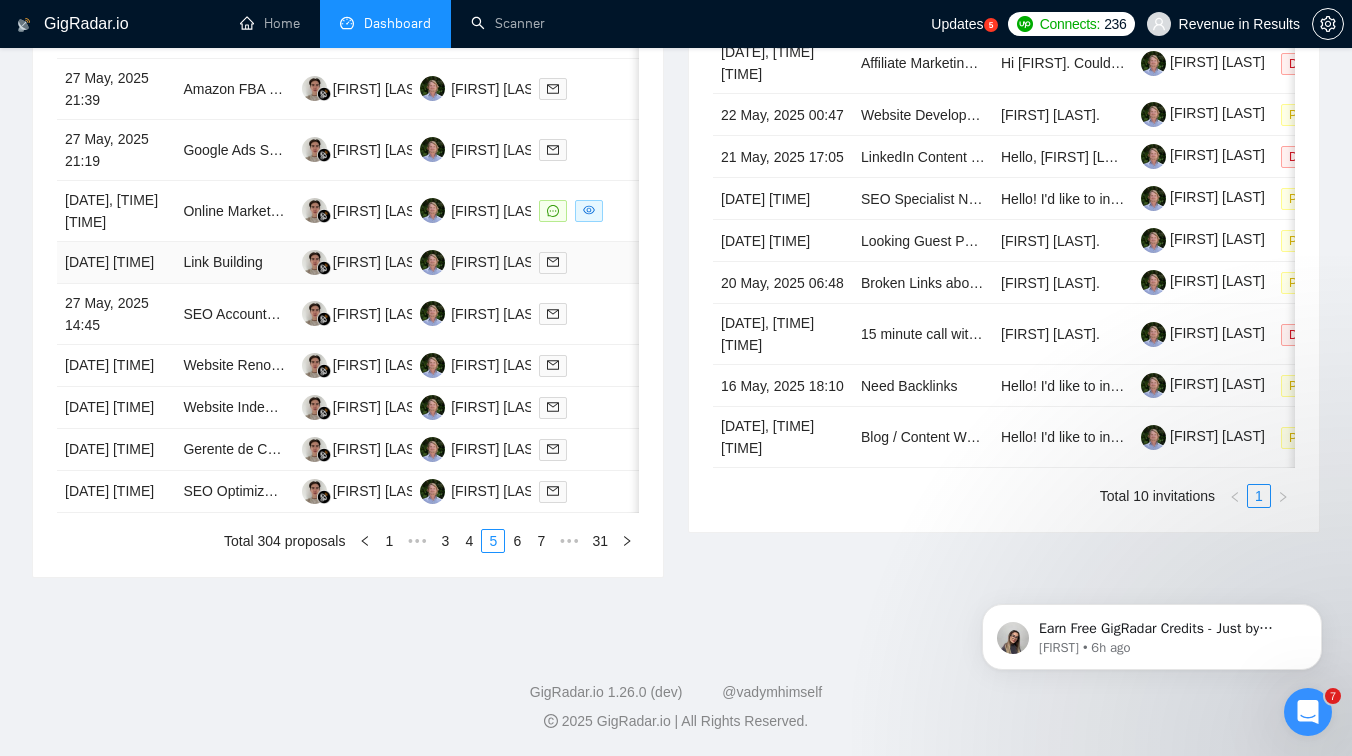 scroll, scrollTop: 1041, scrollLeft: 0, axis: vertical 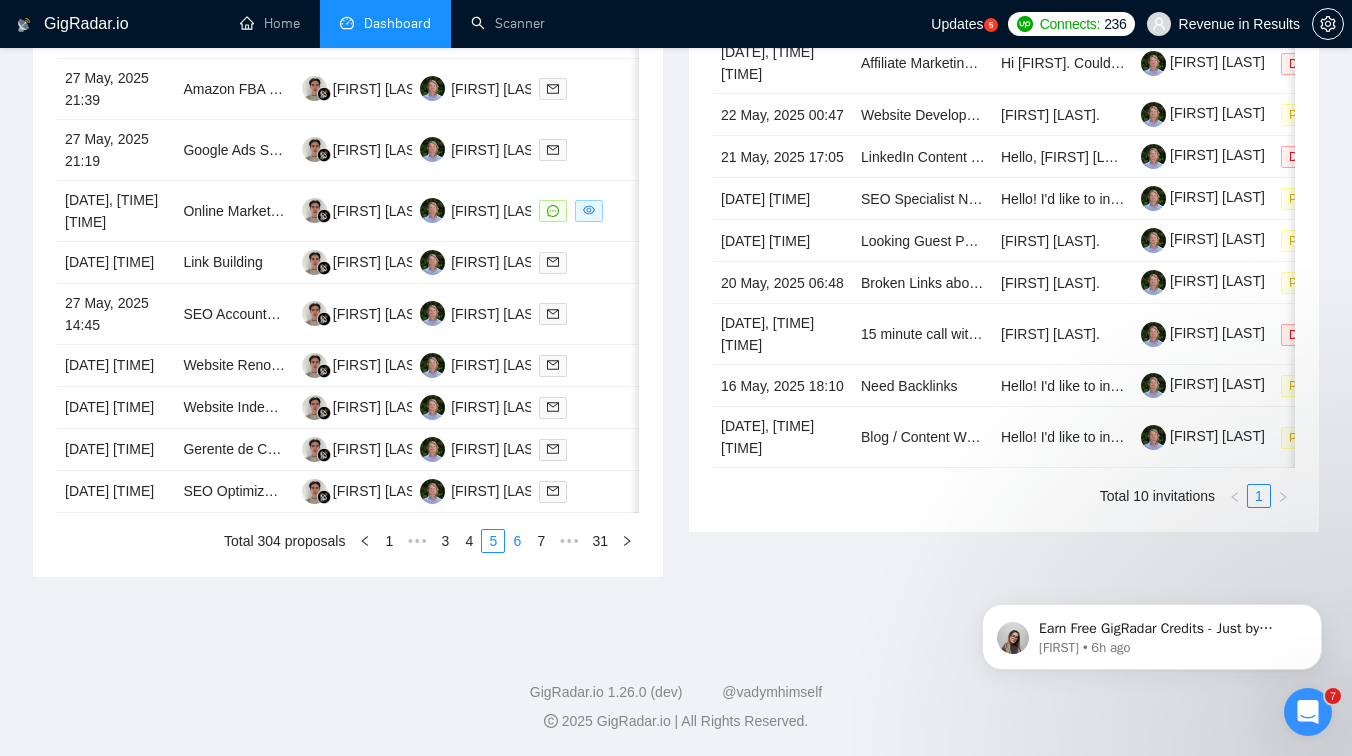 click on "6" at bounding box center [517, 541] 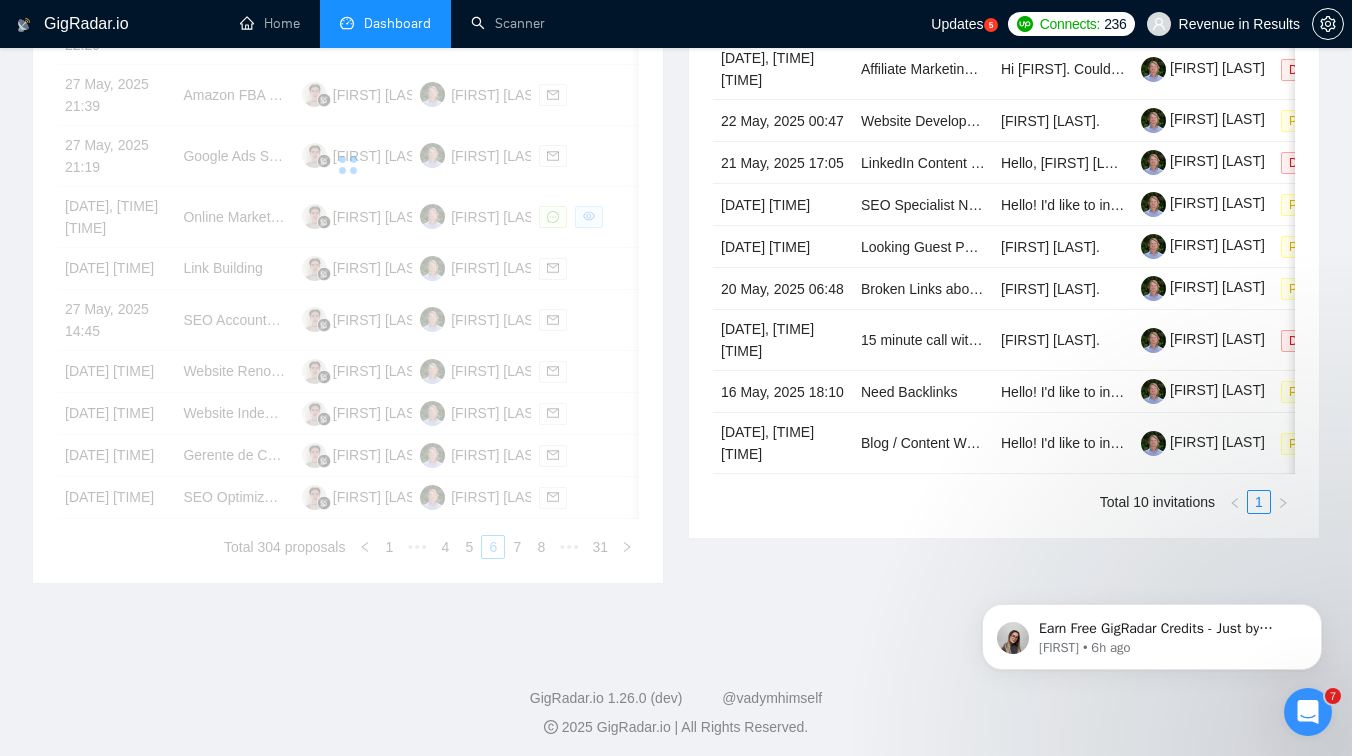 scroll, scrollTop: 911, scrollLeft: 0, axis: vertical 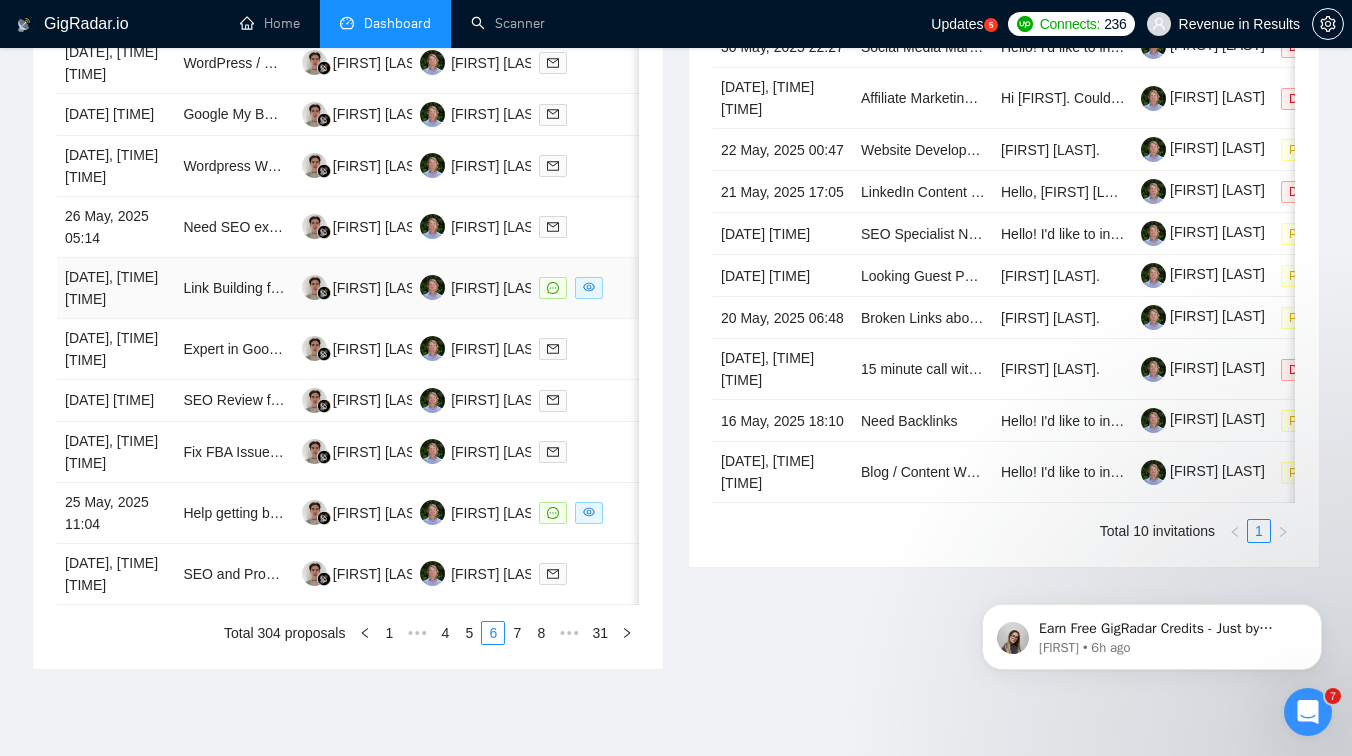 click on "Link Building for Salary Data Website" at bounding box center (234, 288) 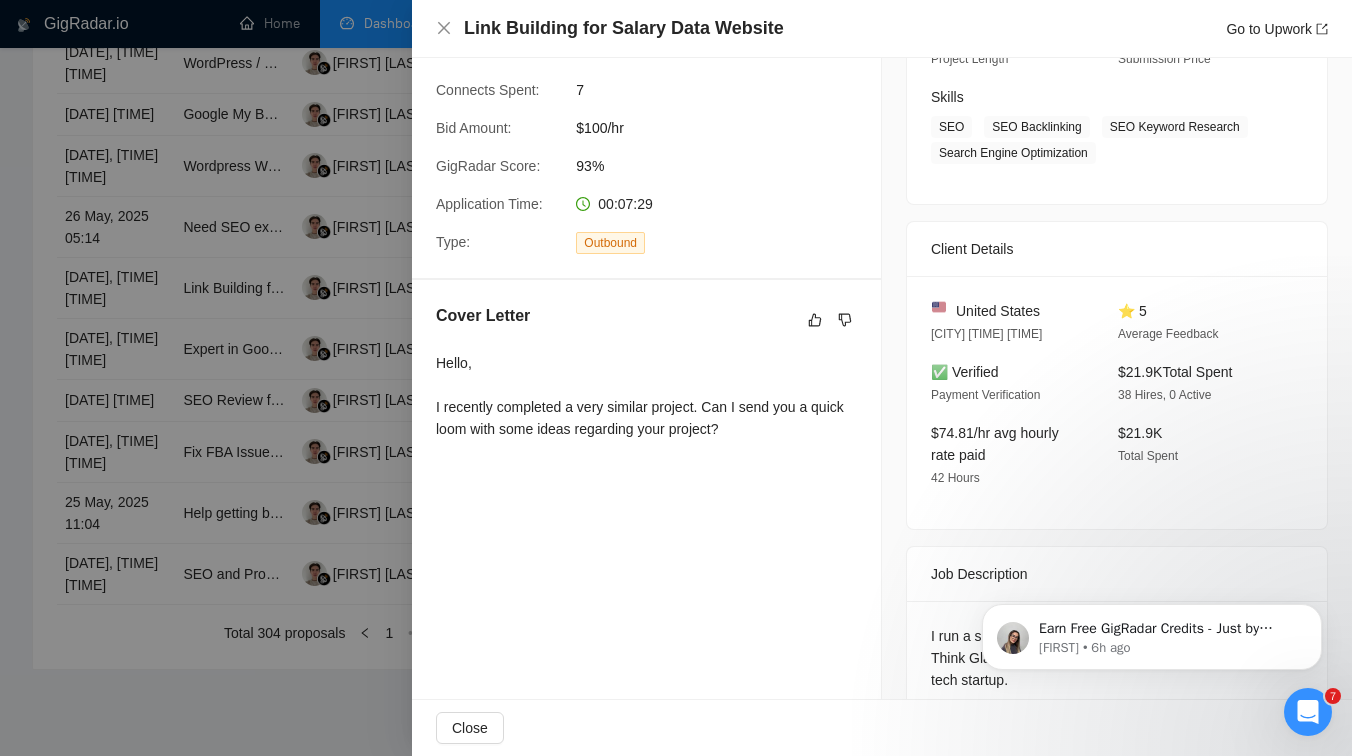 scroll, scrollTop: 369, scrollLeft: 0, axis: vertical 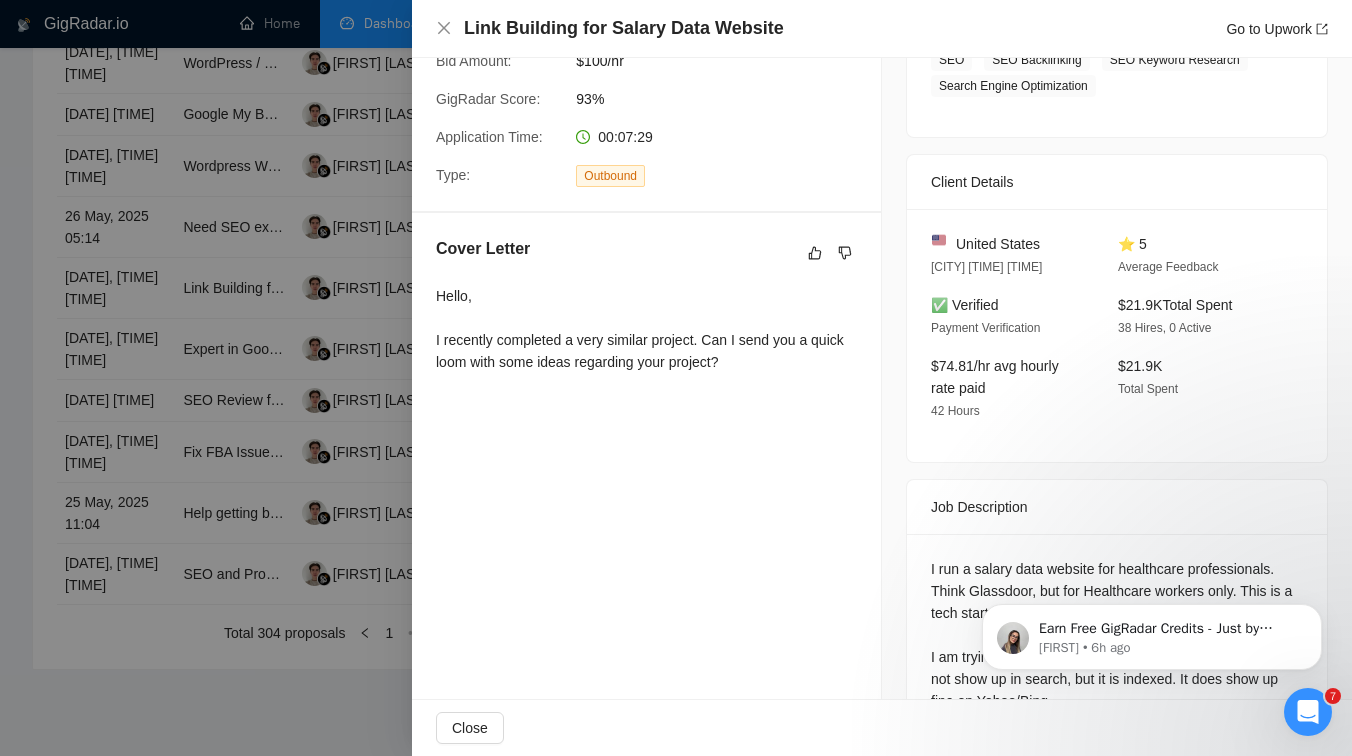 click at bounding box center [676, 378] 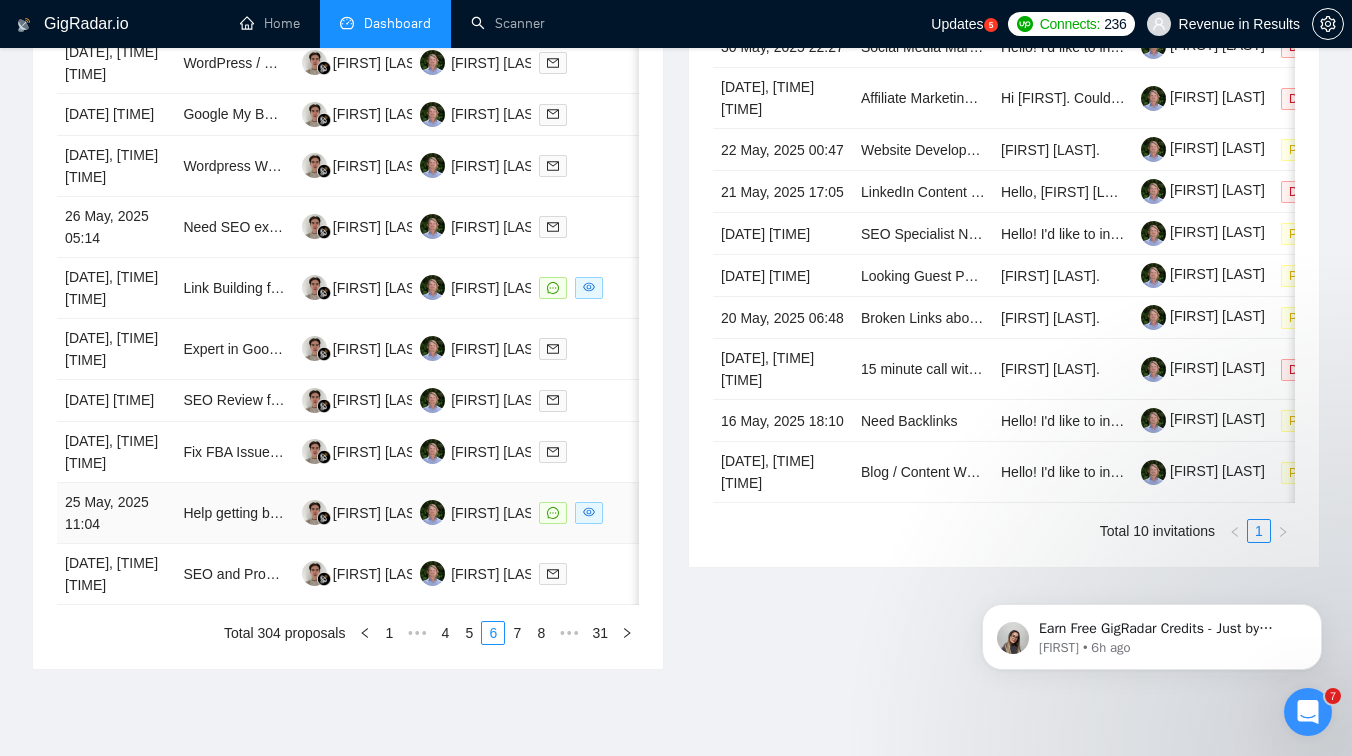 click on "Help getting buybox in France Amazon FBA" at bounding box center [234, 513] 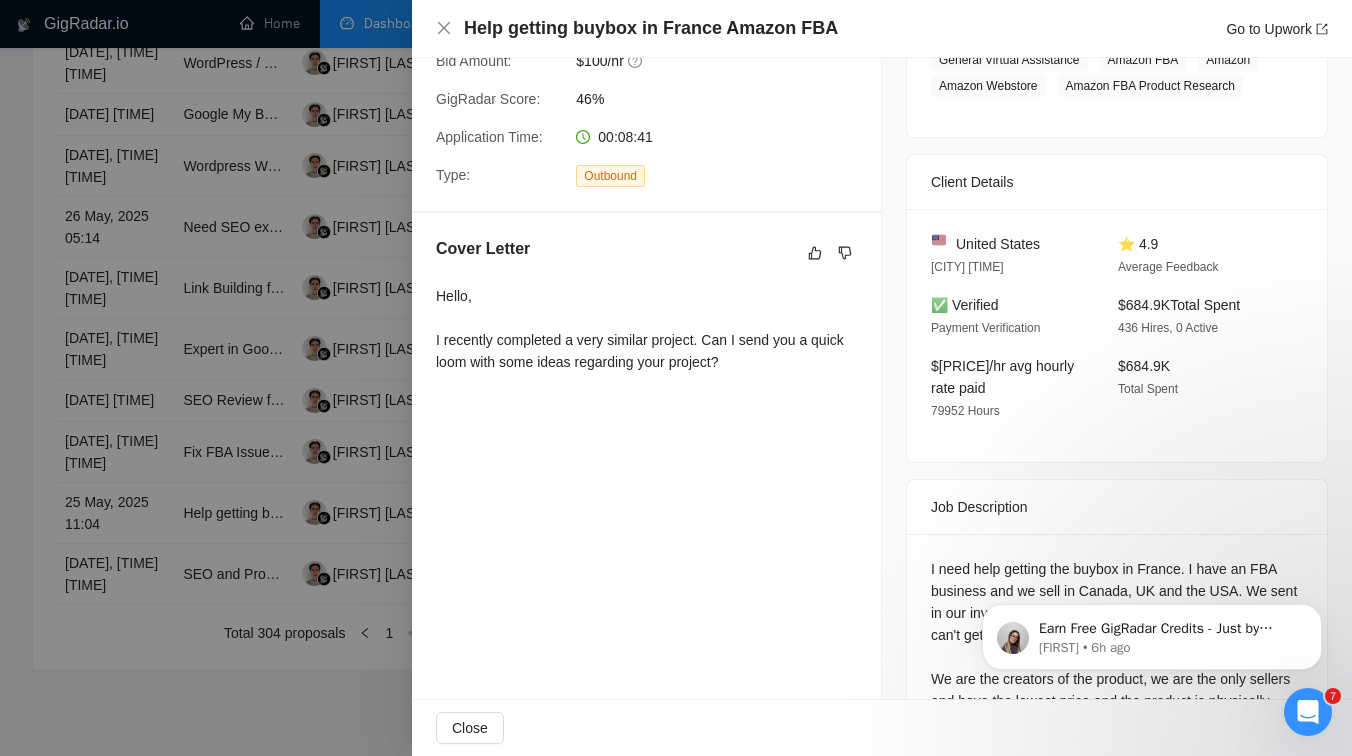 click at bounding box center [676, 378] 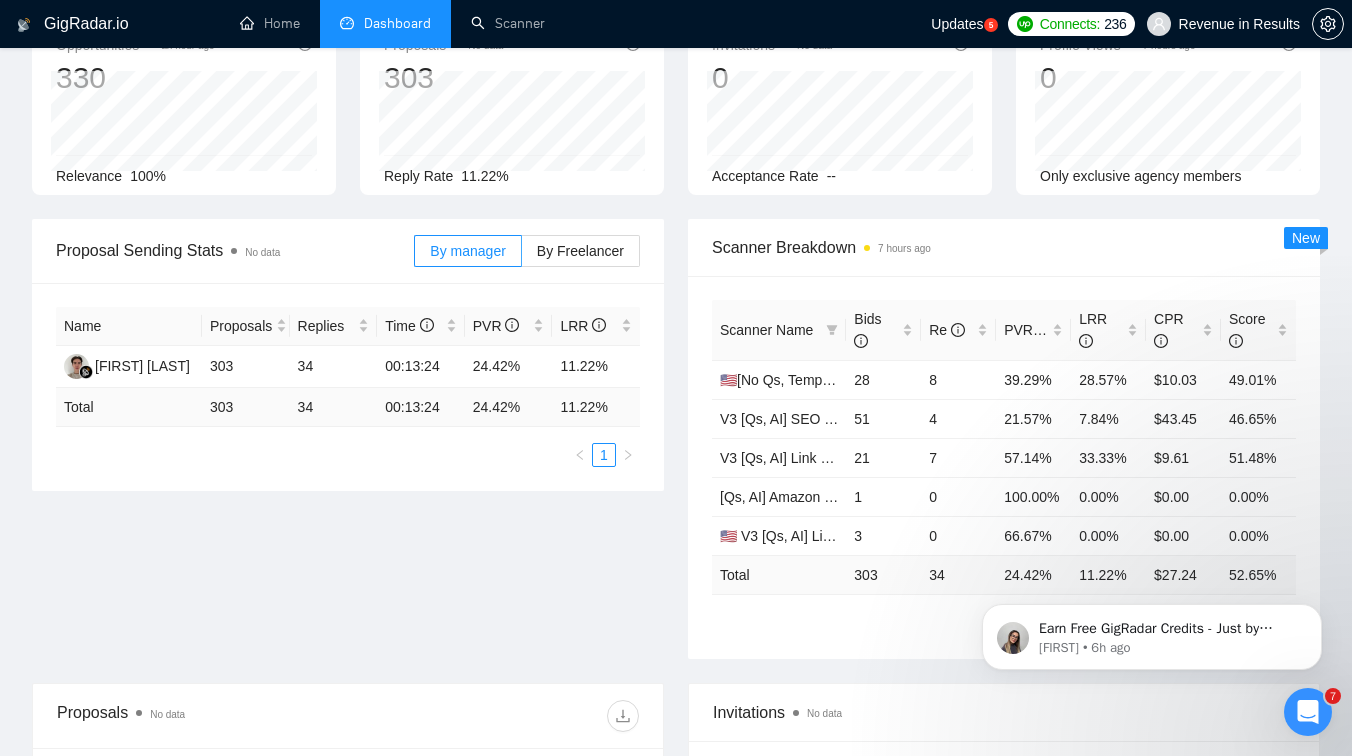 scroll, scrollTop: 0, scrollLeft: 0, axis: both 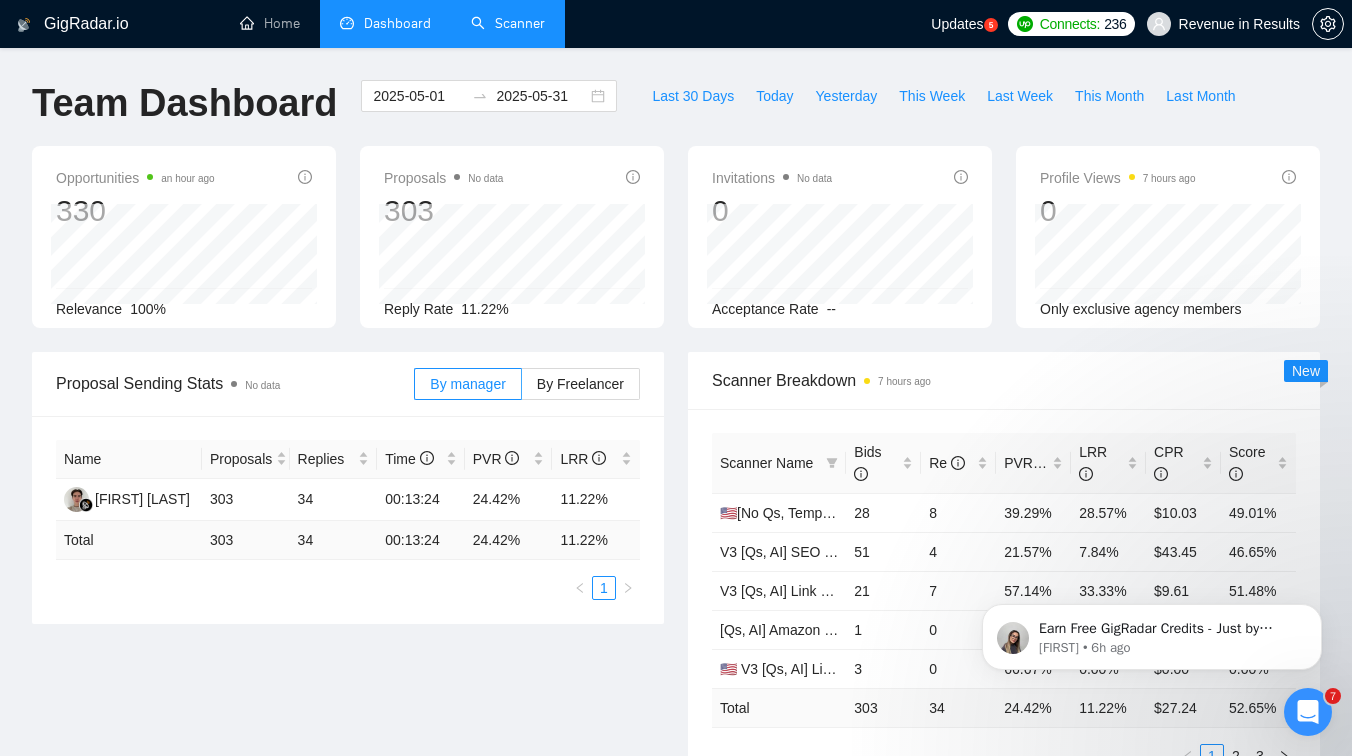 click on "Scanner" at bounding box center (508, 23) 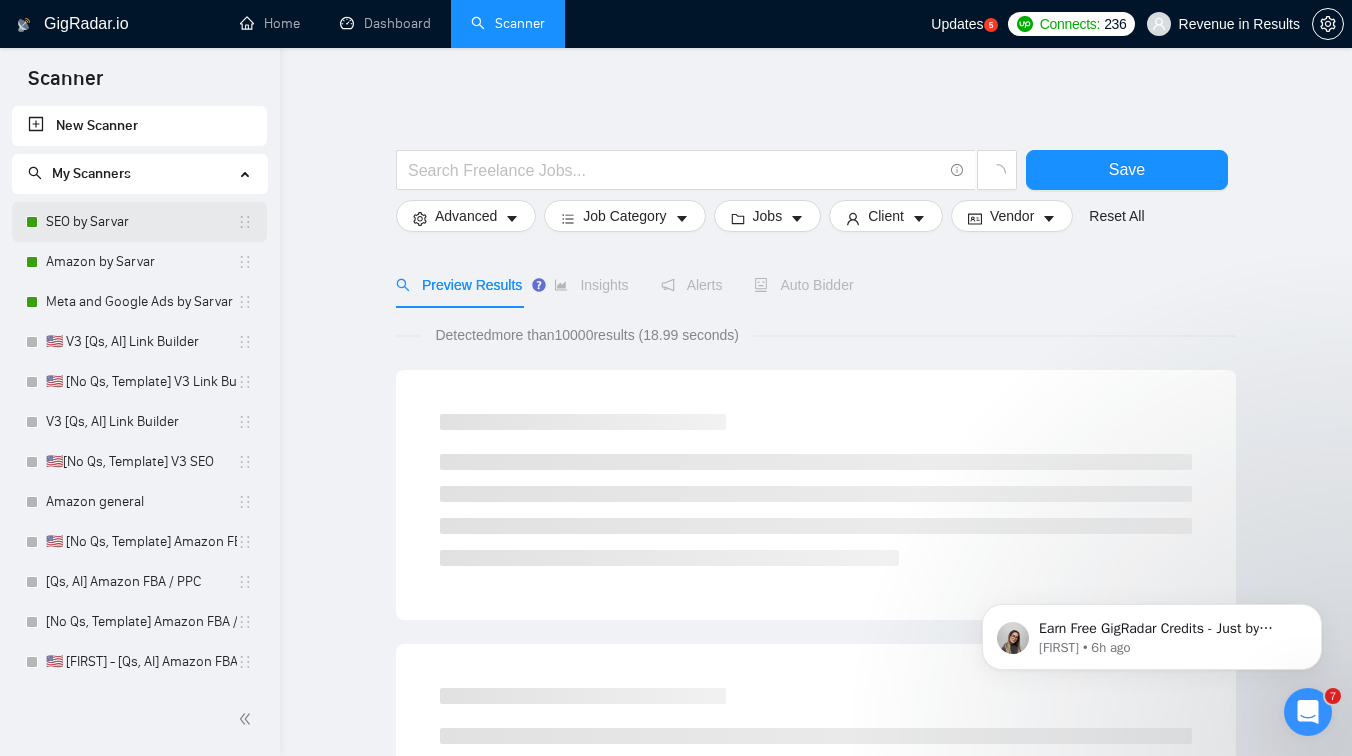 click on "SEO by Sarvar" at bounding box center (141, 222) 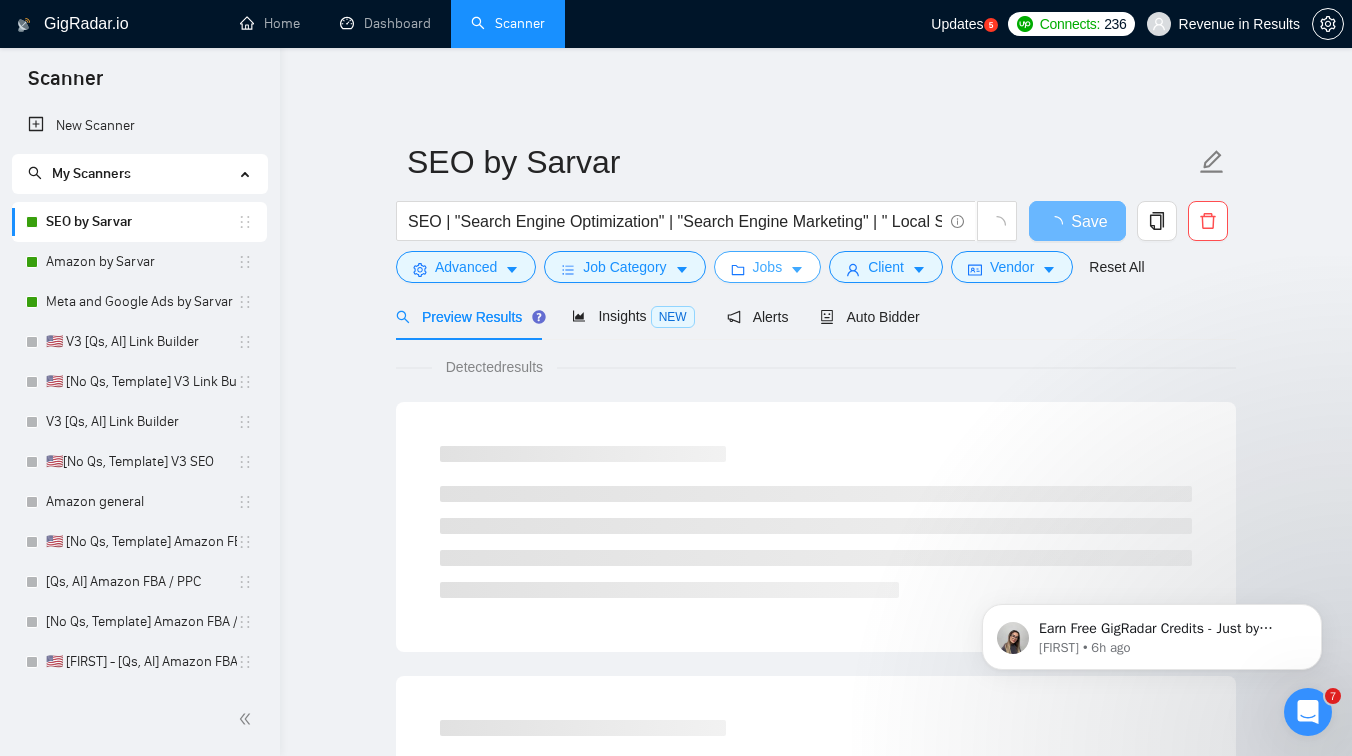click on "Jobs" at bounding box center (768, 267) 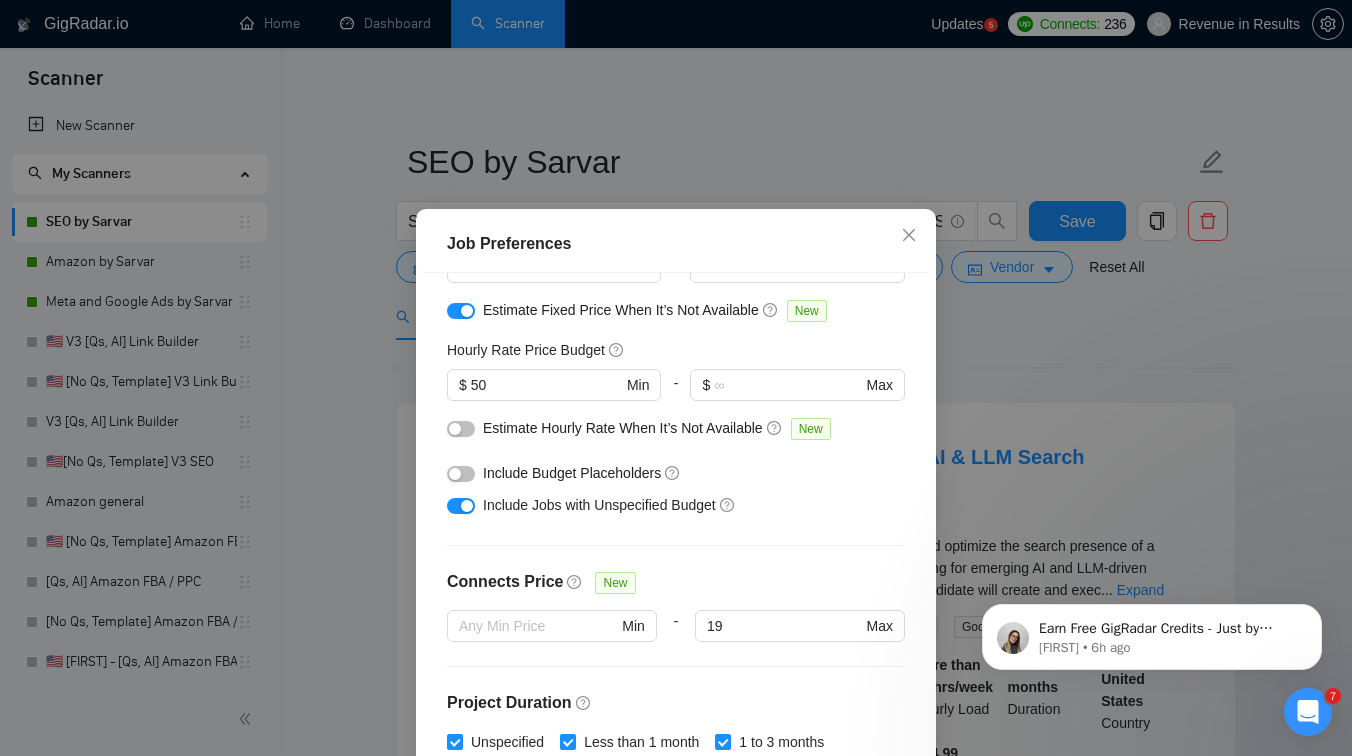 scroll, scrollTop: 200, scrollLeft: 0, axis: vertical 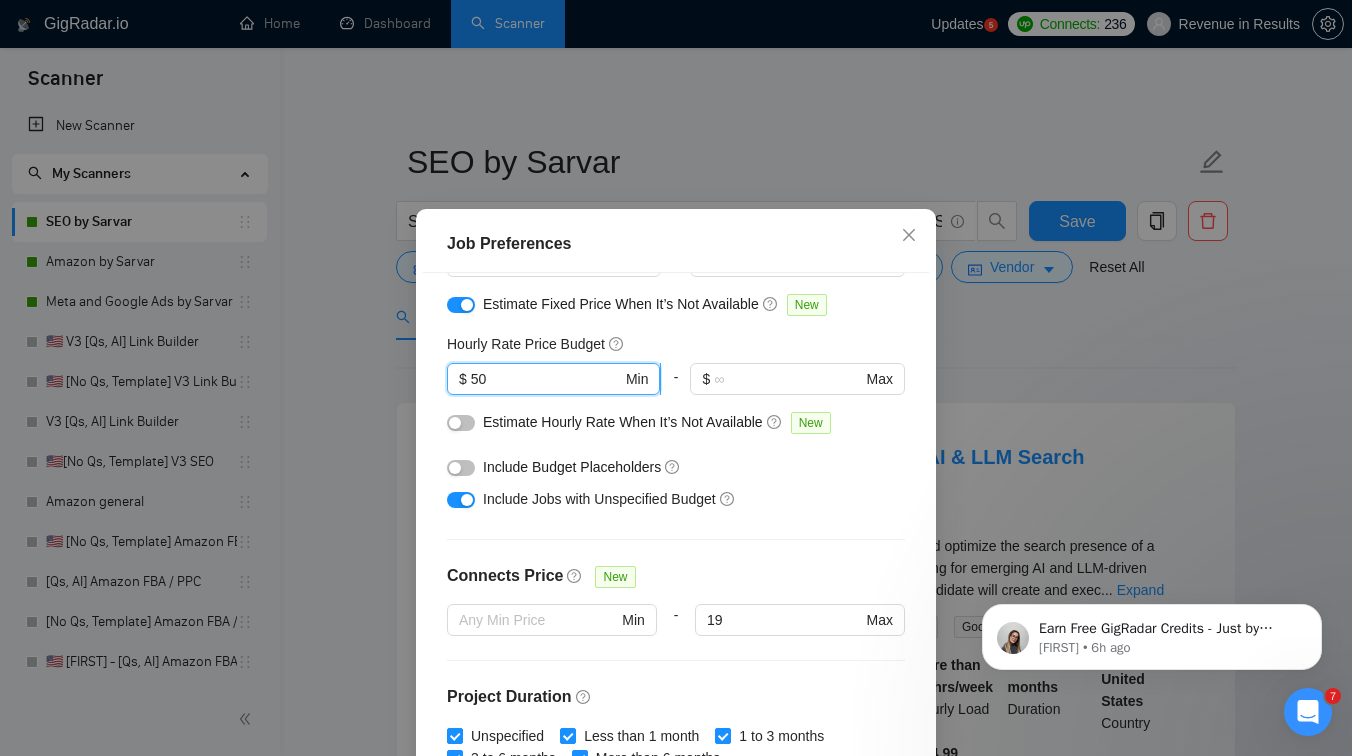 drag, startPoint x: 491, startPoint y: 382, endPoint x: 476, endPoint y: 385, distance: 15.297058 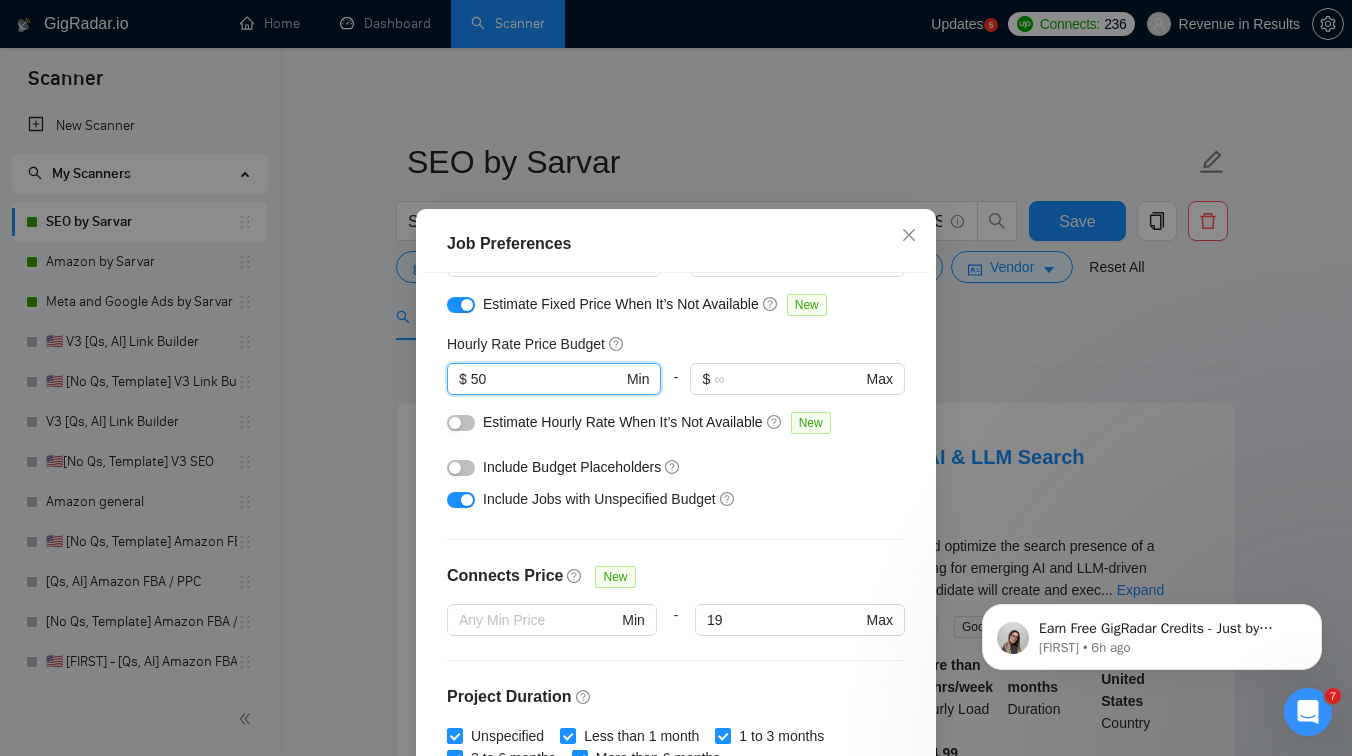click on "Hourly Rate Price Budget" at bounding box center [676, 344] 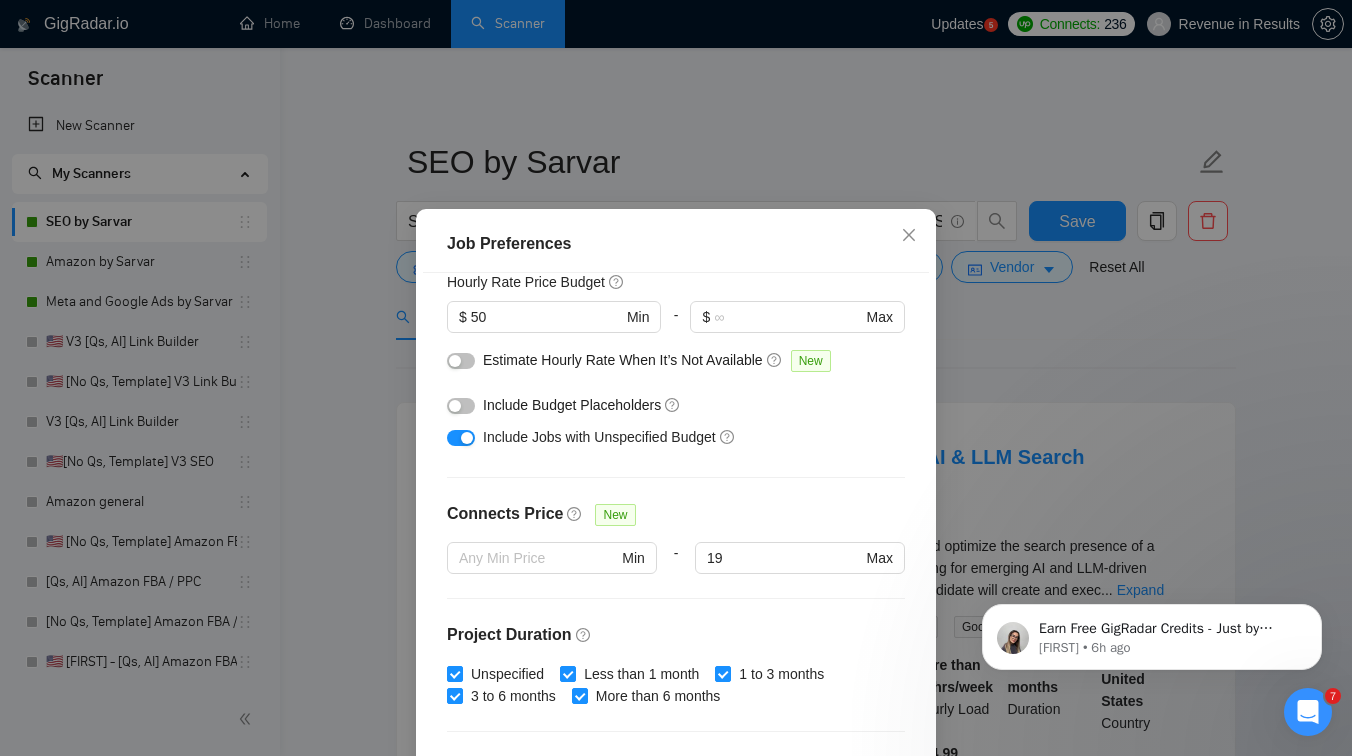 scroll, scrollTop: 47, scrollLeft: 0, axis: vertical 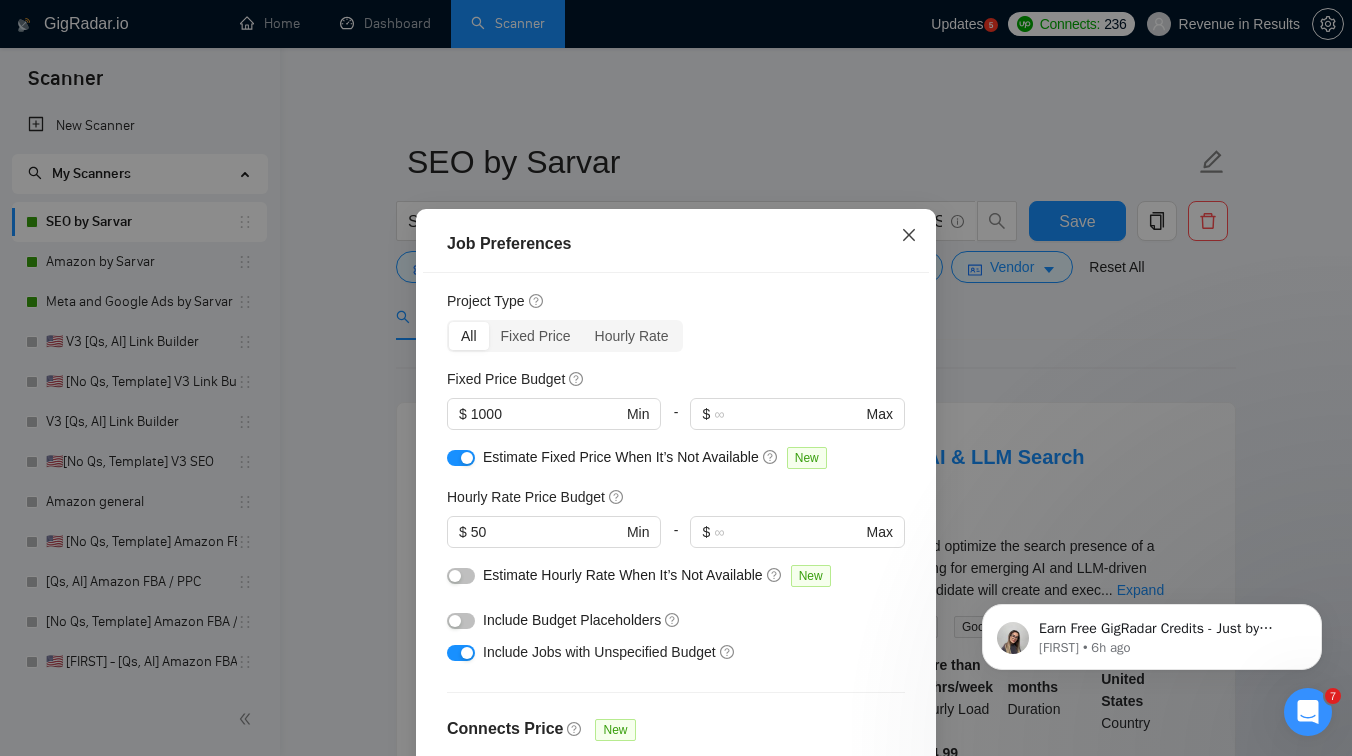 click at bounding box center [909, 236] 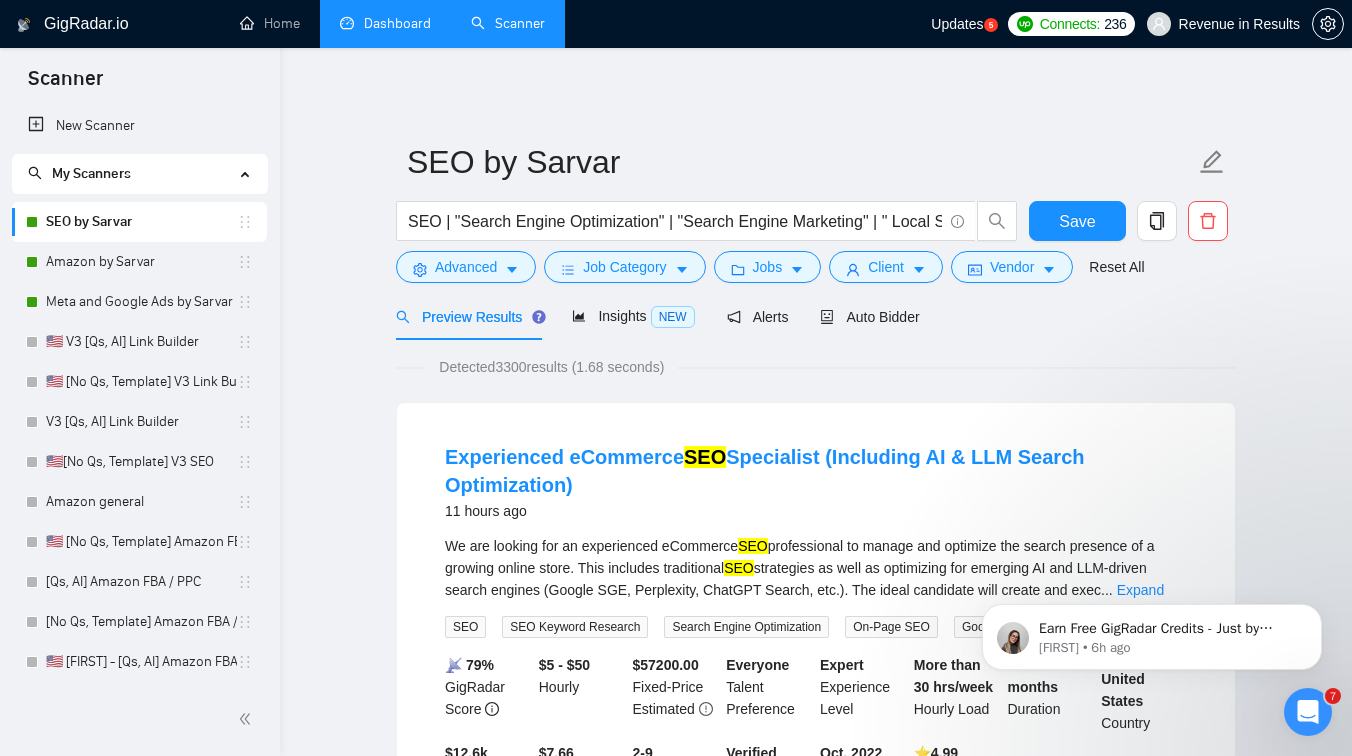 click on "Dashboard" at bounding box center [385, 23] 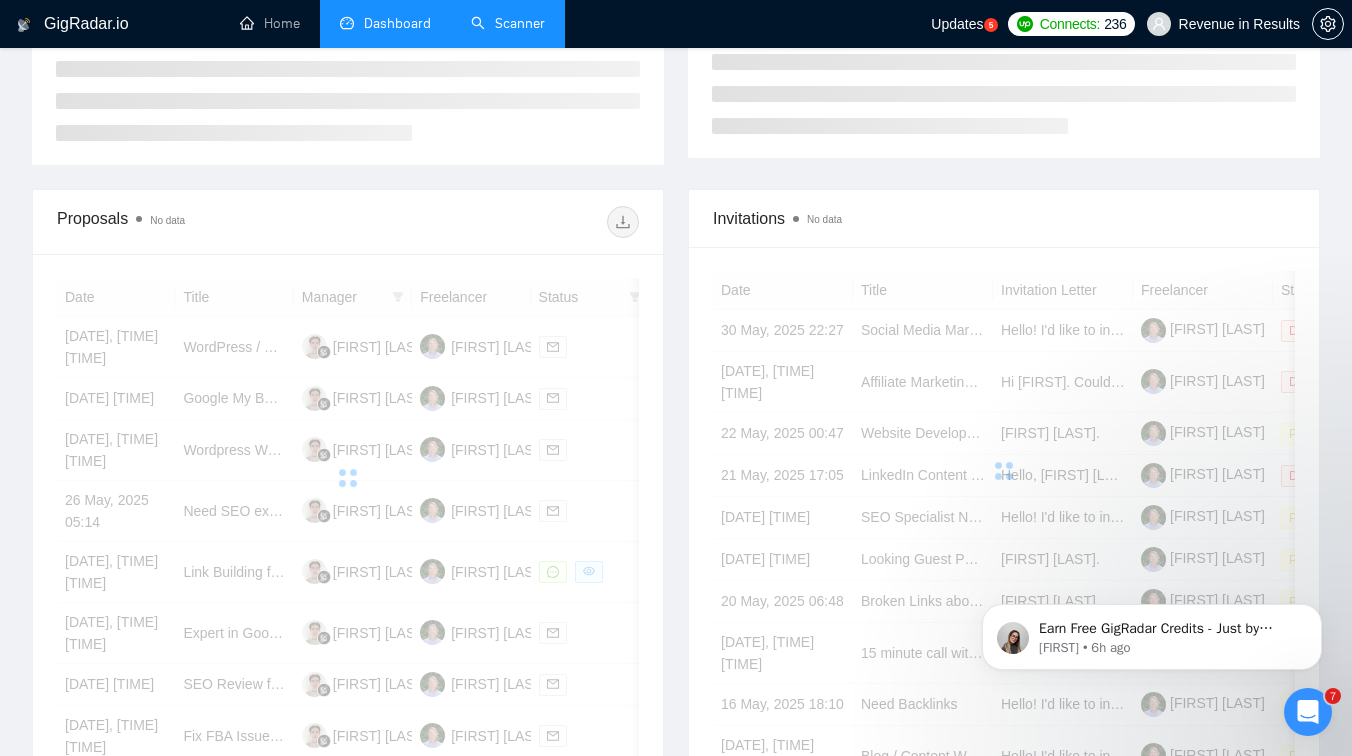 scroll, scrollTop: 0, scrollLeft: 0, axis: both 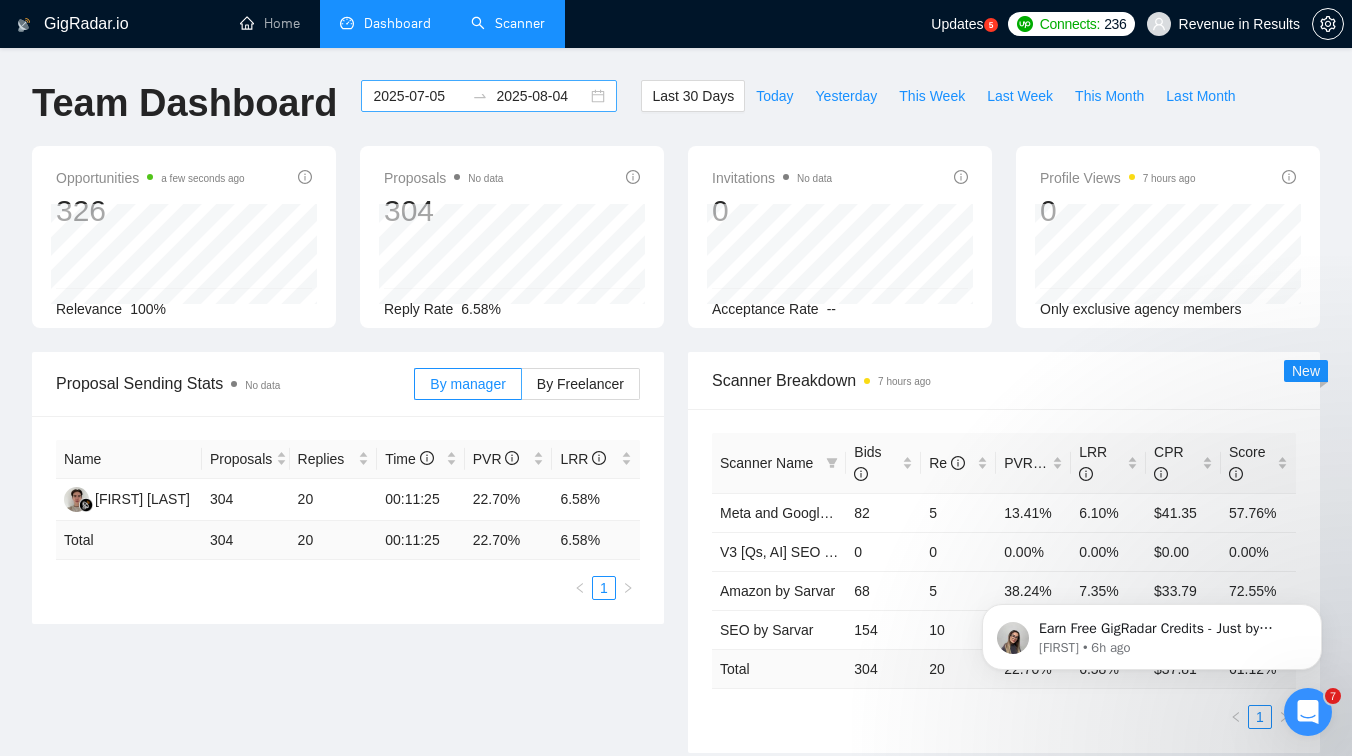 click 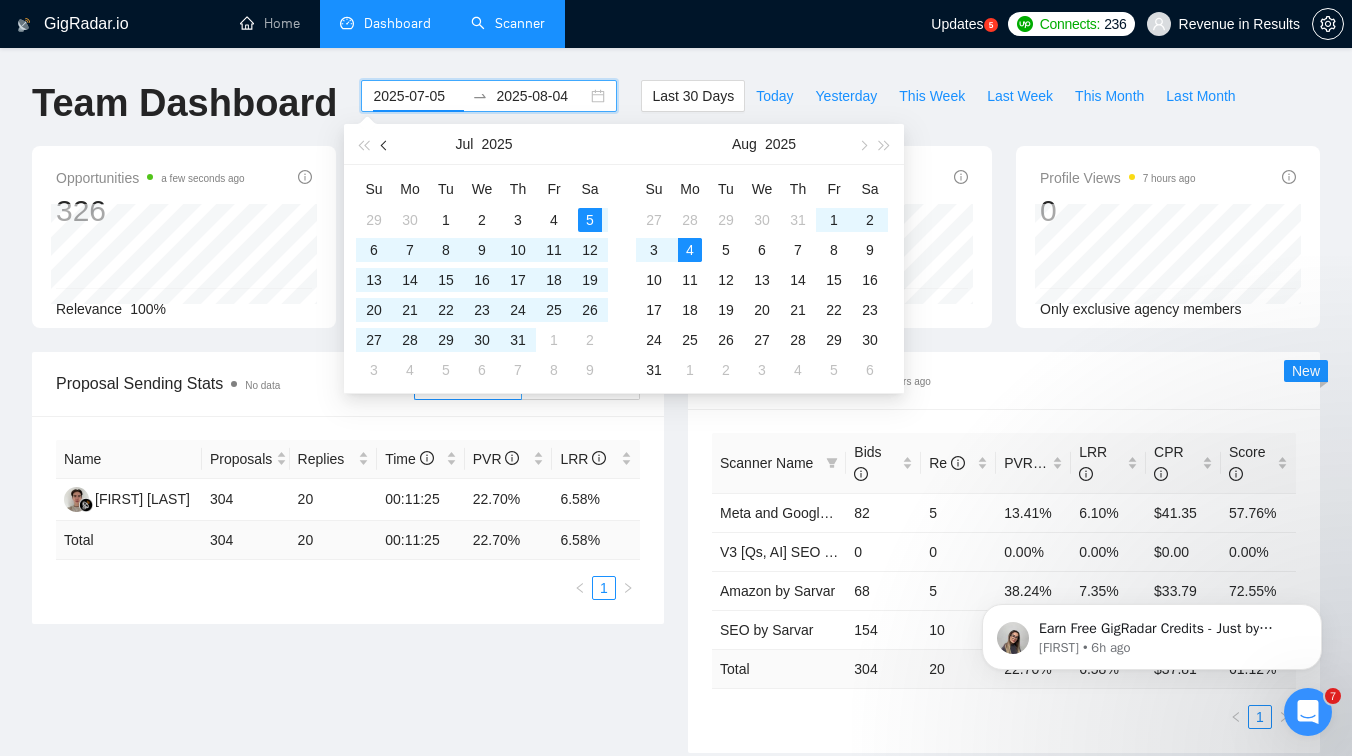 click at bounding box center [385, 144] 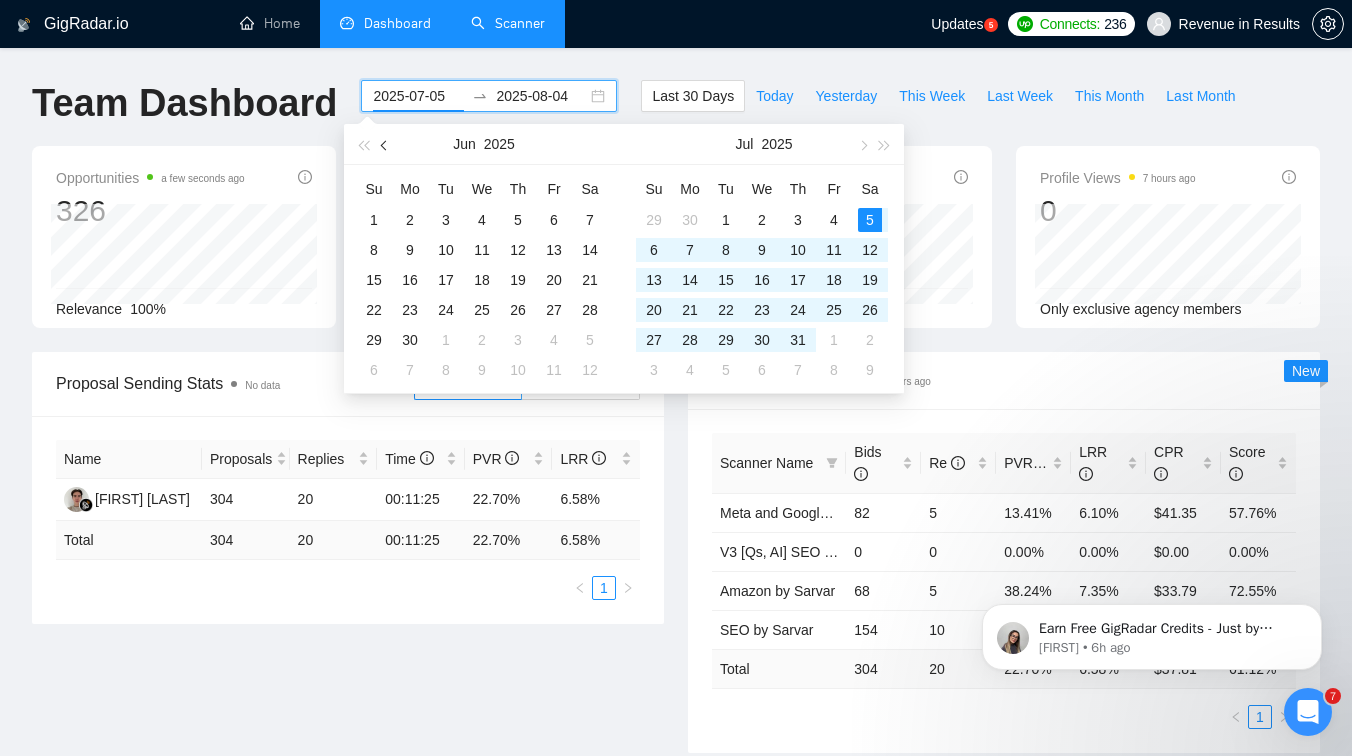 click at bounding box center (385, 144) 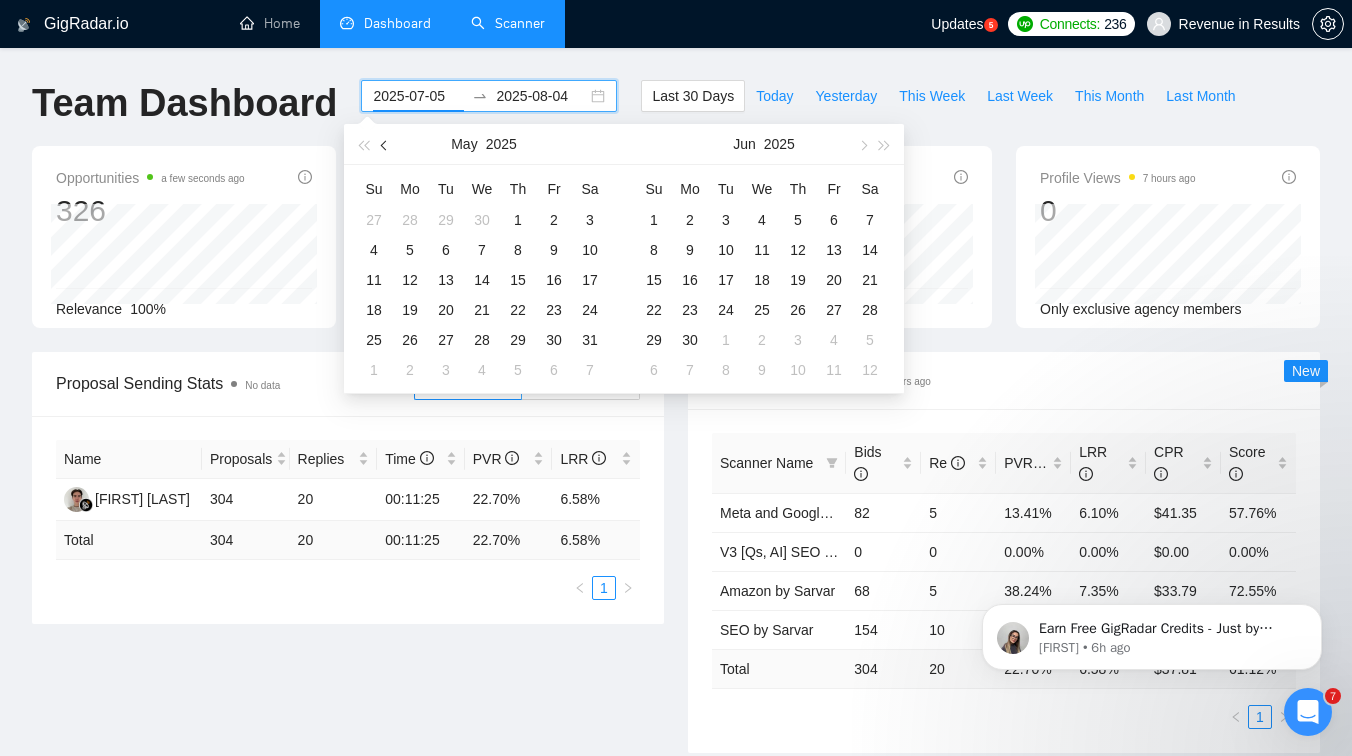 click at bounding box center [385, 144] 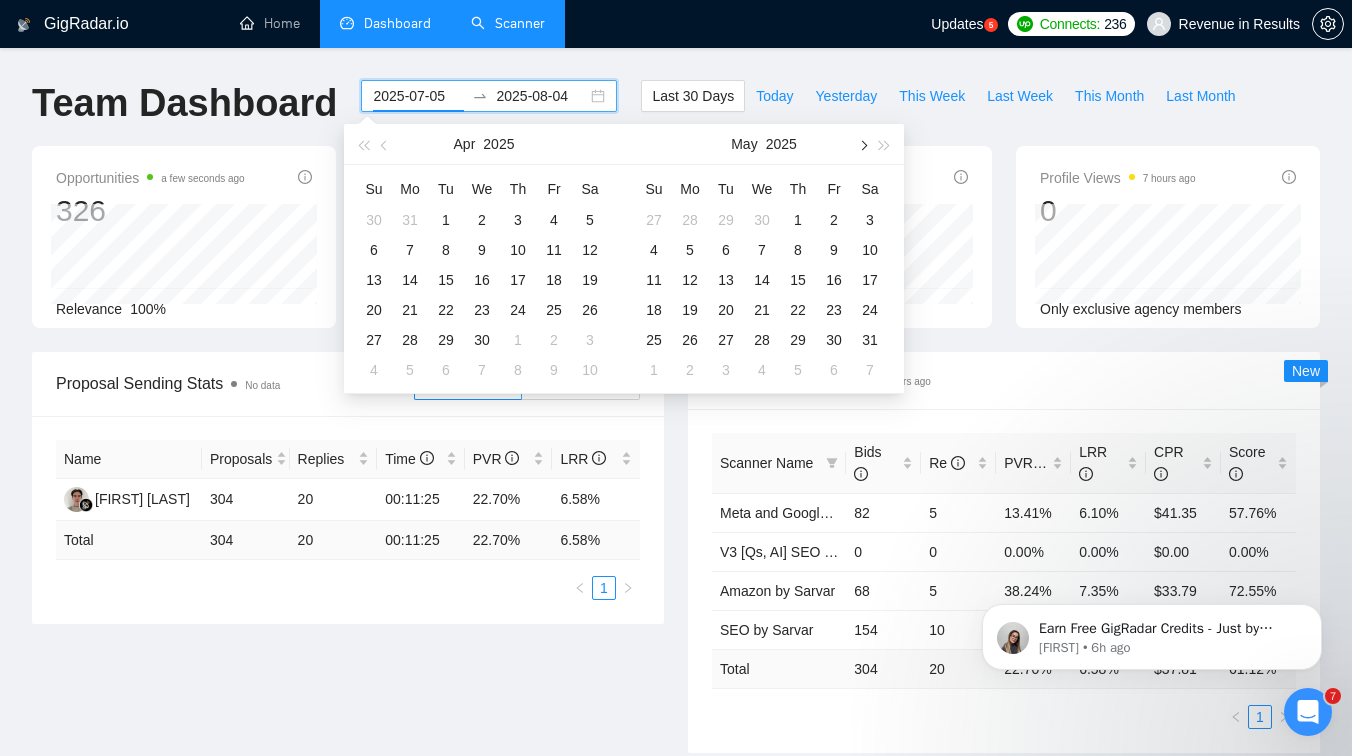 click at bounding box center (862, 145) 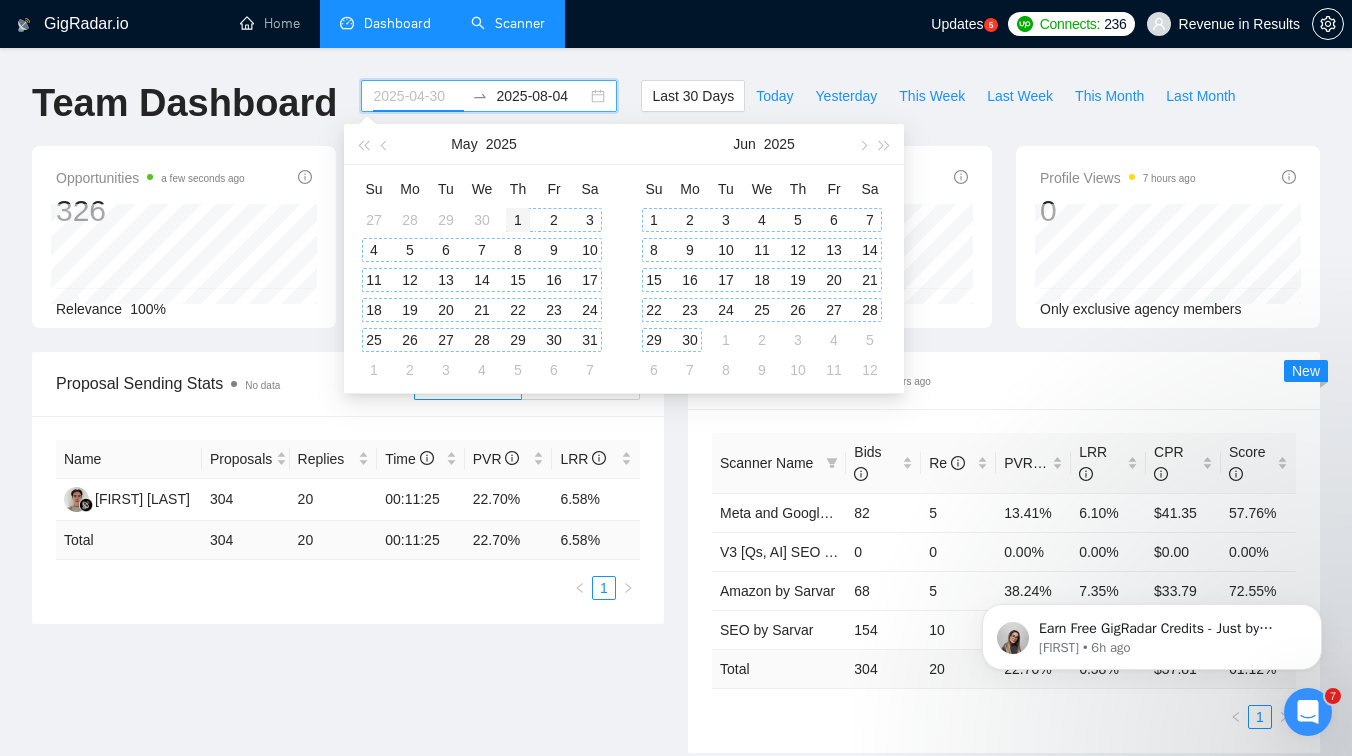 type on "2025-05-01" 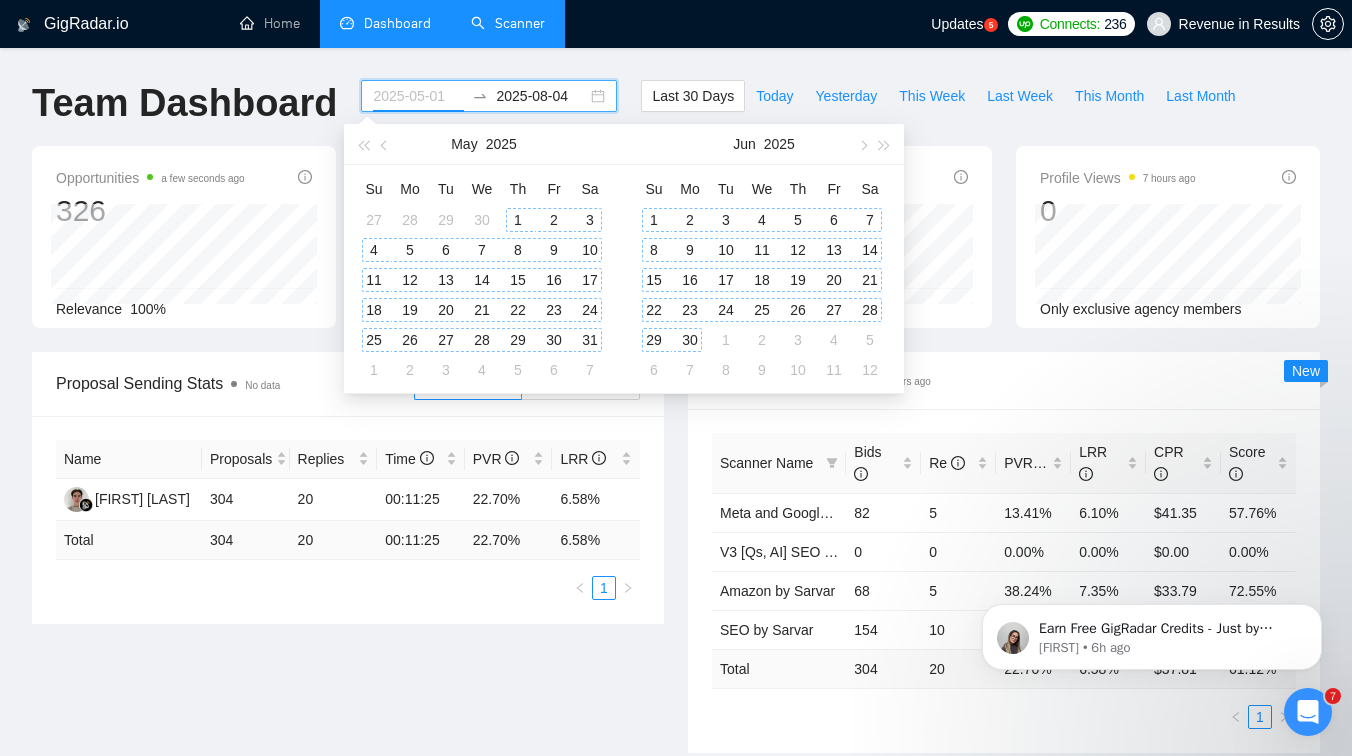click on "1" at bounding box center [518, 220] 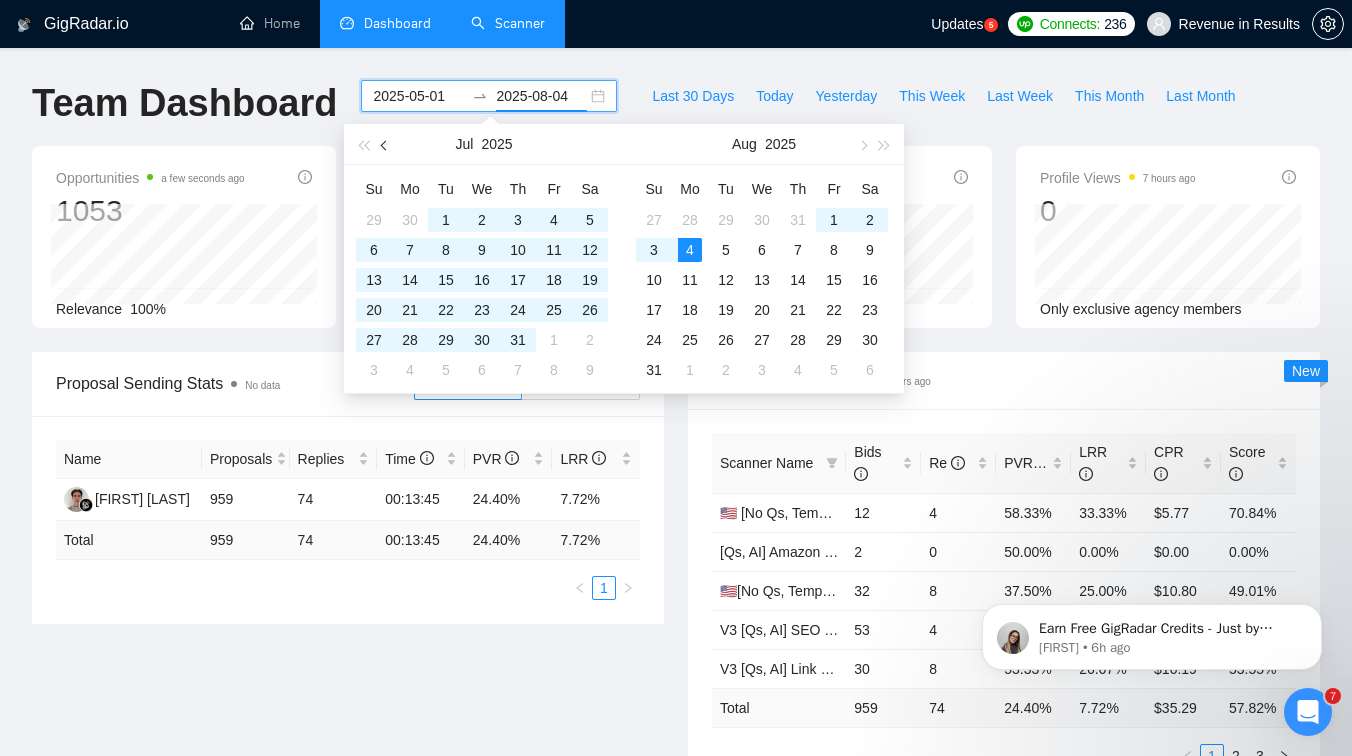click at bounding box center (386, 145) 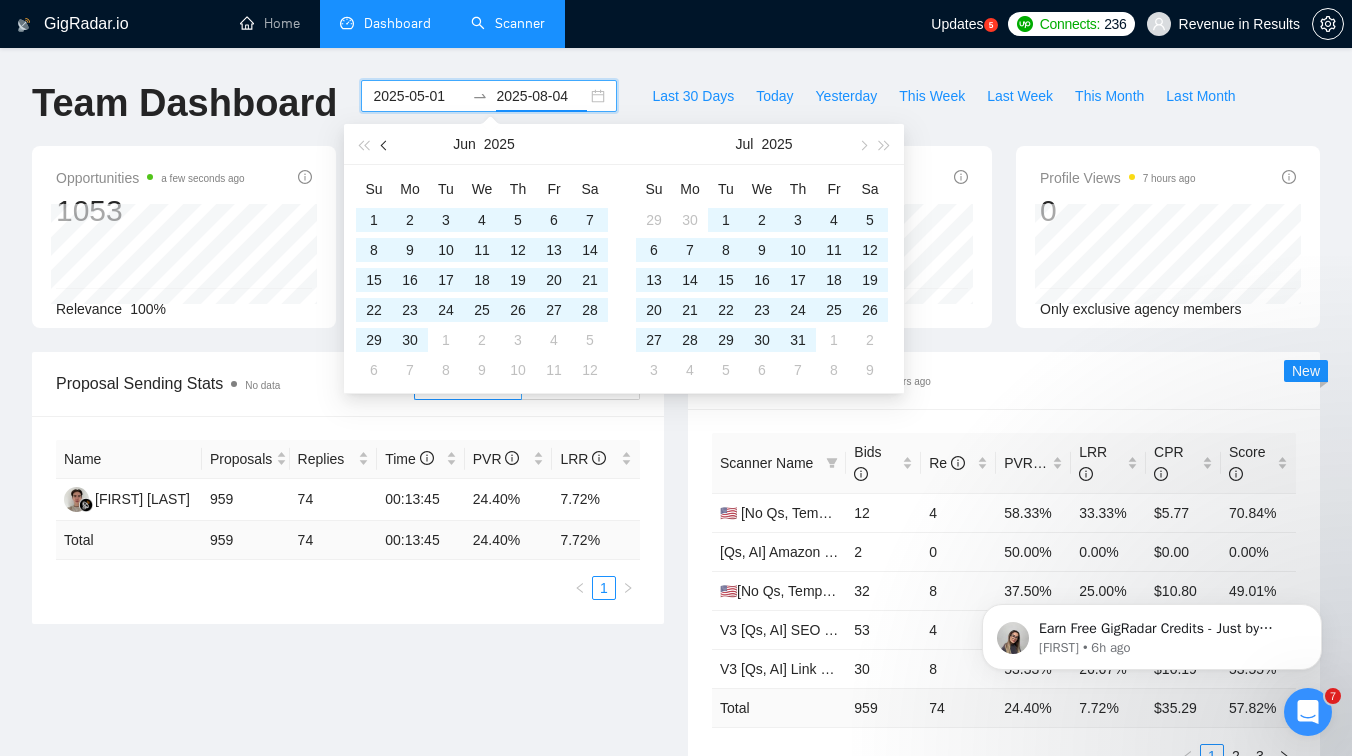 click at bounding box center (386, 145) 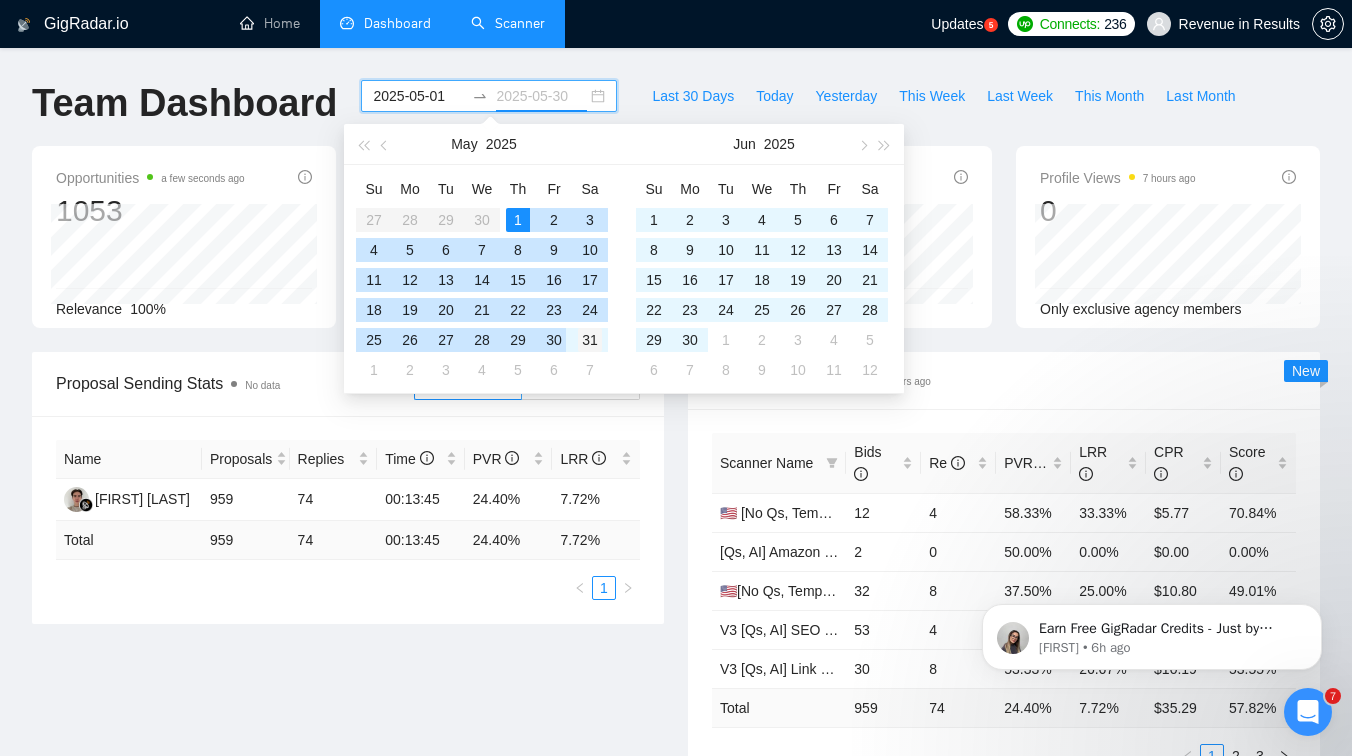 type on "2025-05-31" 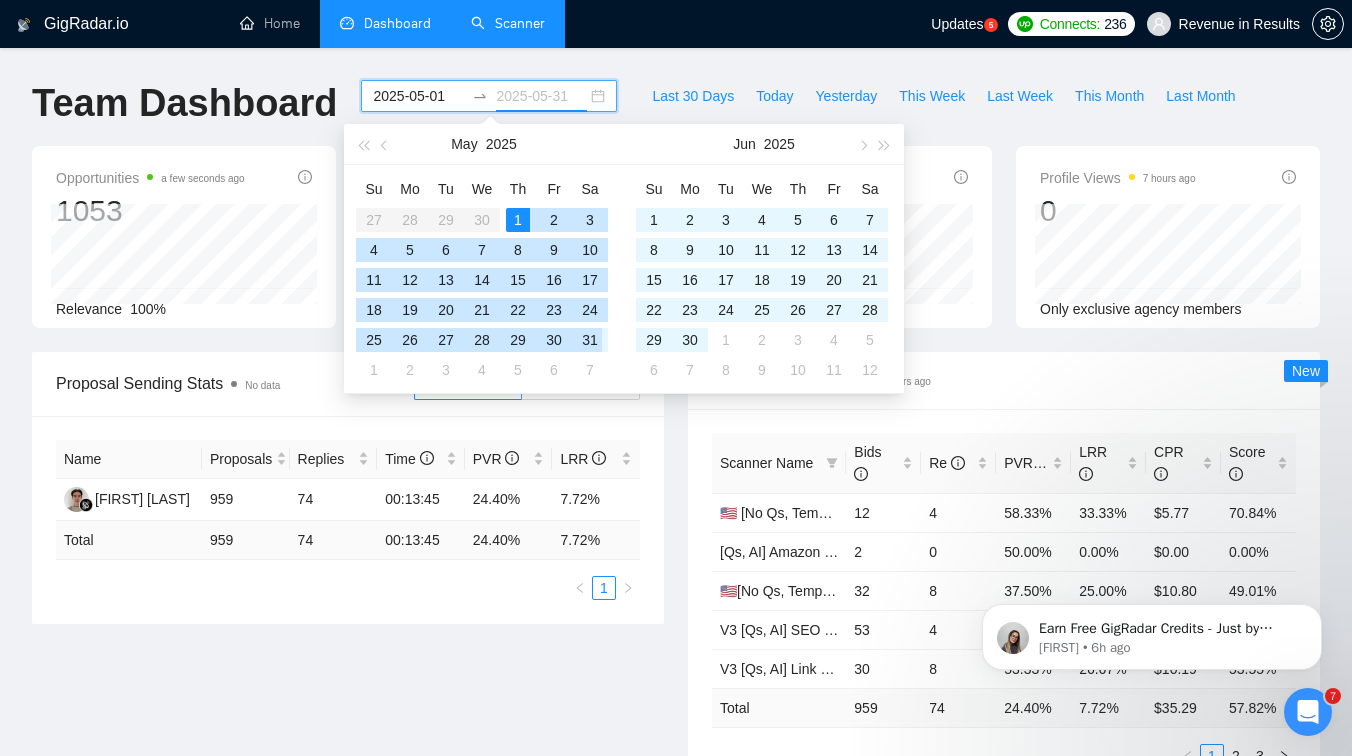 click on "31" at bounding box center [590, 340] 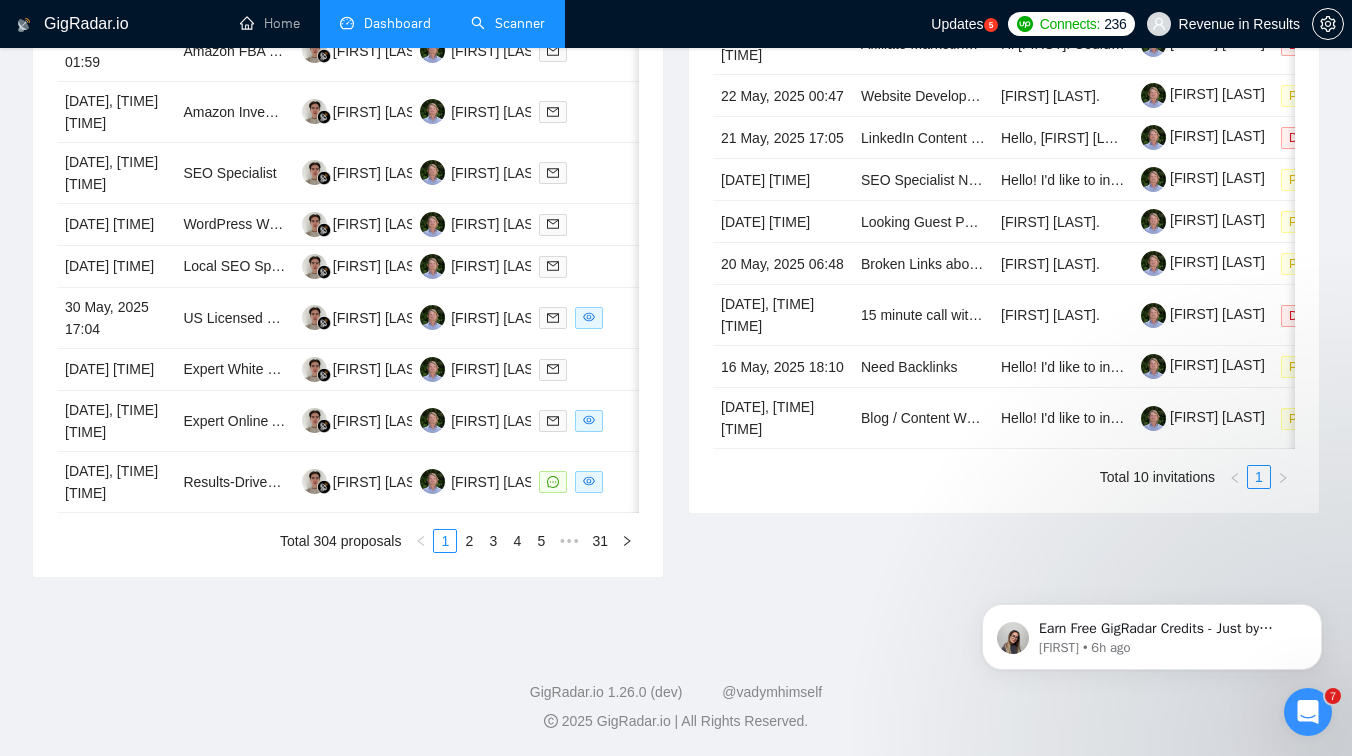 scroll, scrollTop: 1041, scrollLeft: 0, axis: vertical 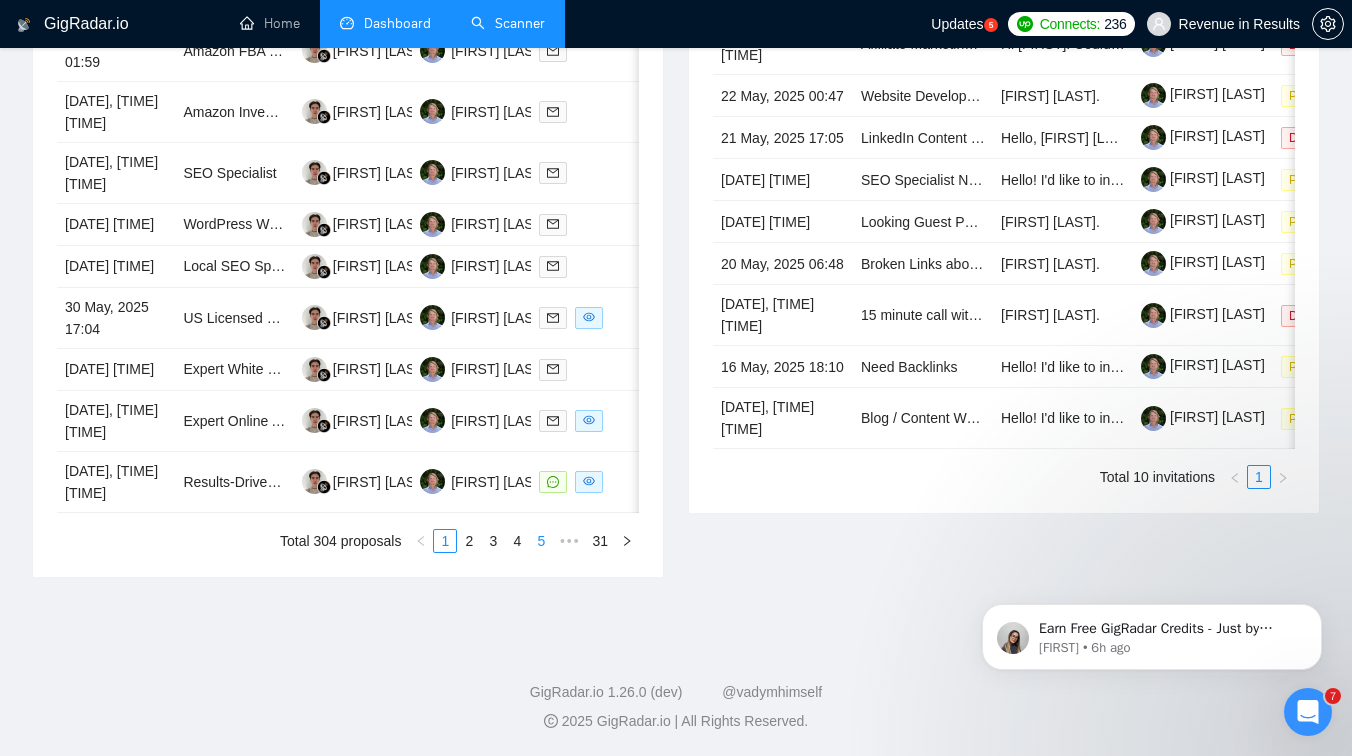 click on "5" at bounding box center (541, 541) 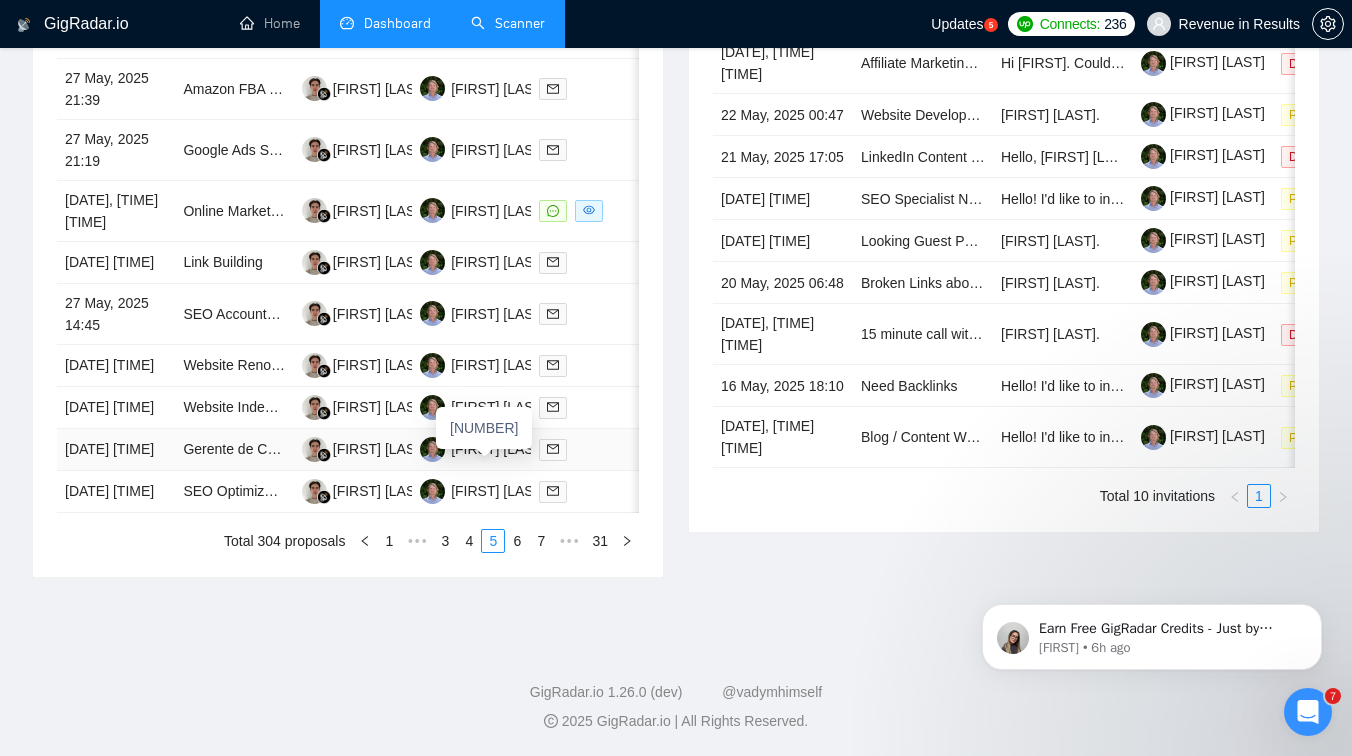 scroll, scrollTop: 1041, scrollLeft: 0, axis: vertical 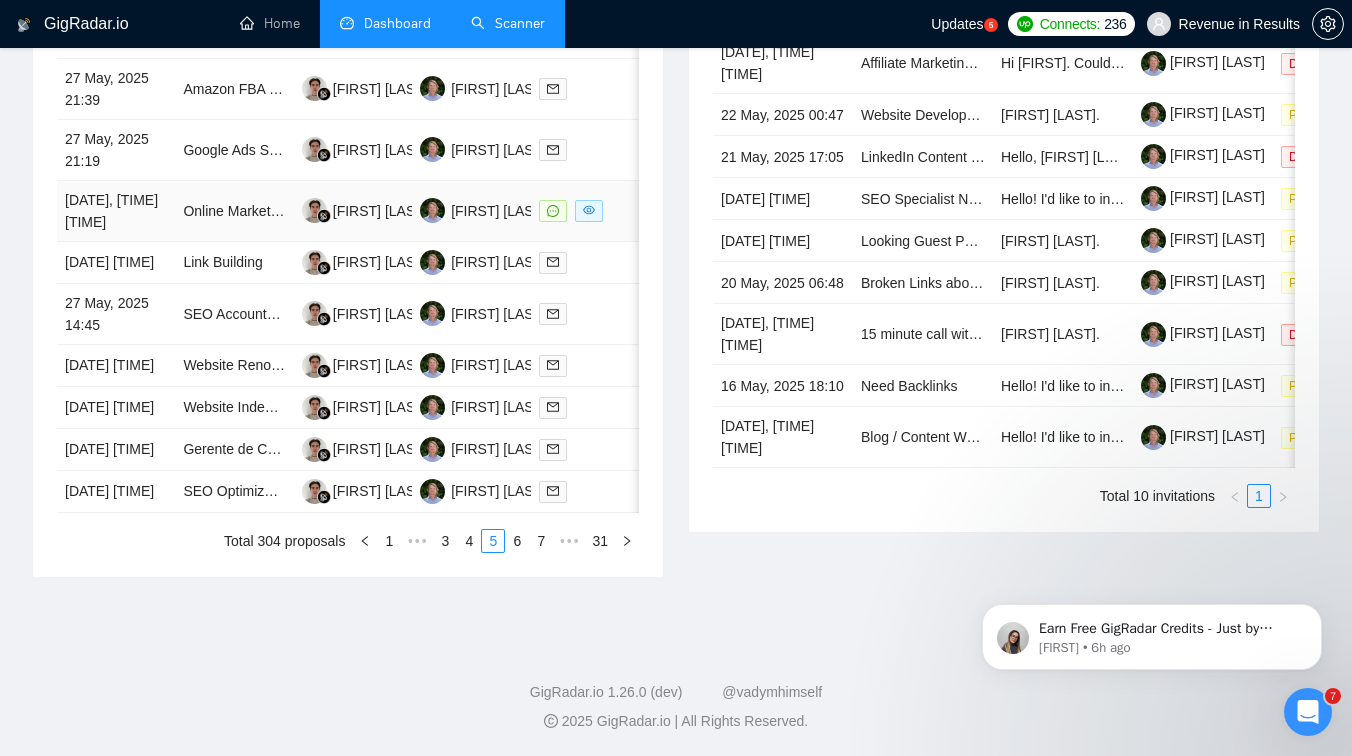 click on "Online Marketing, SEO and Social Media Specialist Needed" at bounding box center [234, 211] 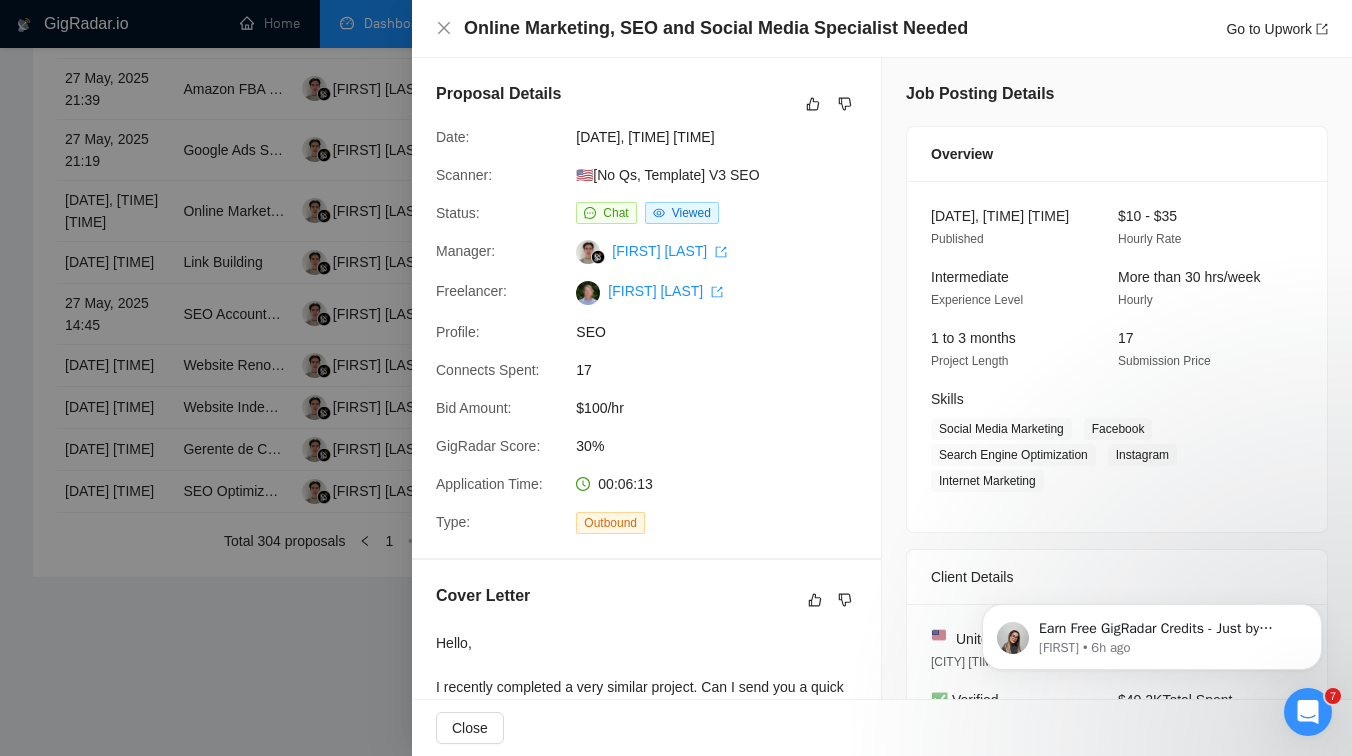 click at bounding box center [676, 378] 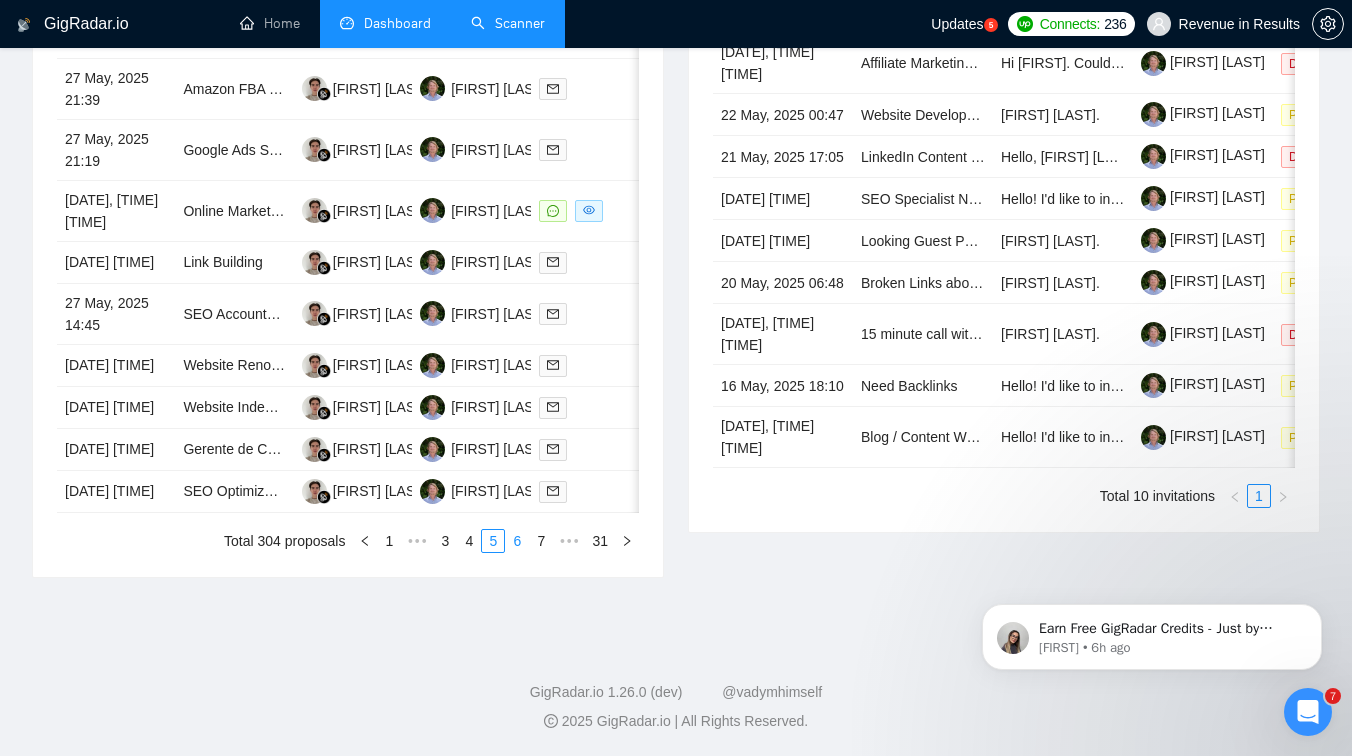click on "6" at bounding box center (517, 541) 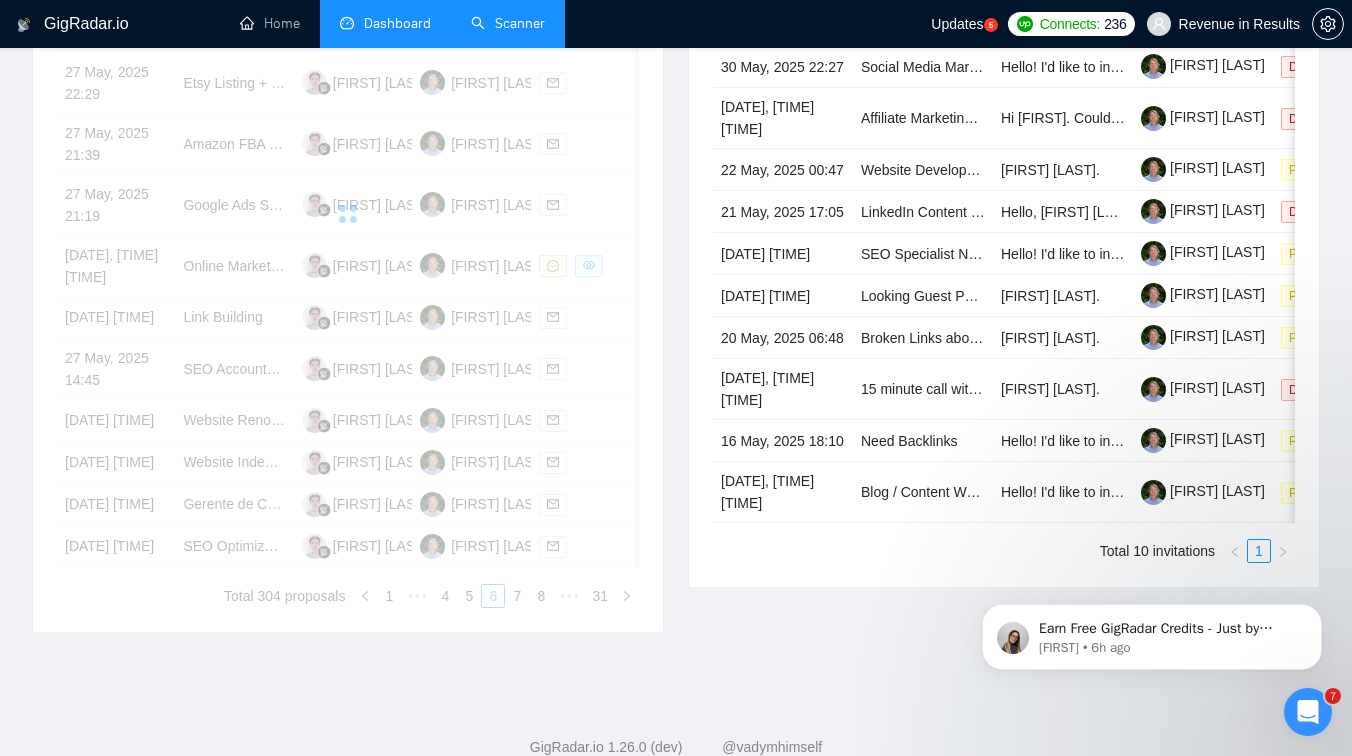 scroll, scrollTop: 890, scrollLeft: 0, axis: vertical 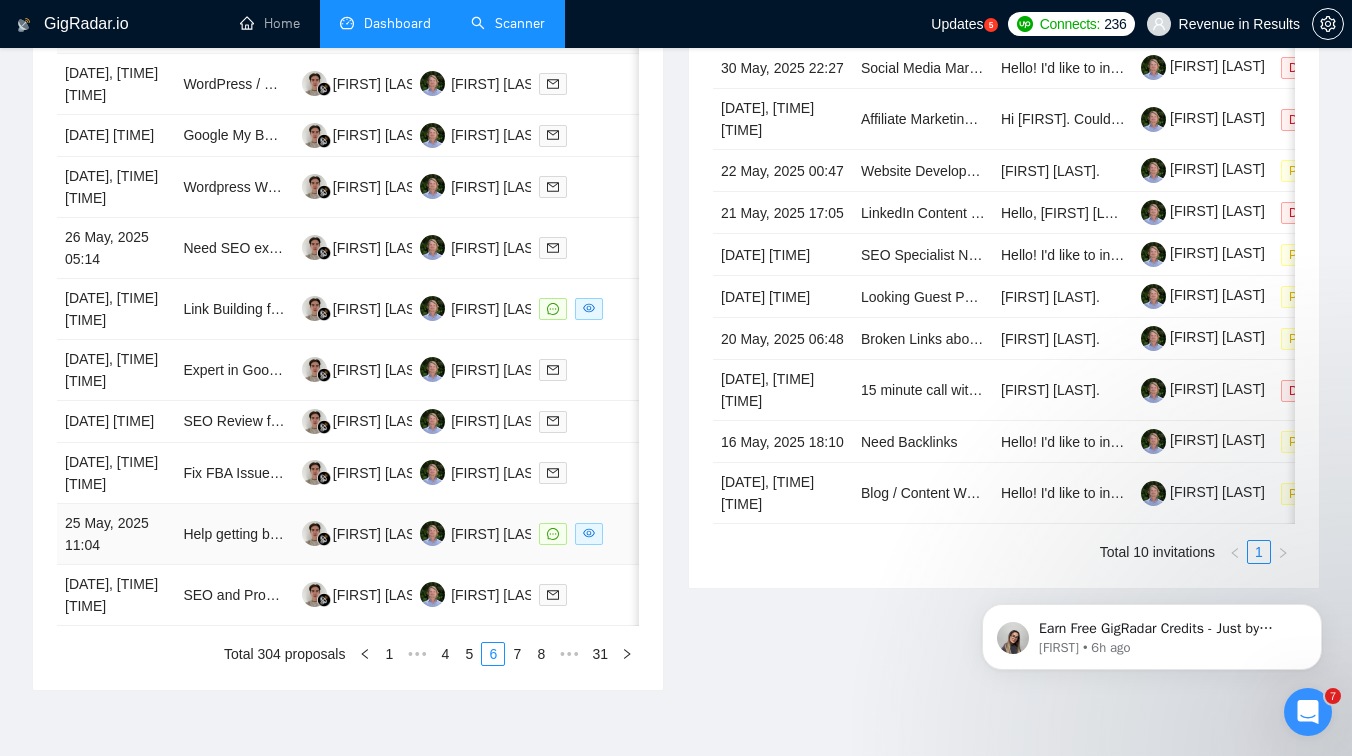 click on "Help getting buybox in France Amazon FBA" at bounding box center [234, 534] 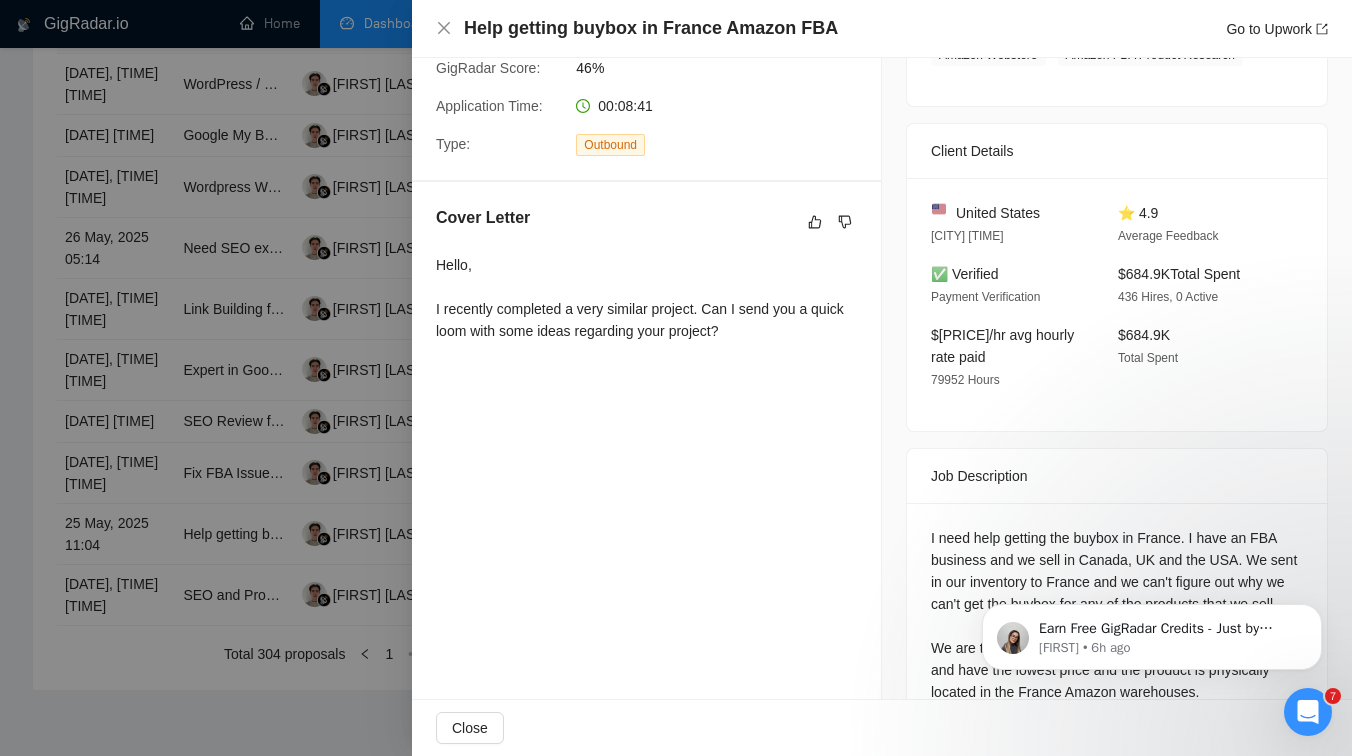 scroll, scrollTop: 410, scrollLeft: 0, axis: vertical 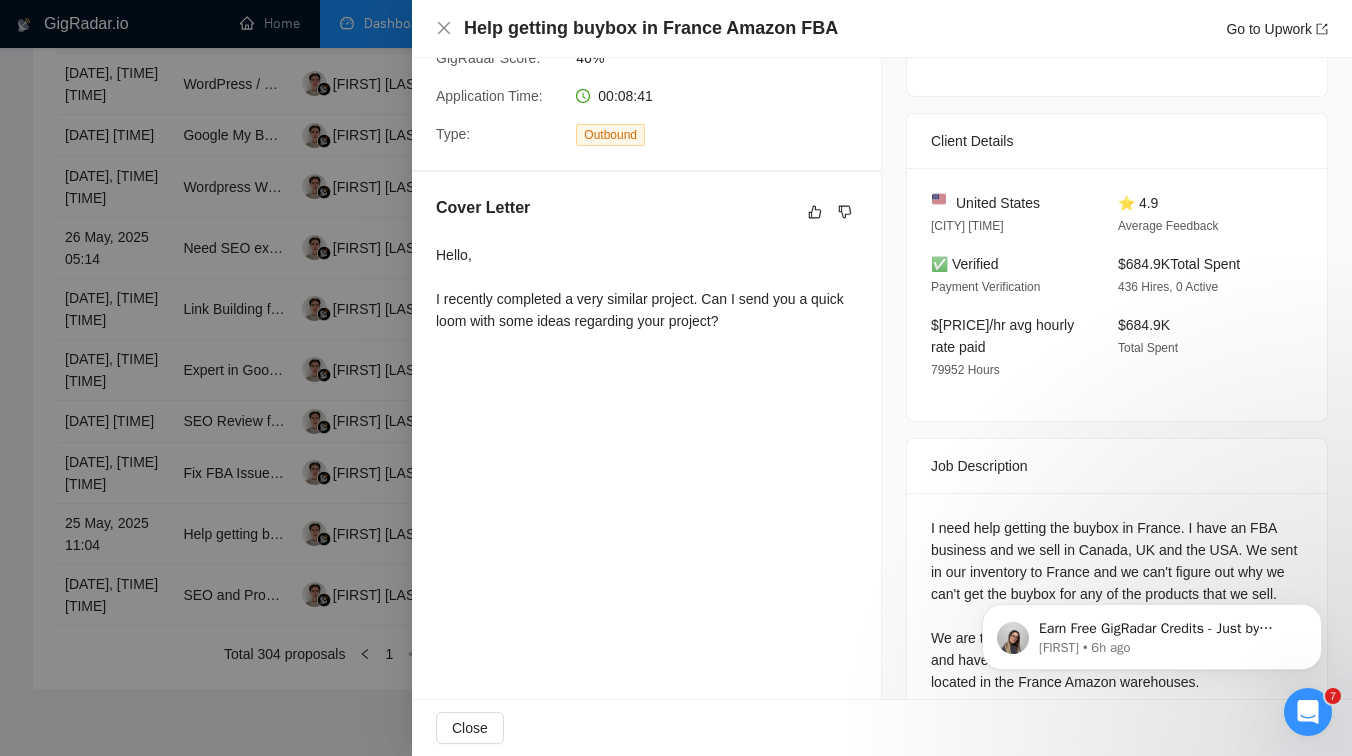 click at bounding box center (676, 378) 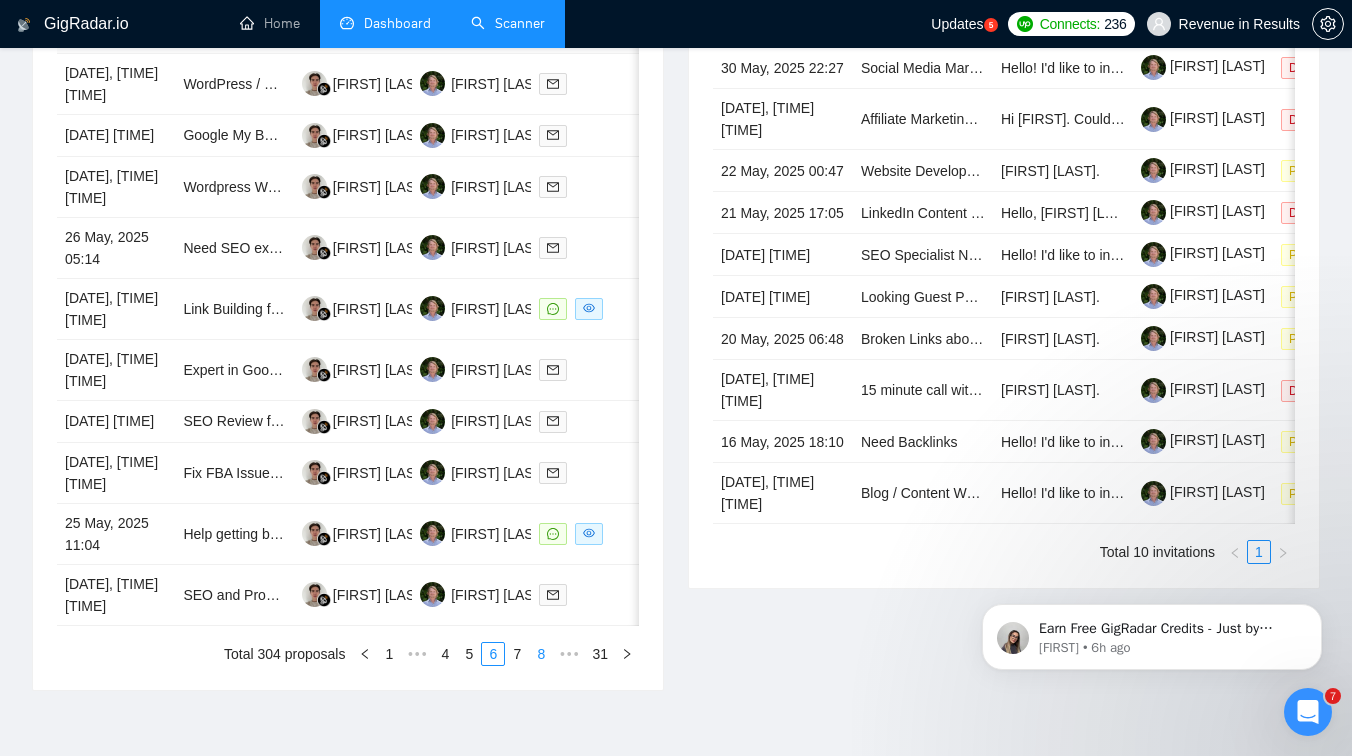 click on "8" at bounding box center [541, 654] 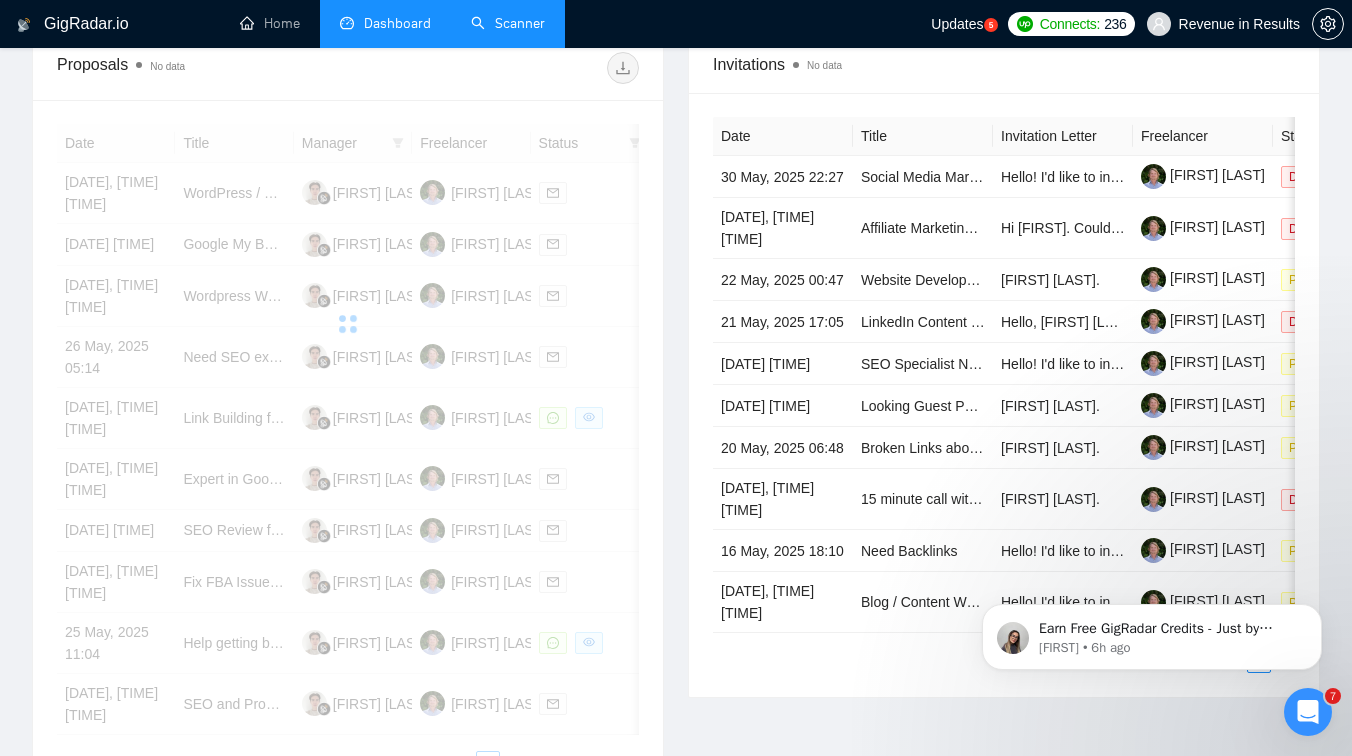 scroll, scrollTop: 771, scrollLeft: 0, axis: vertical 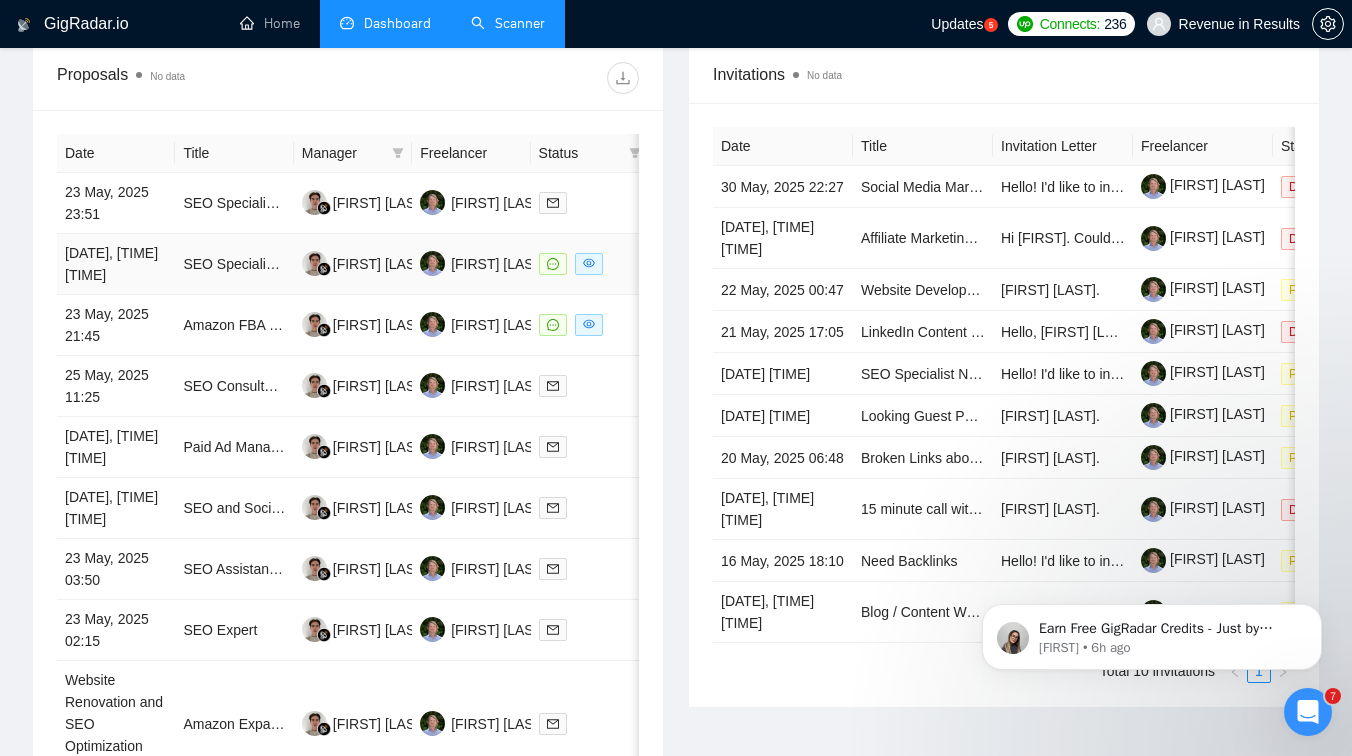 click on "SEO Specialist to get my site to rank for my domain's name w/o the .com" at bounding box center [234, 264] 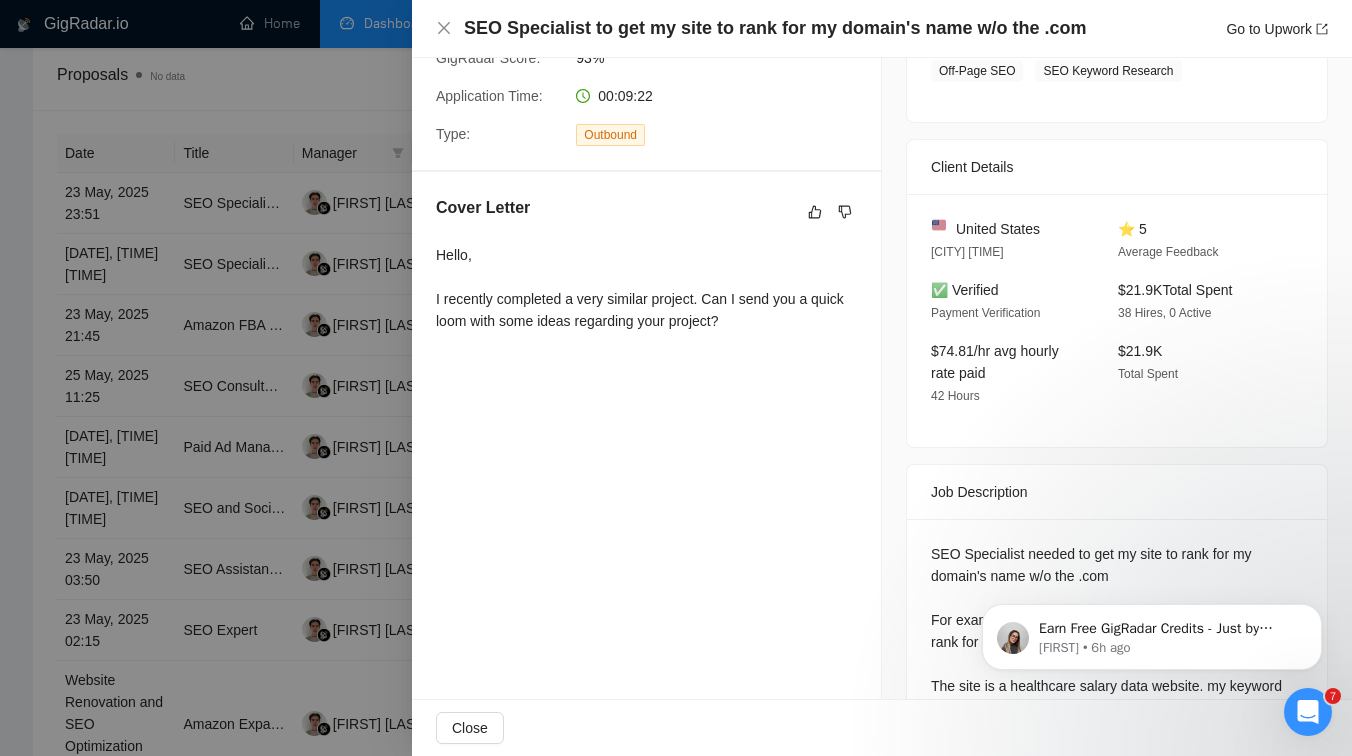 click at bounding box center [676, 378] 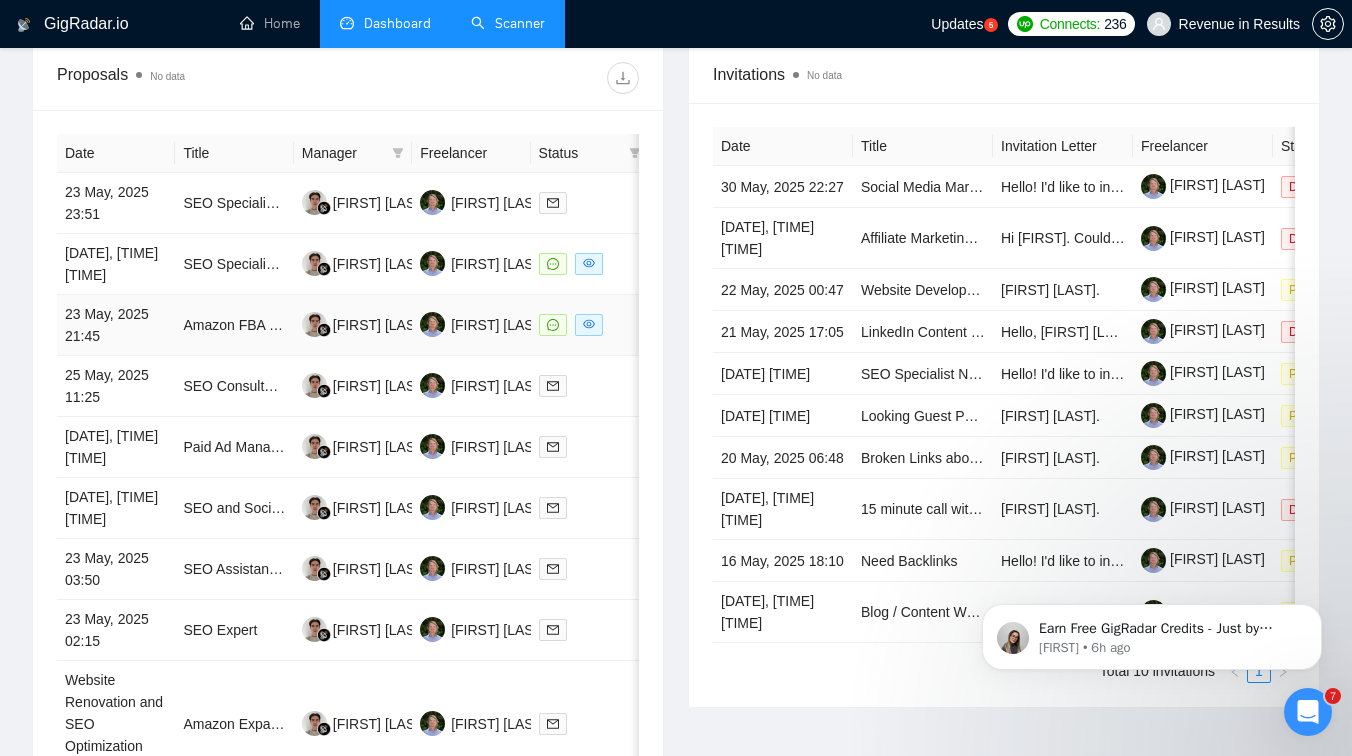 click on "Amazon FBA UnGated Expert Needed for OTC Nail Fungus Treatment Product (Over-the-Counter Category)" at bounding box center (234, 325) 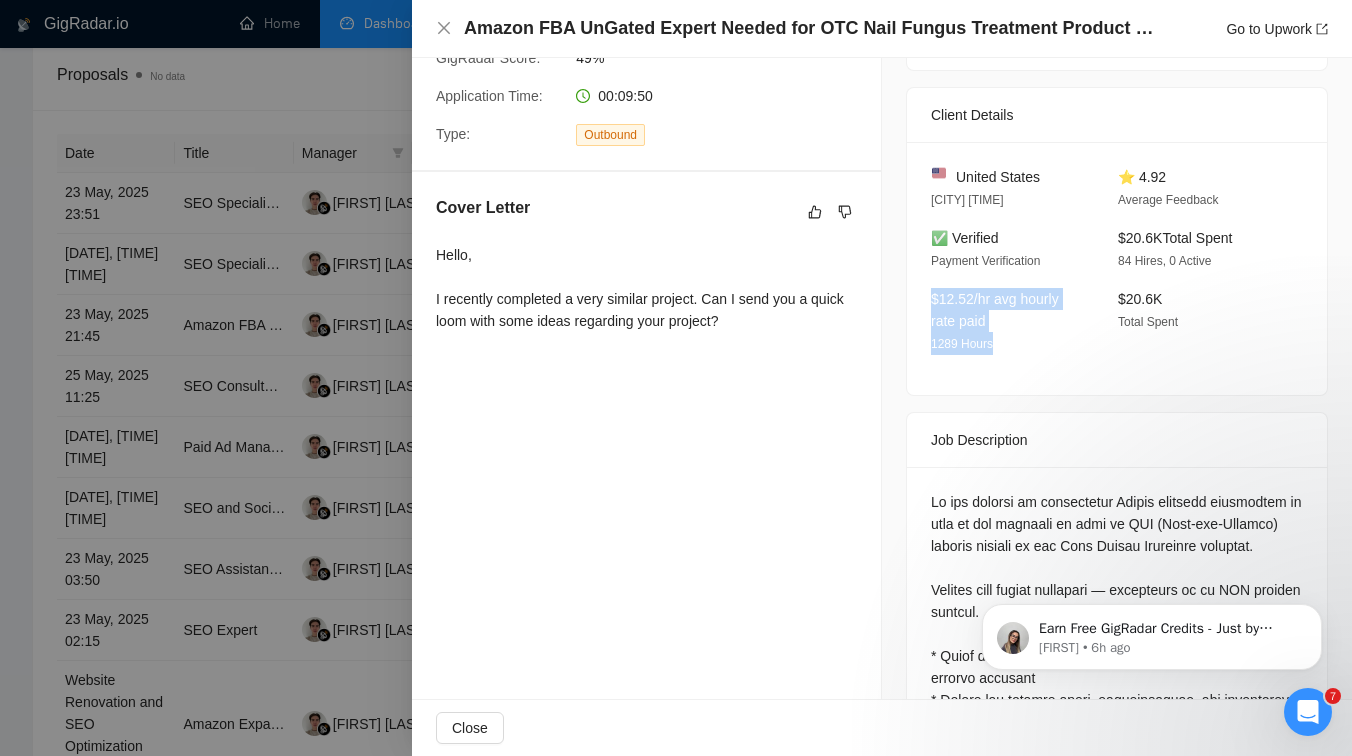 drag, startPoint x: 910, startPoint y: 289, endPoint x: 1033, endPoint y: 330, distance: 129.65338 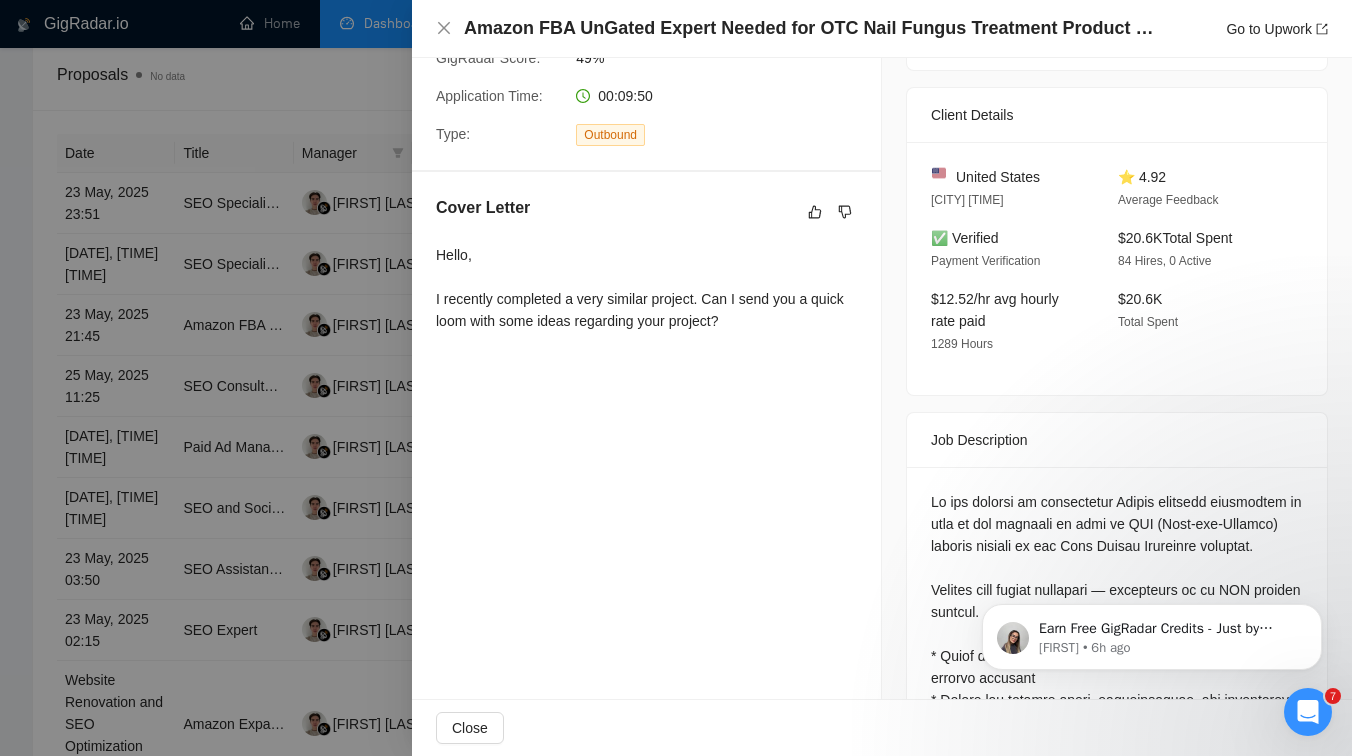 click at bounding box center [676, 378] 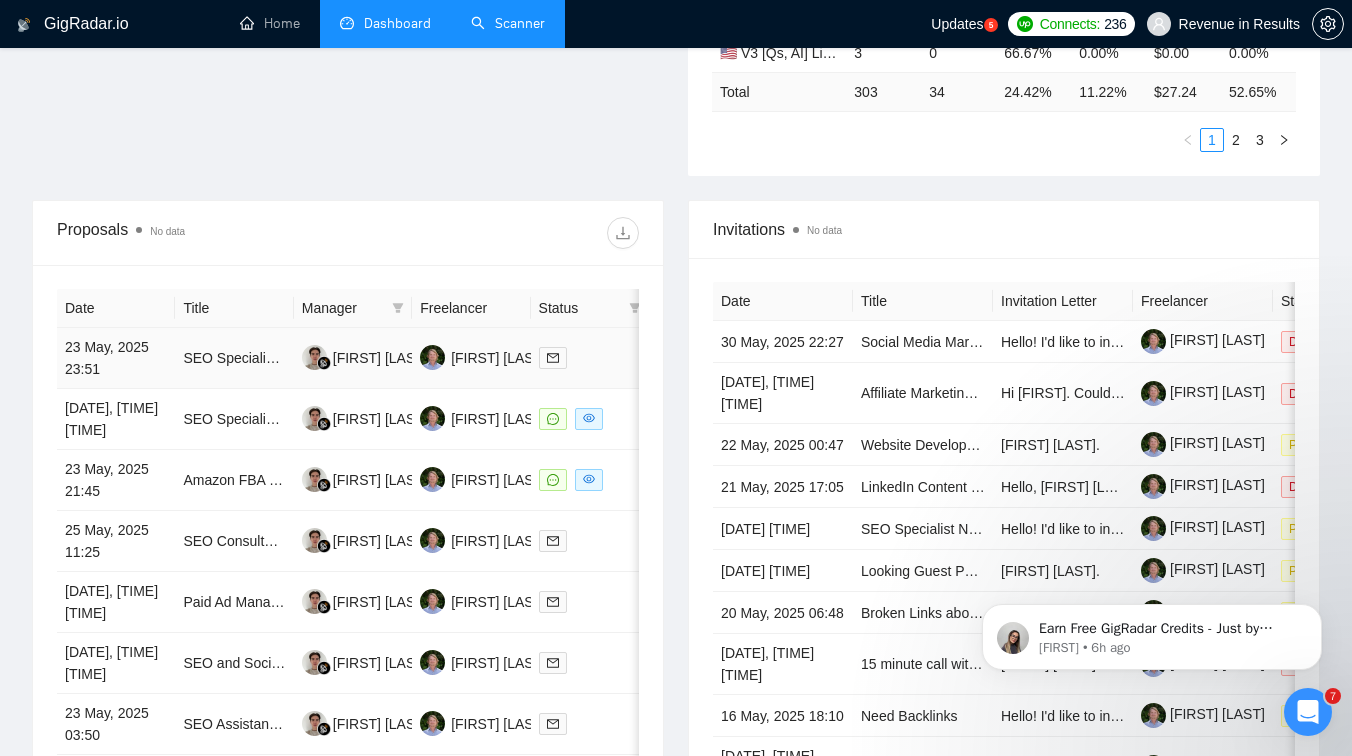 scroll, scrollTop: 561, scrollLeft: 0, axis: vertical 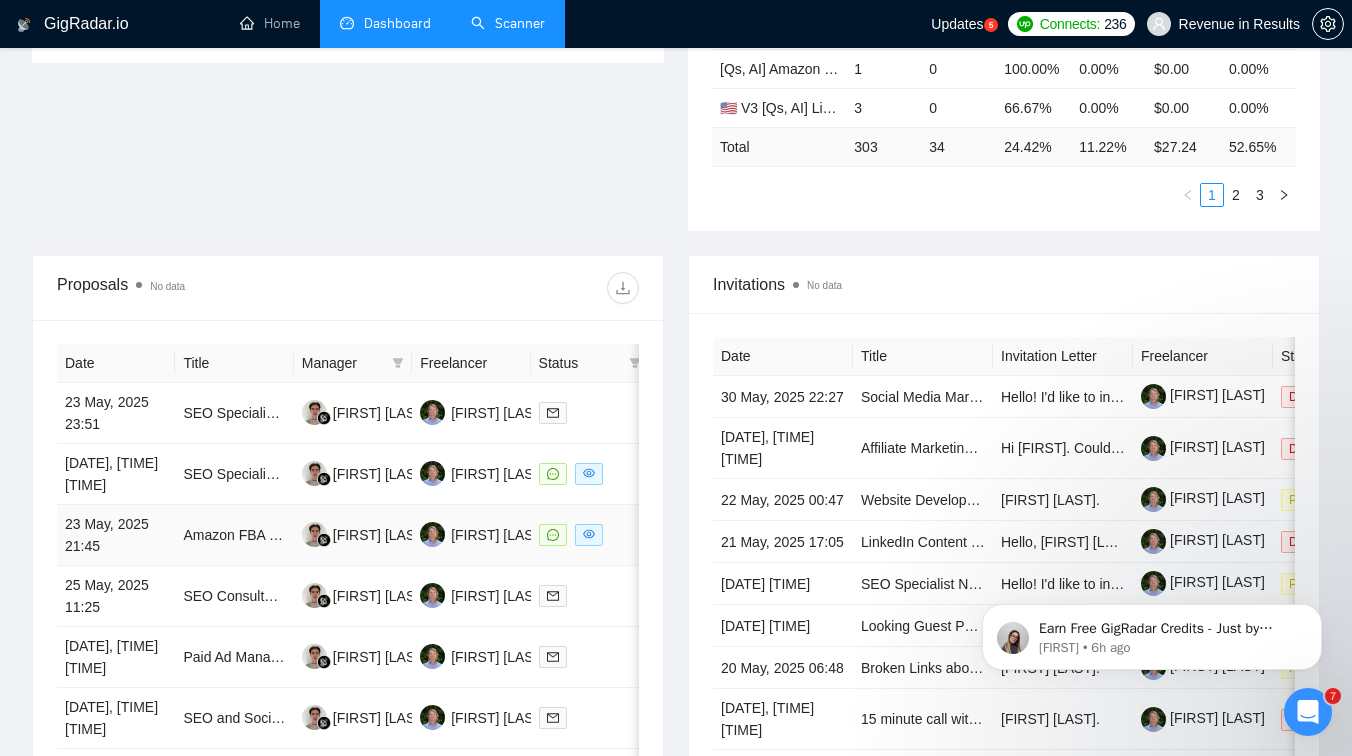 click on "Amazon FBA UnGated Expert Needed for OTC Nail Fungus Treatment Product (Over-the-Counter Category)" at bounding box center (234, 535) 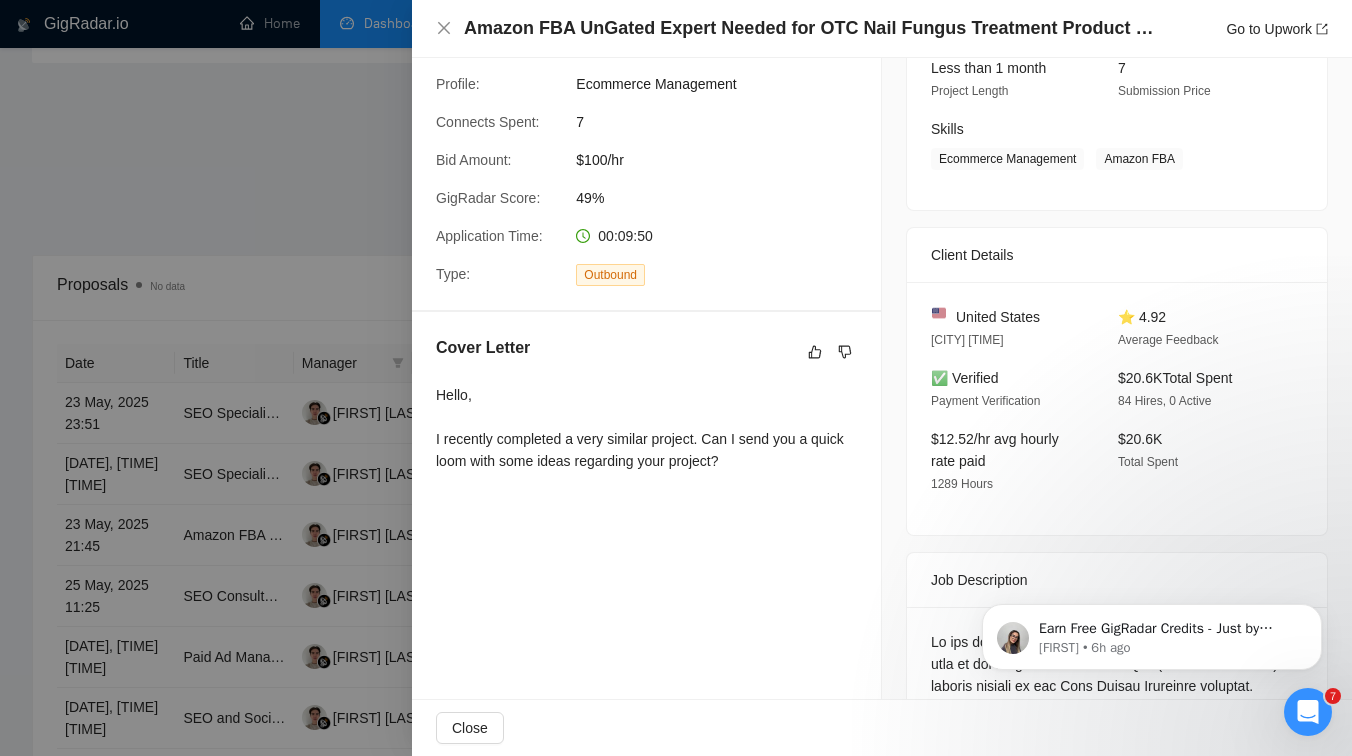 scroll, scrollTop: 184, scrollLeft: 0, axis: vertical 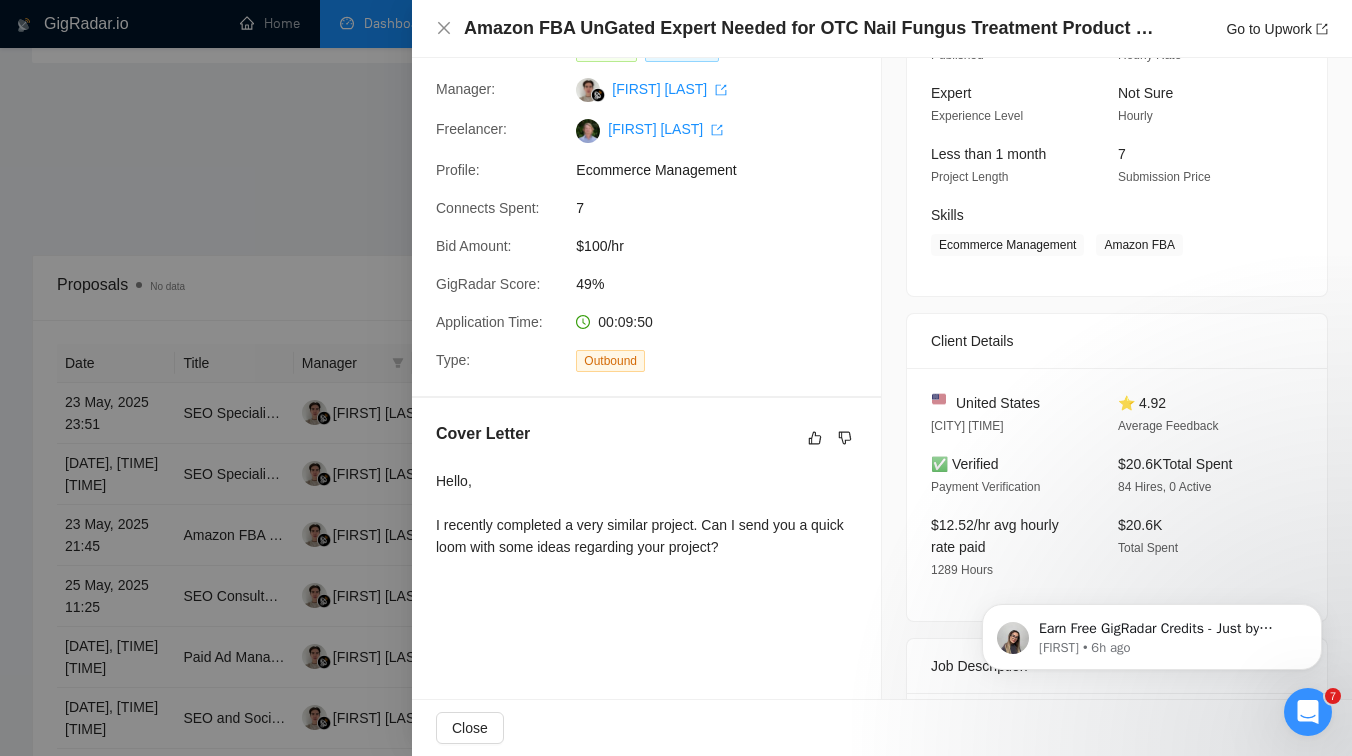 click at bounding box center [676, 378] 